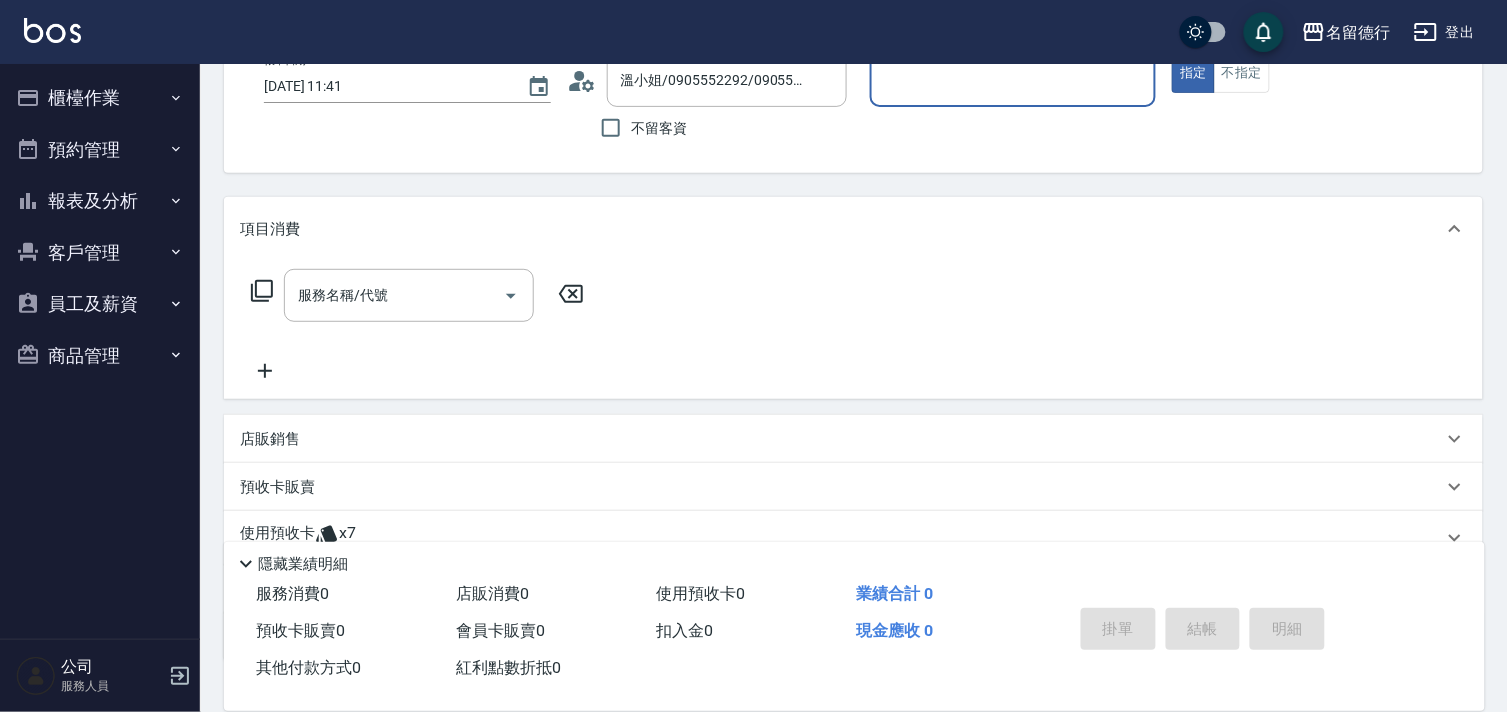 scroll, scrollTop: 0, scrollLeft: 0, axis: both 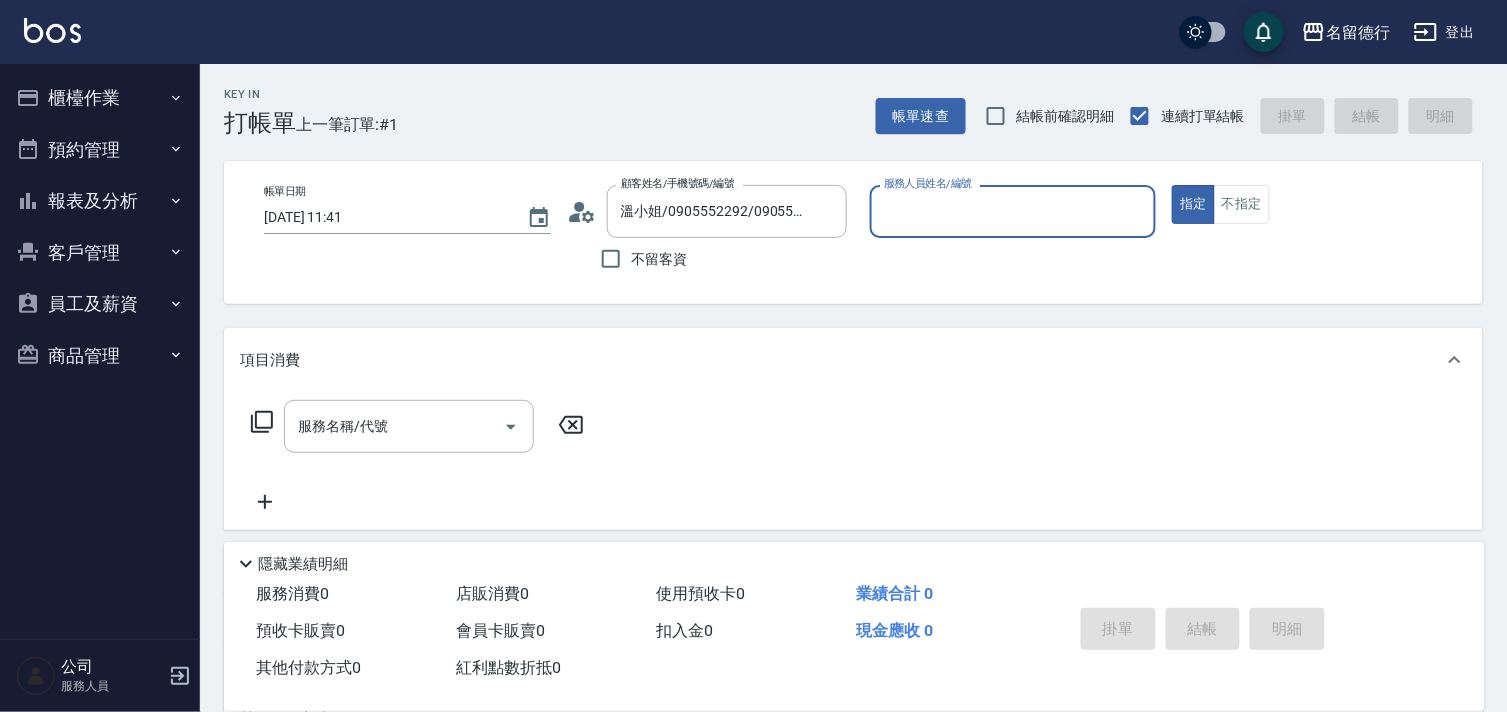 click on "服務人員姓名/編號" at bounding box center (1013, 211) 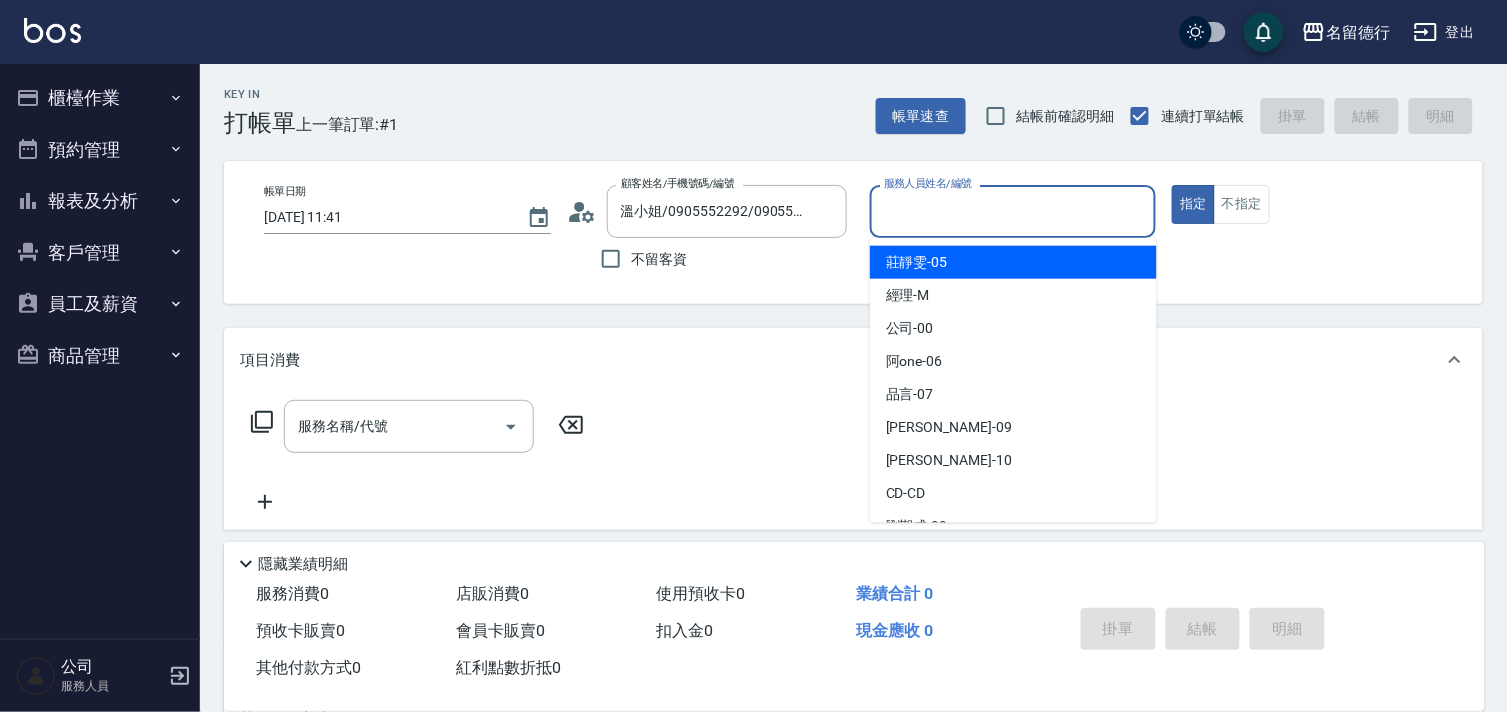 click on "[PERSON_NAME]-05" at bounding box center (1013, 262) 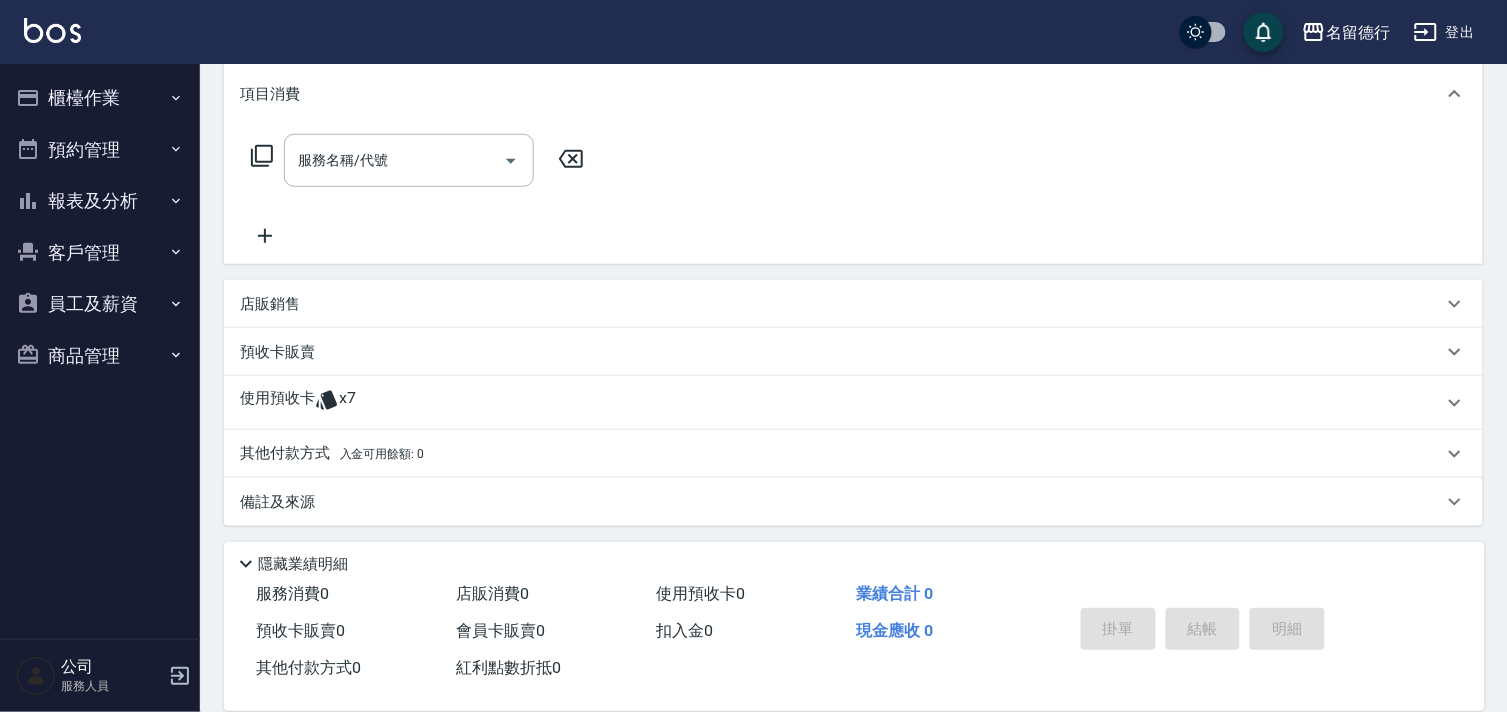 scroll, scrollTop: 268, scrollLeft: 0, axis: vertical 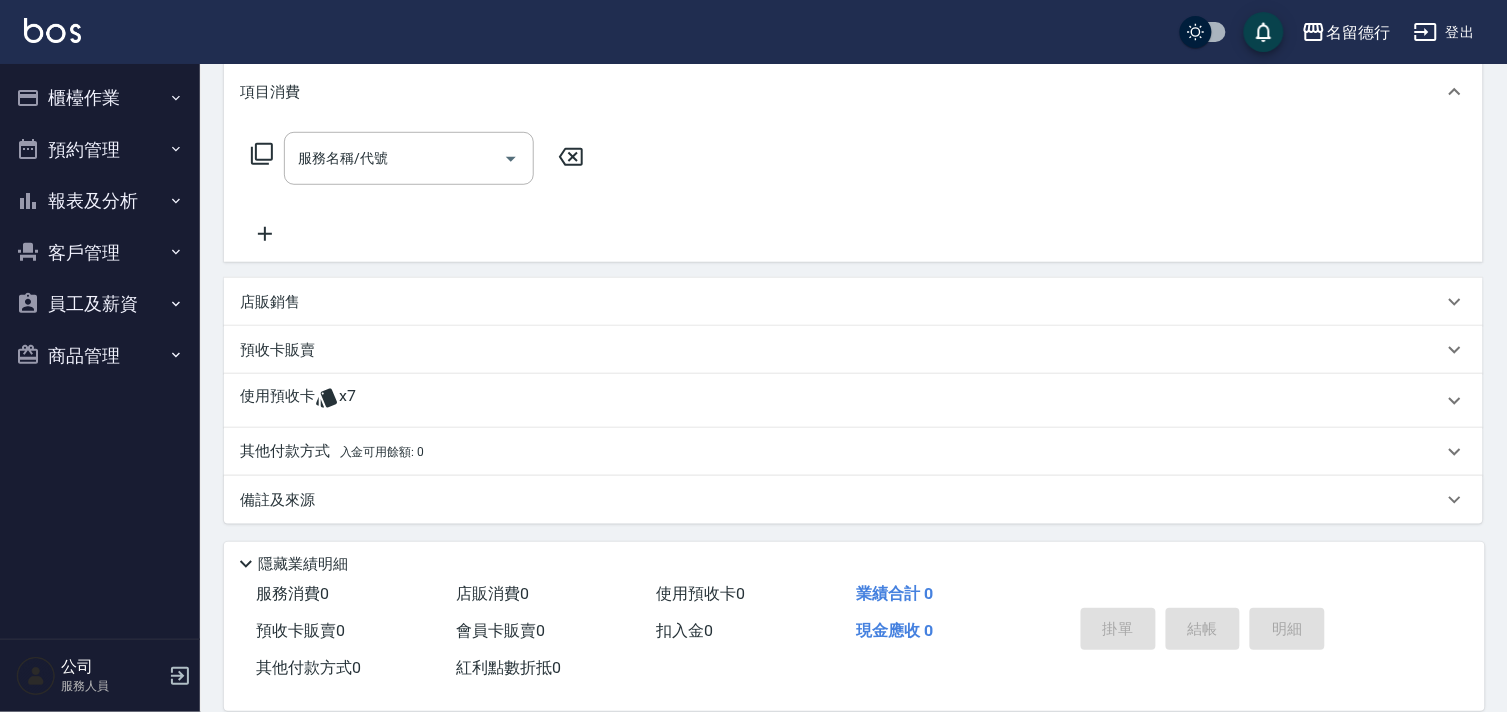 click on "使用預收卡" at bounding box center (277, 401) 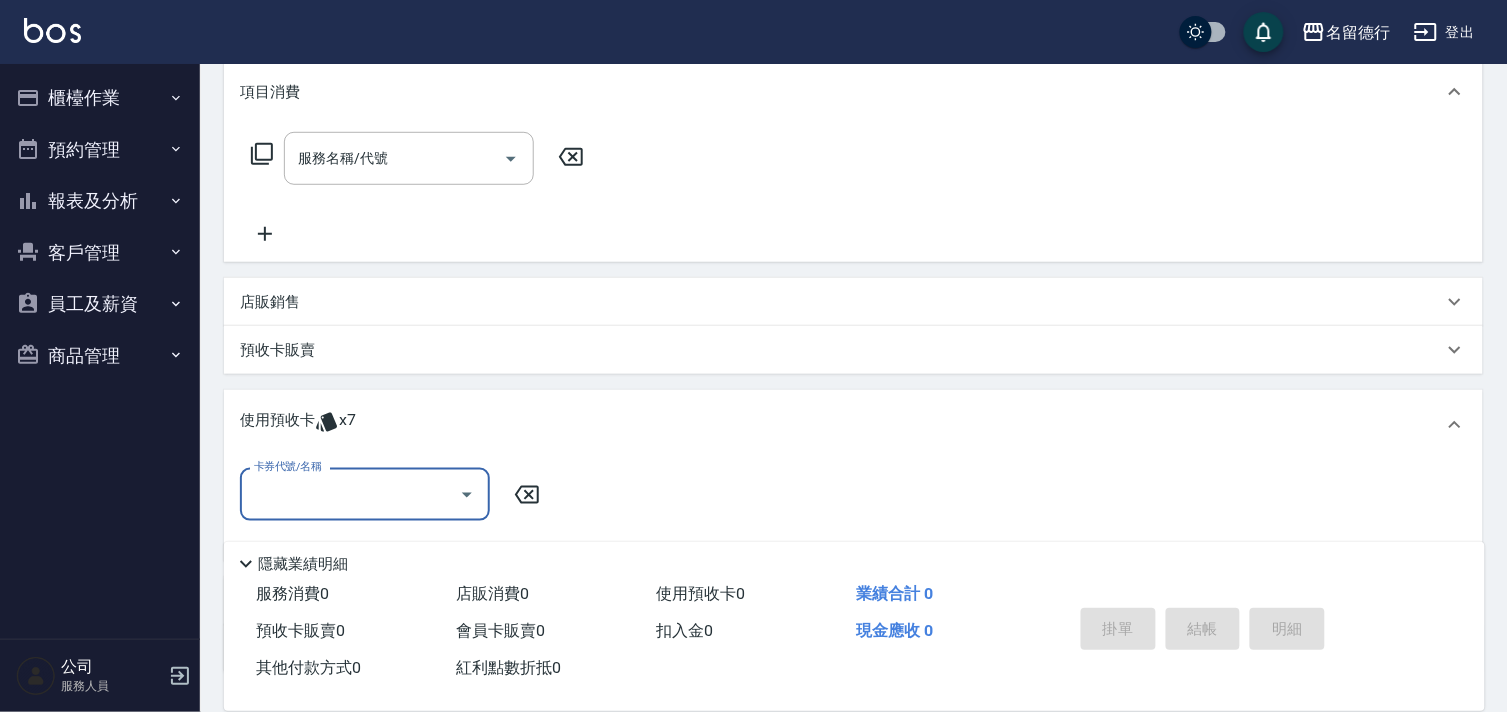 scroll, scrollTop: 0, scrollLeft: 0, axis: both 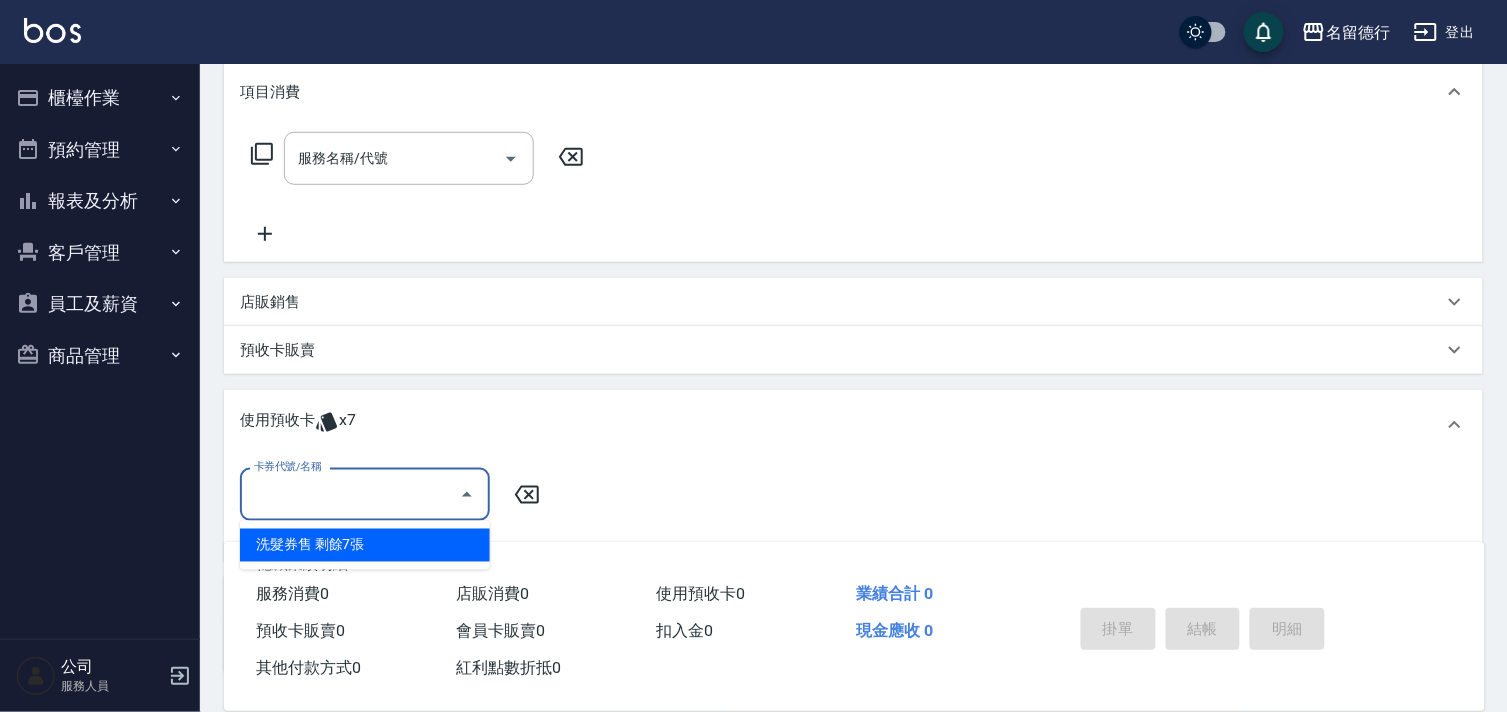 click on "洗髮券售 剩餘7張" at bounding box center [365, 545] 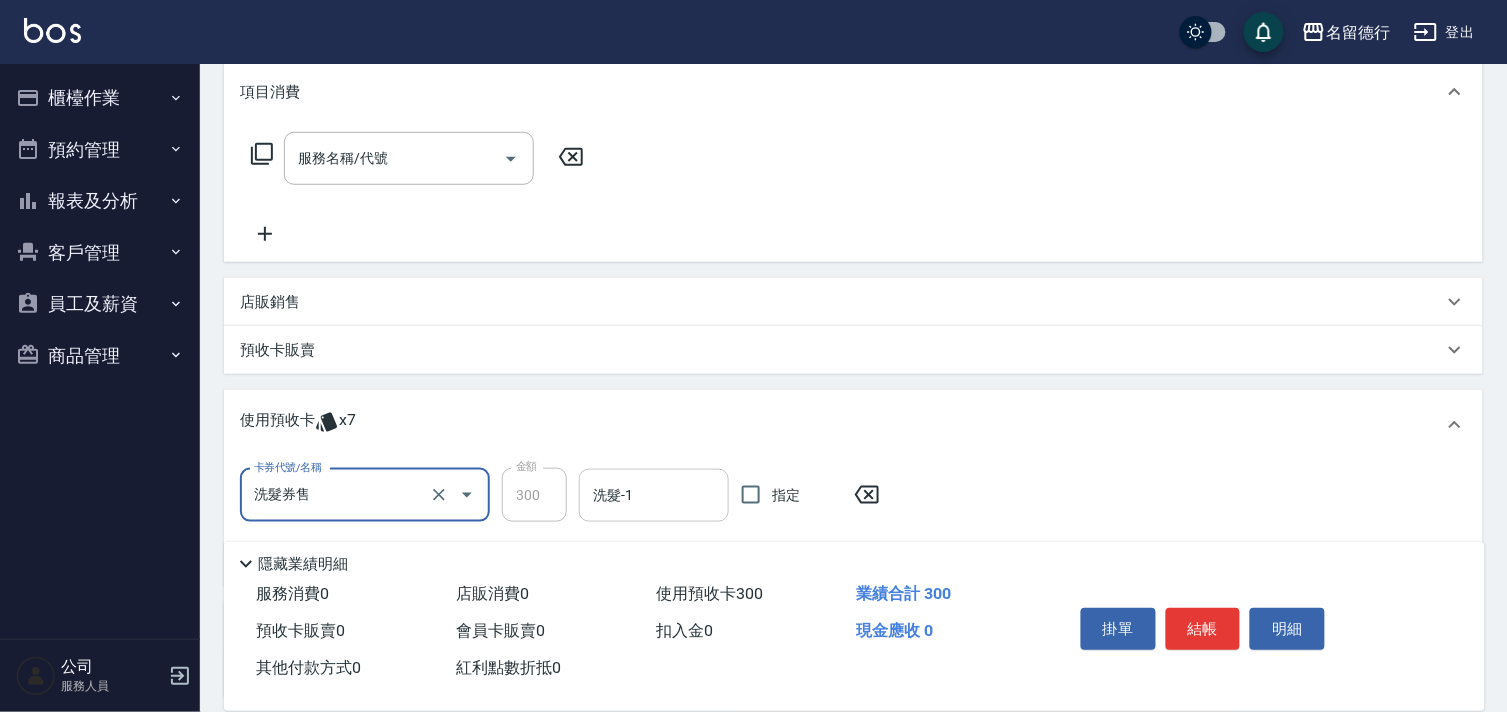 click on "洗髮-1" at bounding box center [654, 495] 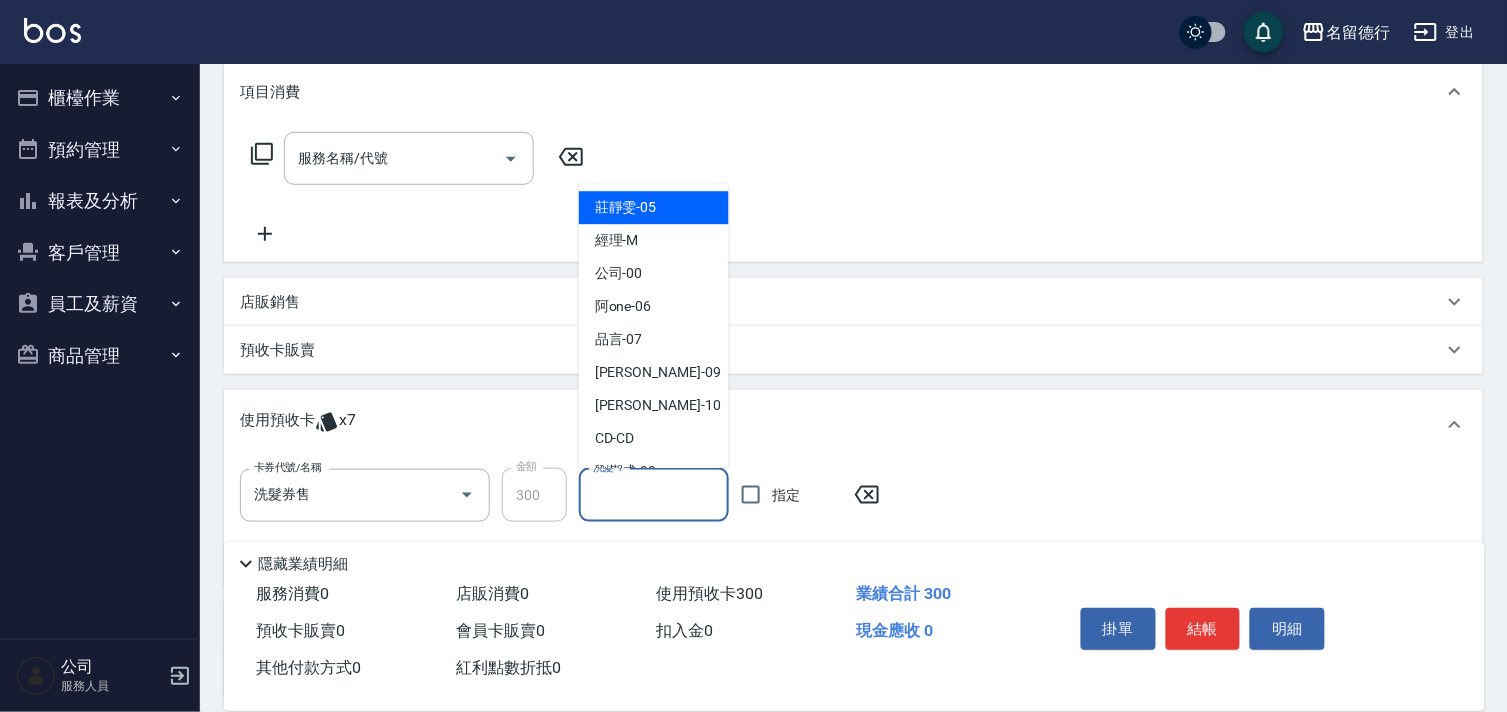 click on "[PERSON_NAME]-05" at bounding box center (654, 208) 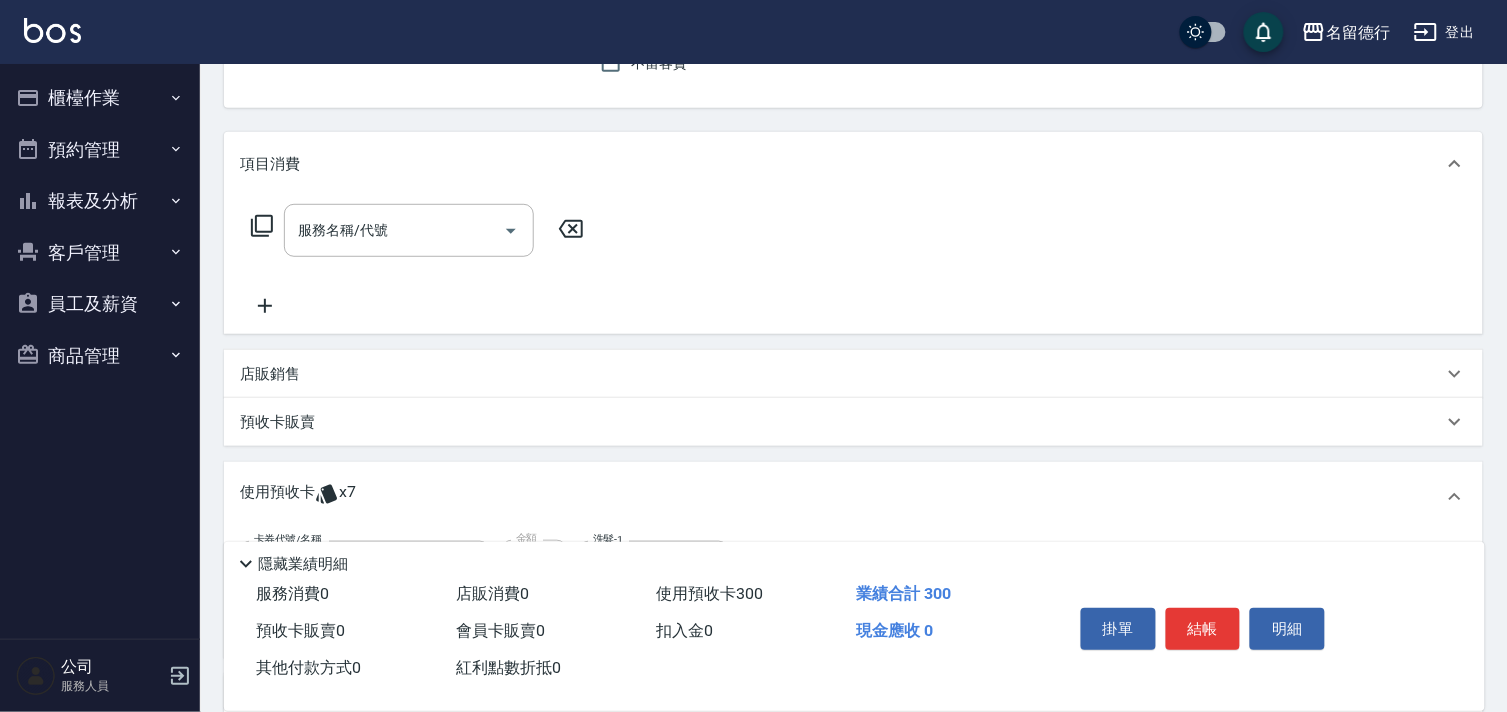 scroll, scrollTop: 443, scrollLeft: 0, axis: vertical 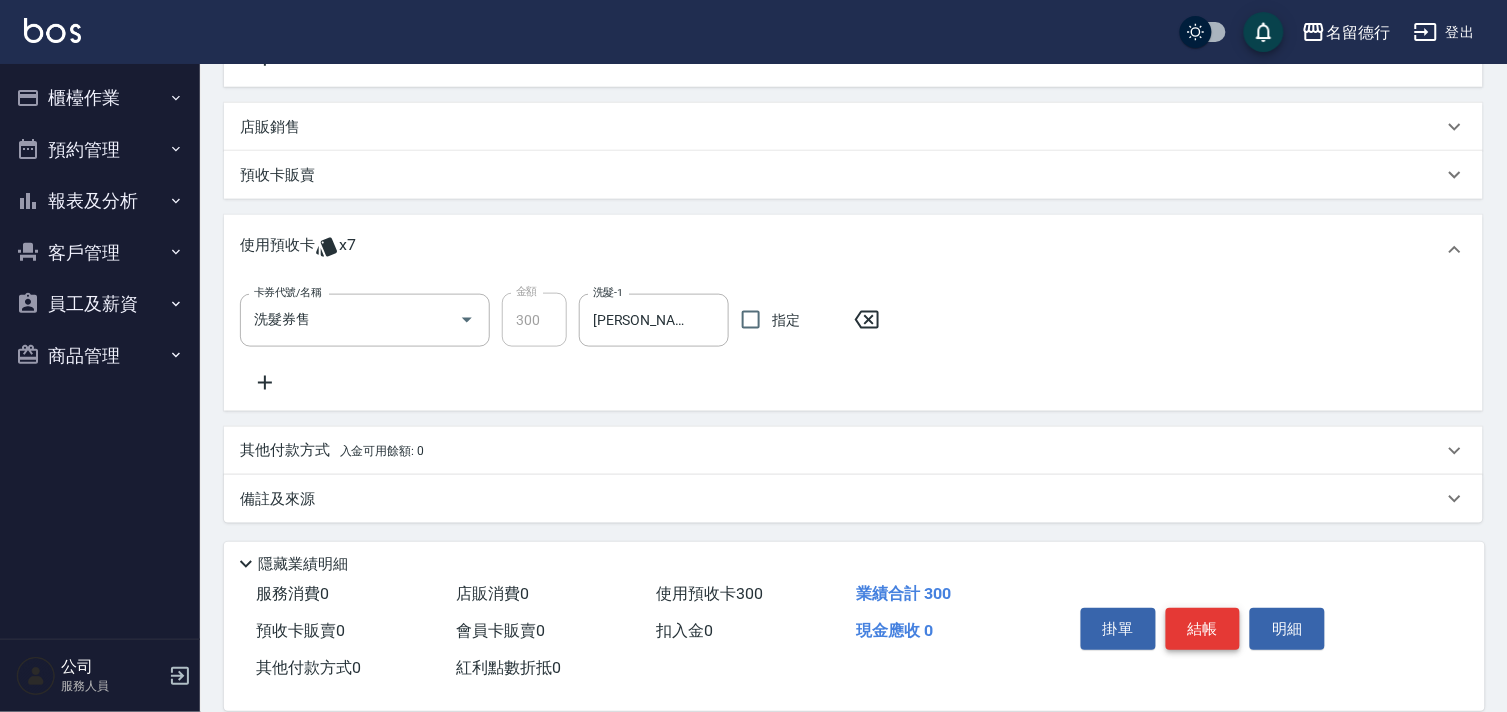click on "結帳" at bounding box center (1203, 629) 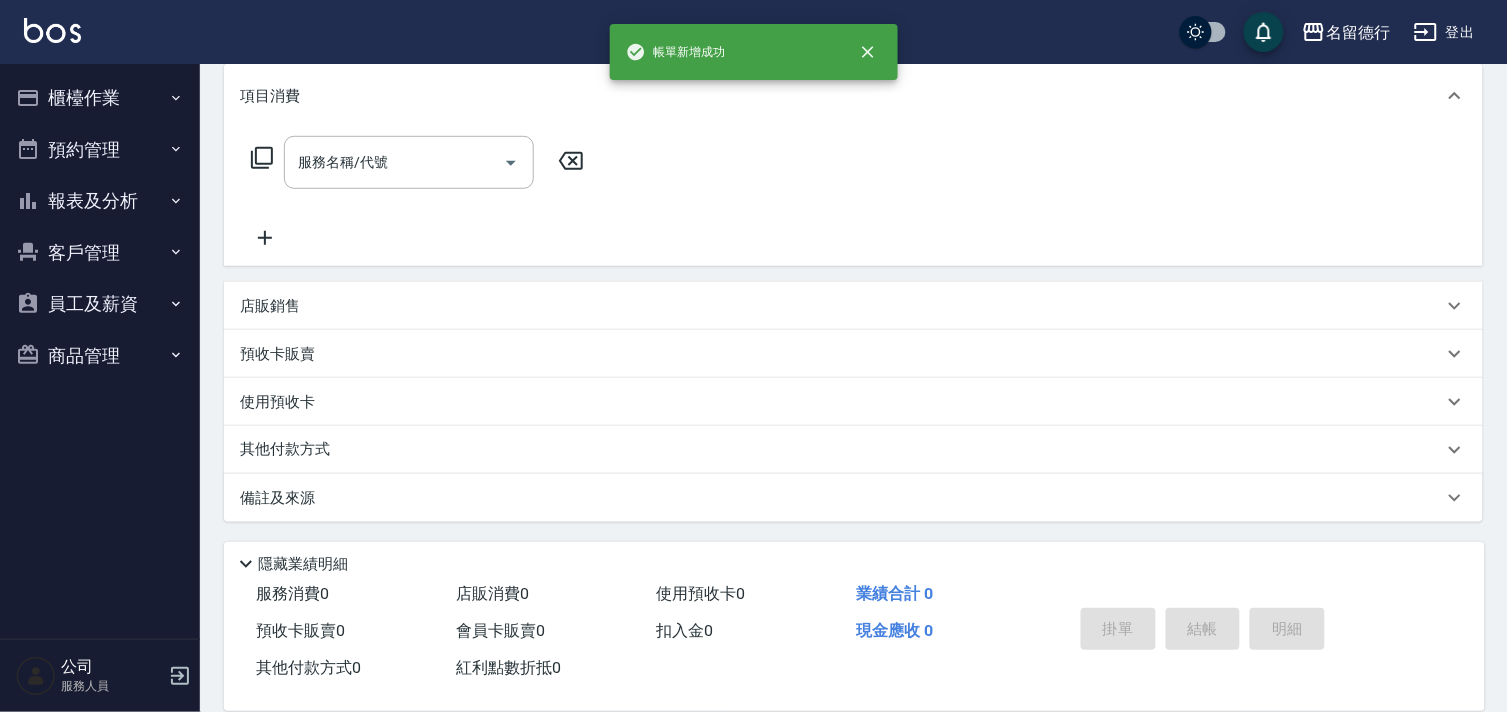 type on "[DATE] 15:04" 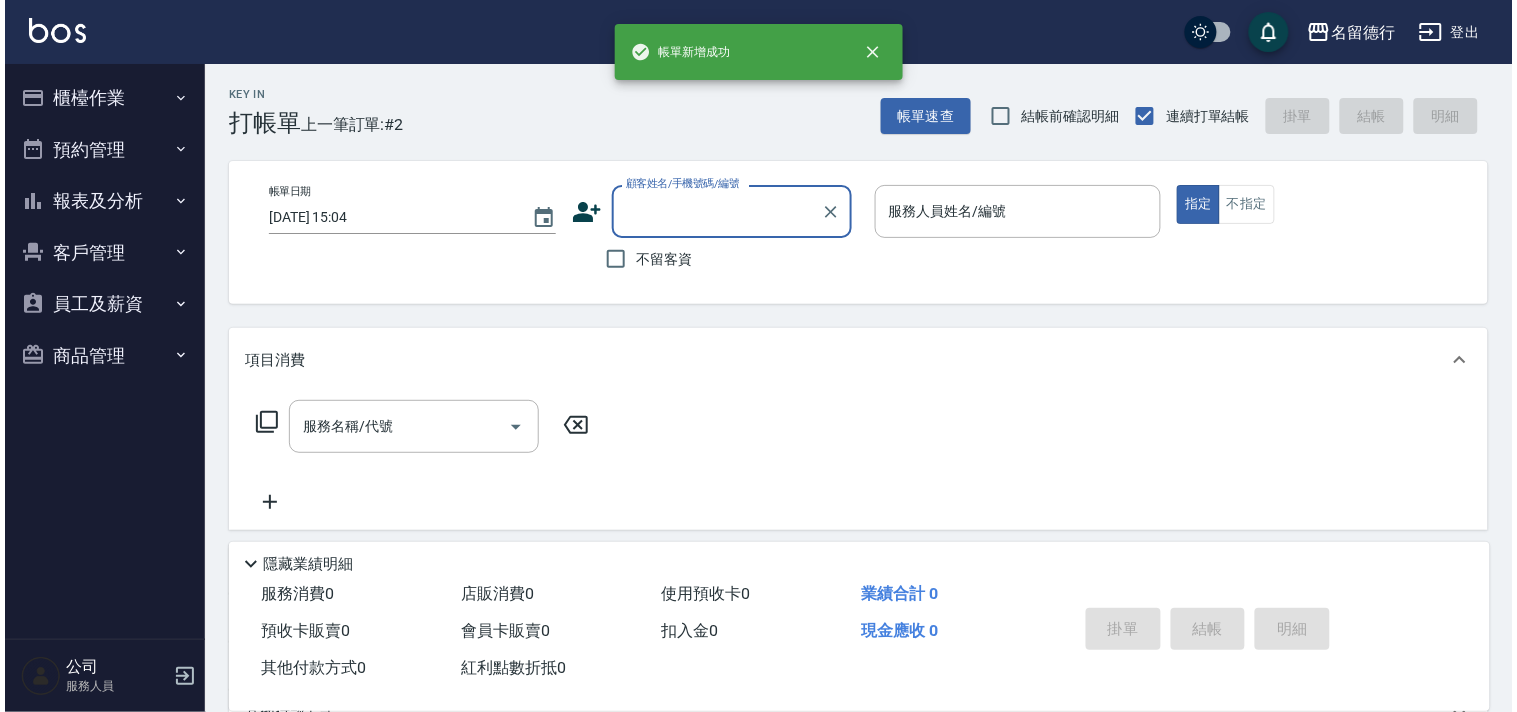 scroll, scrollTop: 0, scrollLeft: 0, axis: both 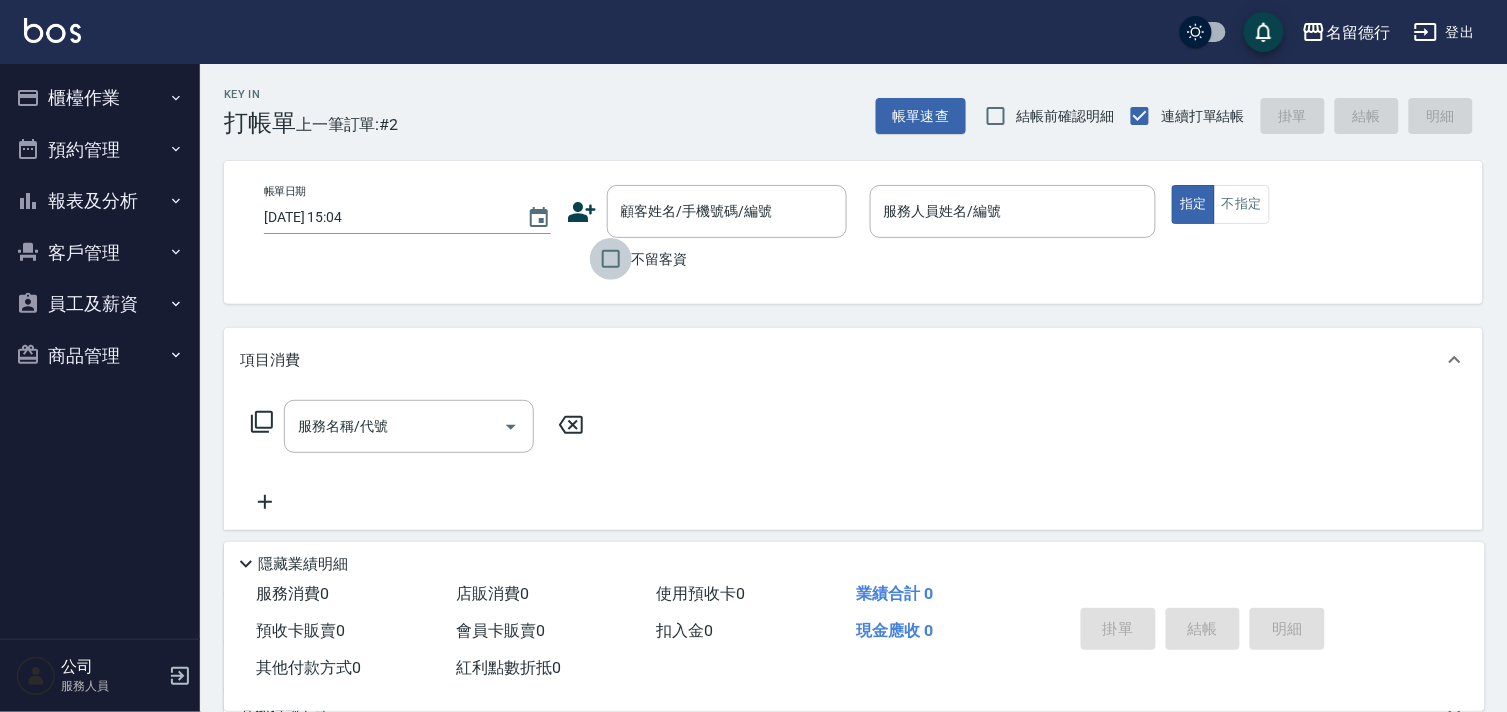 click on "不留客資" at bounding box center (611, 259) 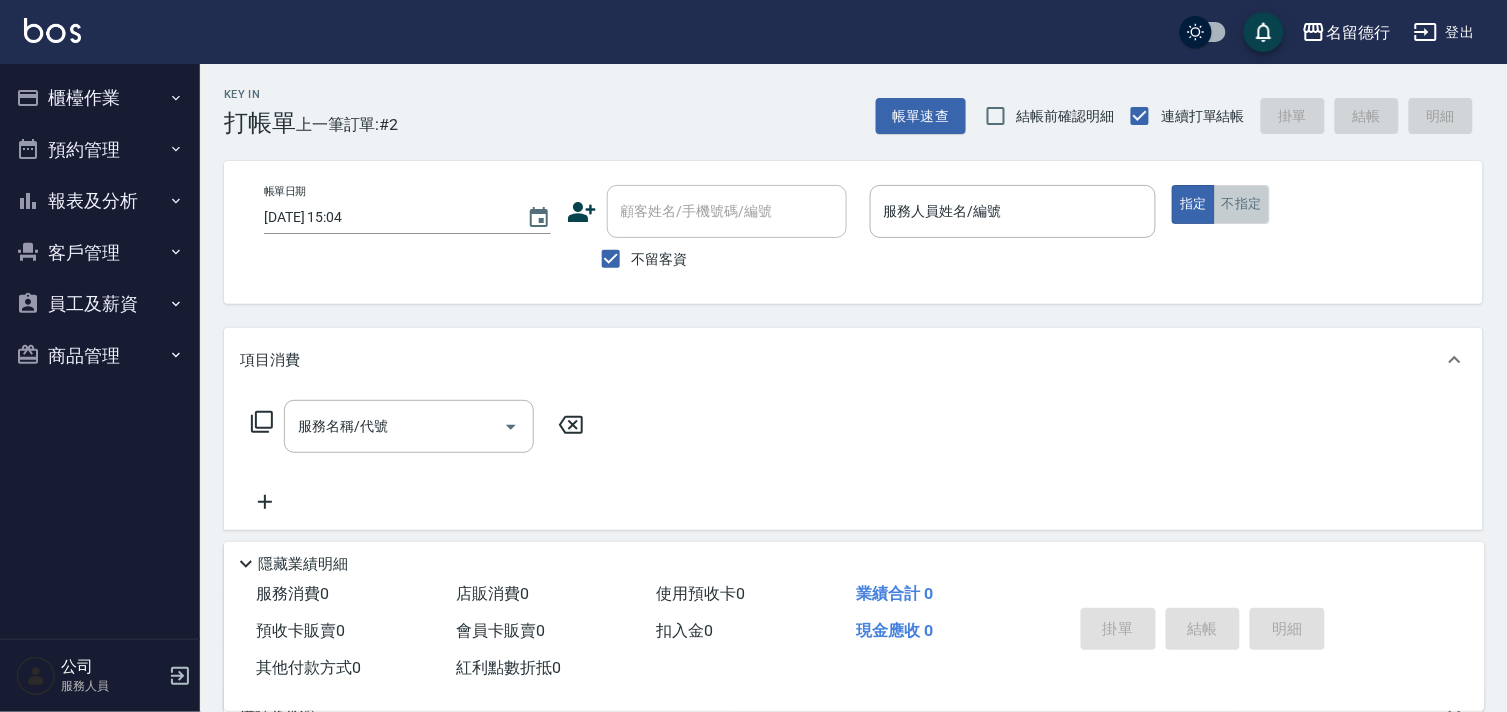 click on "不指定" at bounding box center (1242, 204) 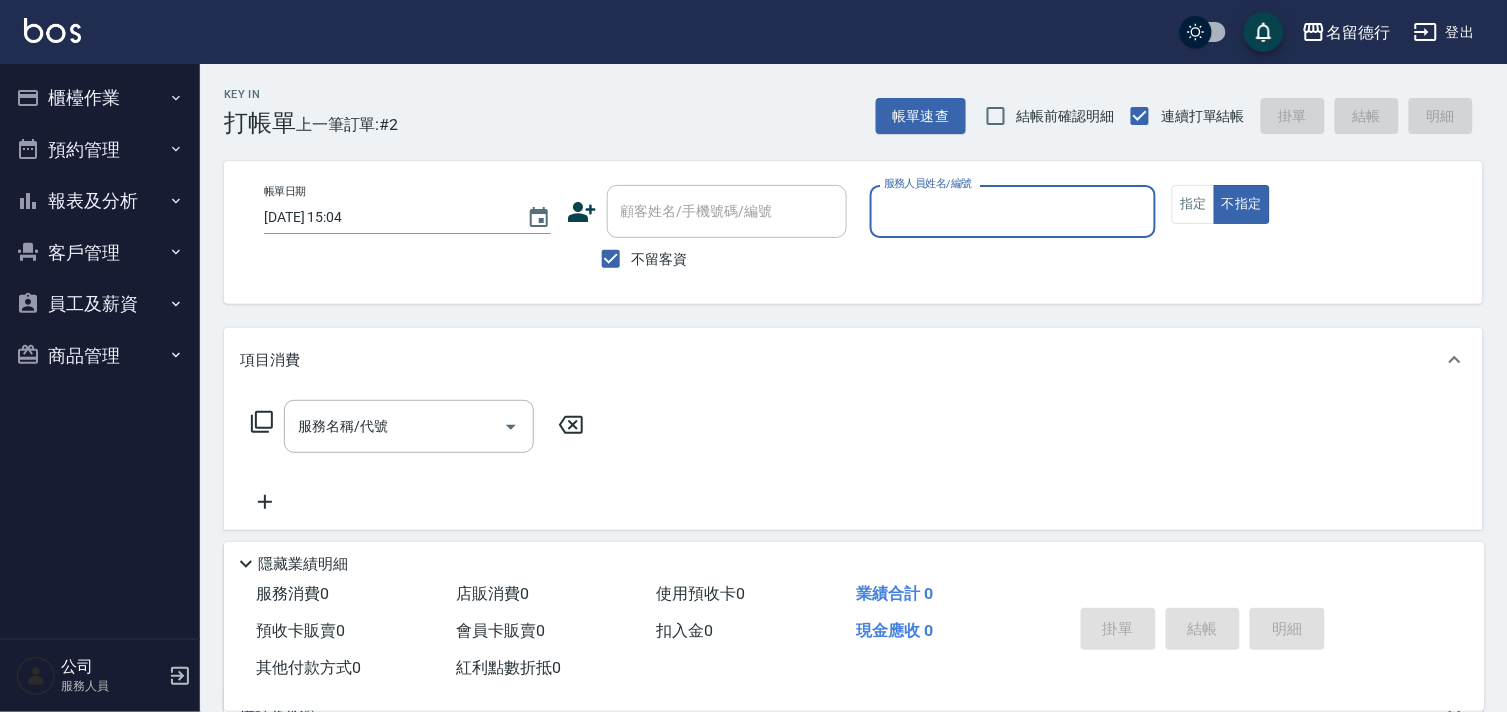 click on "服務人員姓名/編號" at bounding box center [1013, 211] 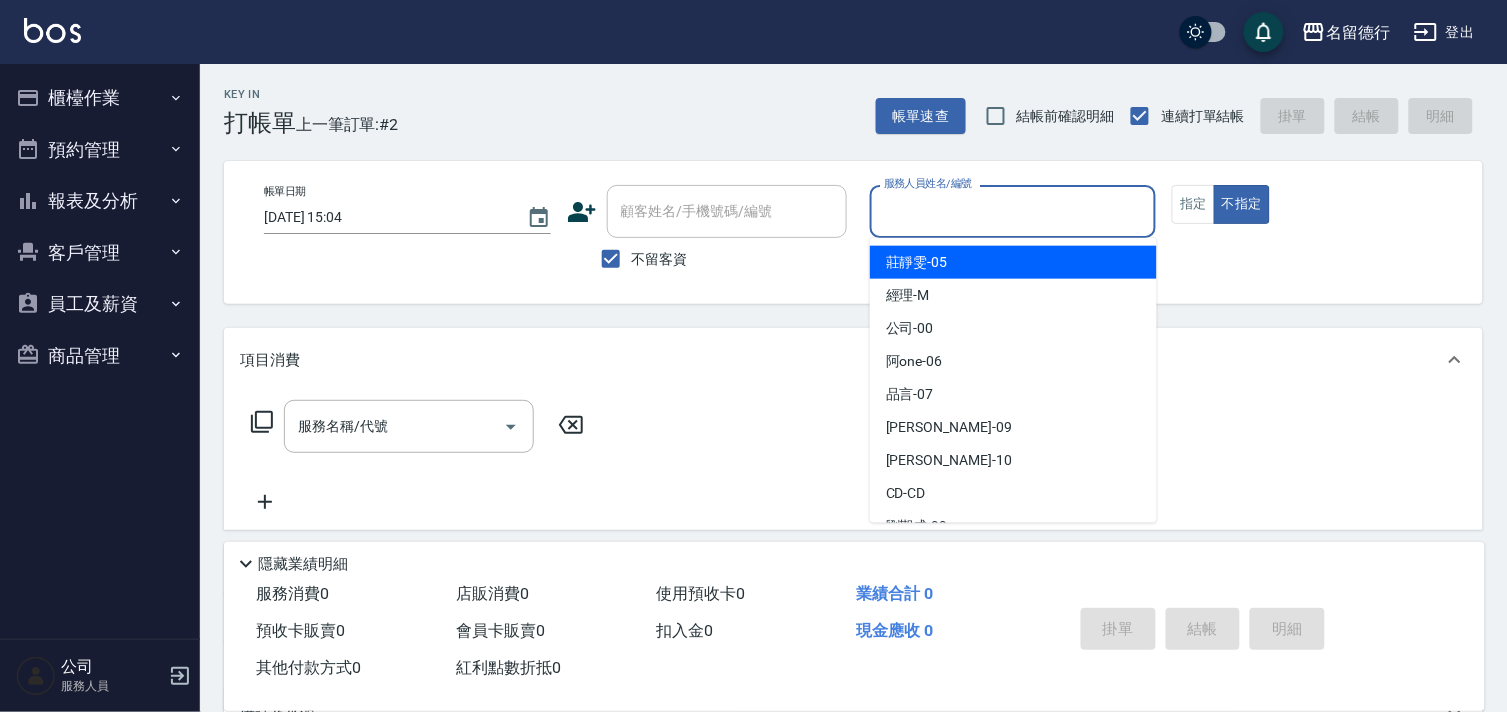click on "[PERSON_NAME]-05" at bounding box center [917, 262] 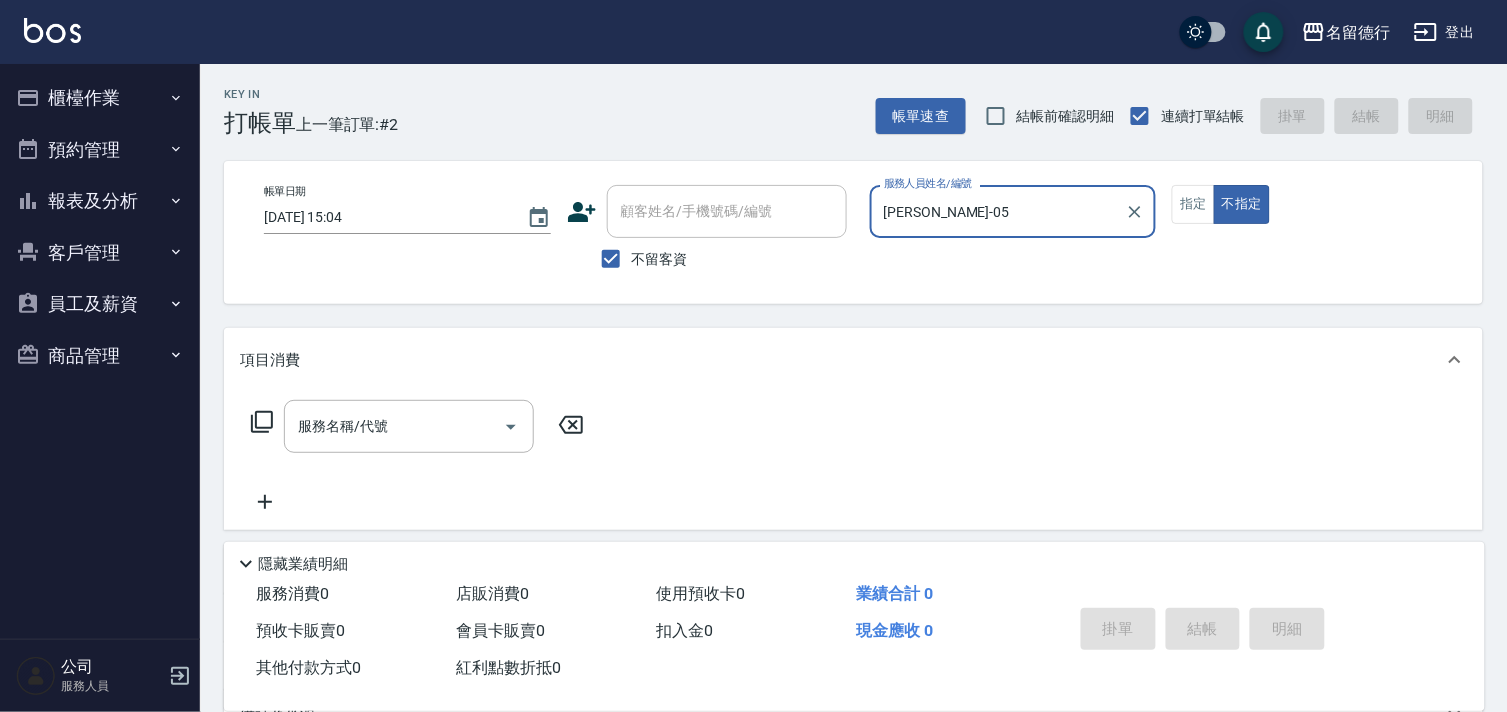 click on "服務名稱/代號 服務名稱/代號" at bounding box center (418, 426) 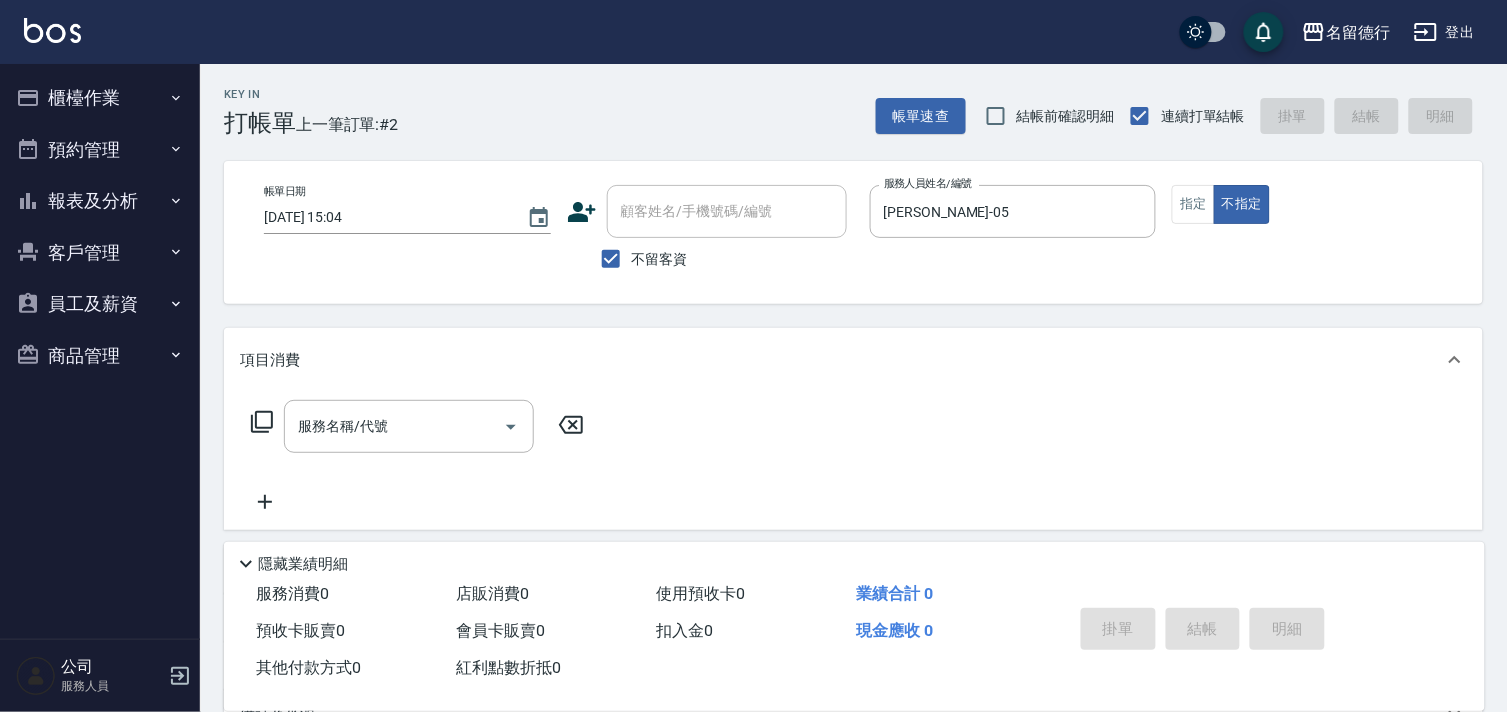 click 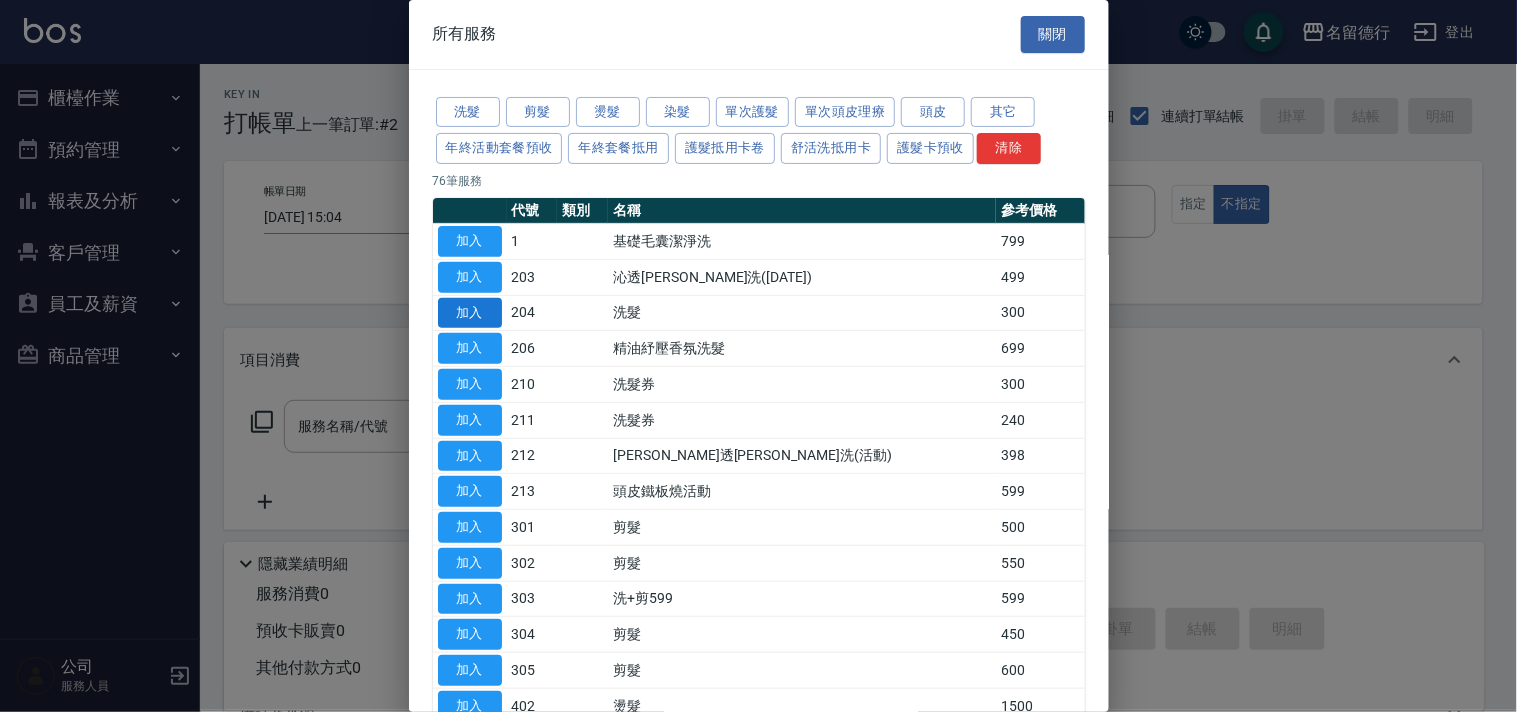 click on "加入" at bounding box center (470, 313) 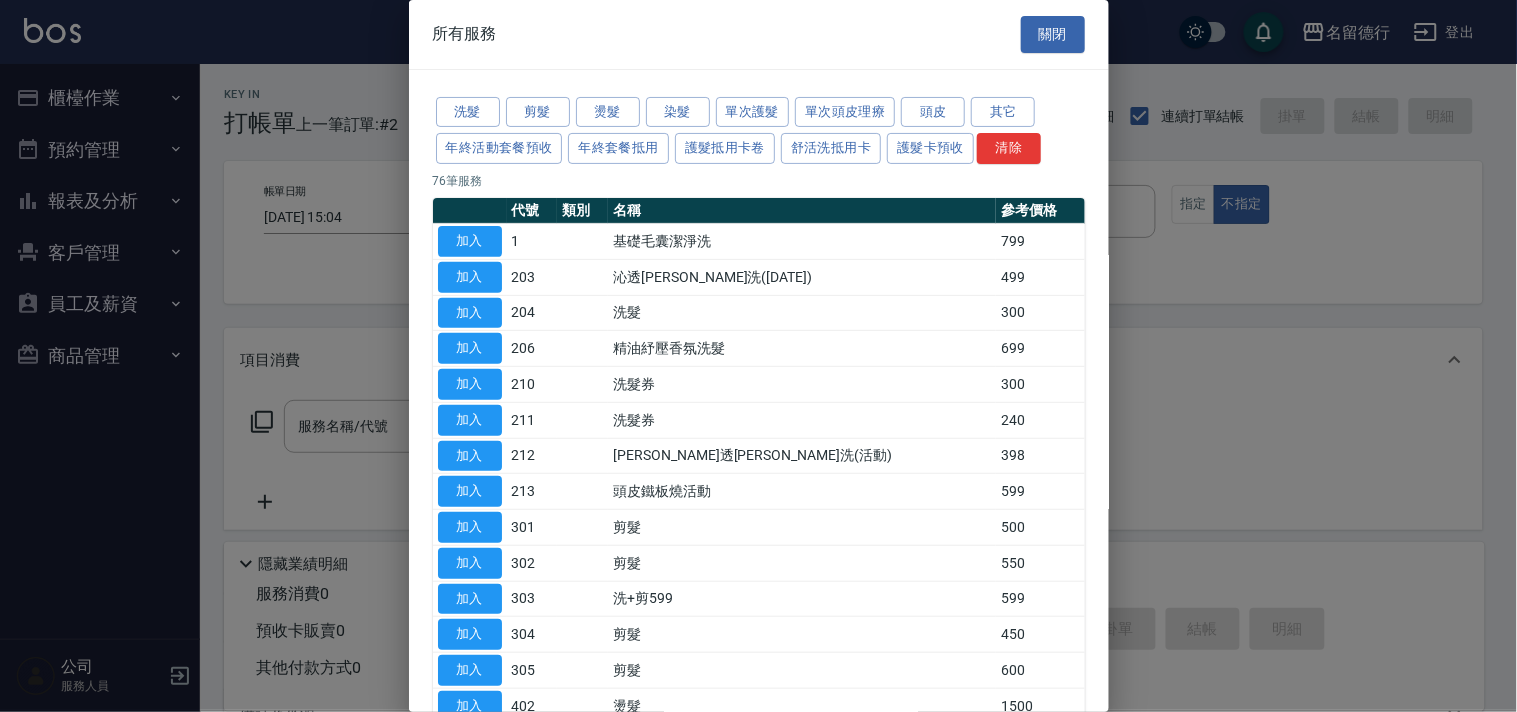 type on "洗髮(204)" 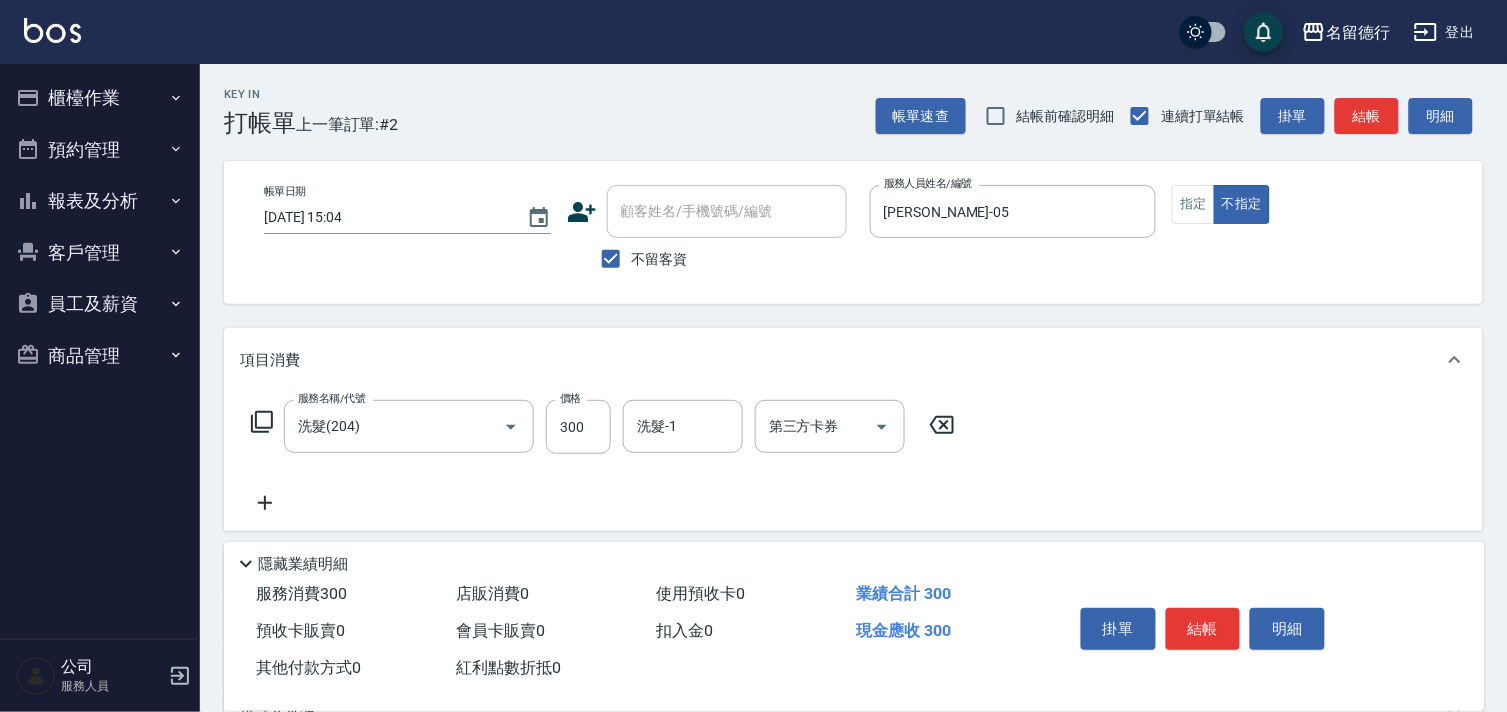 click 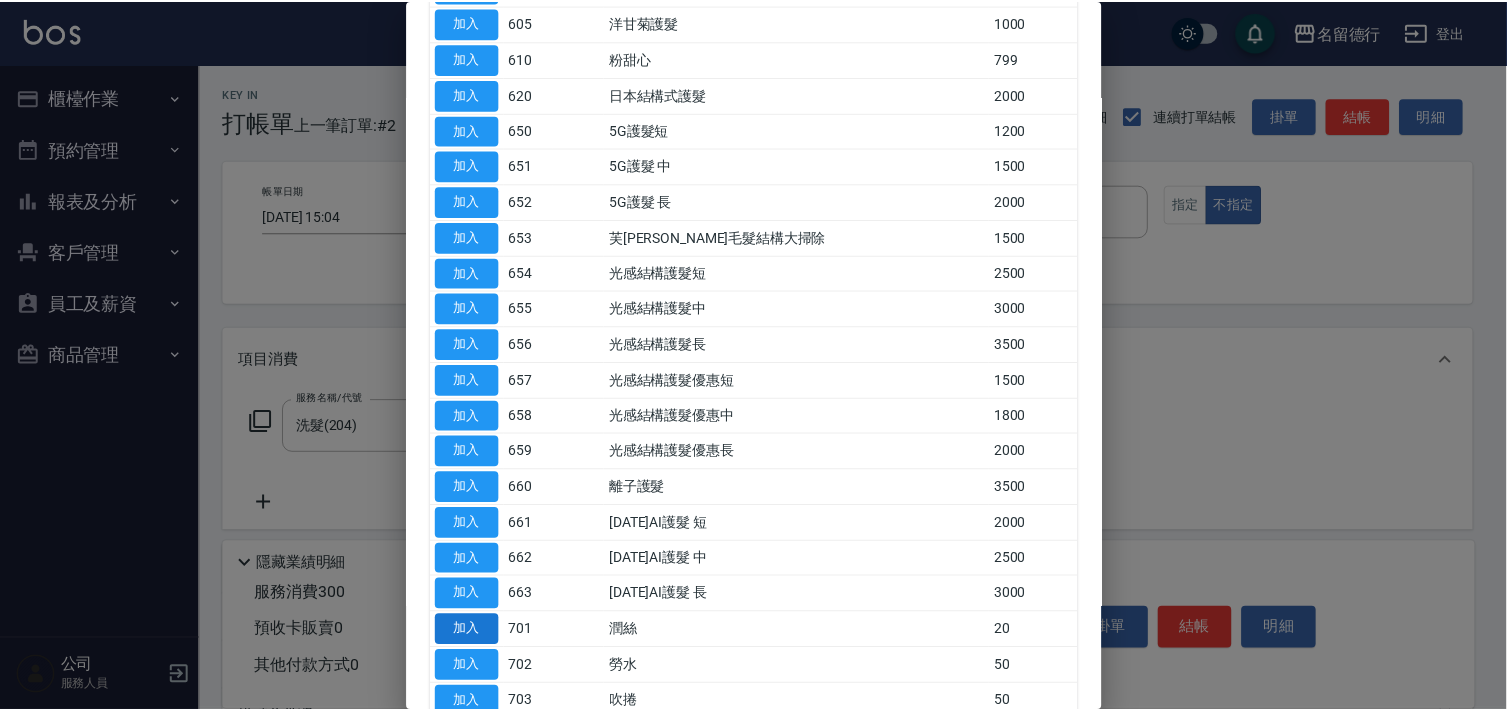 scroll, scrollTop: 1413, scrollLeft: 0, axis: vertical 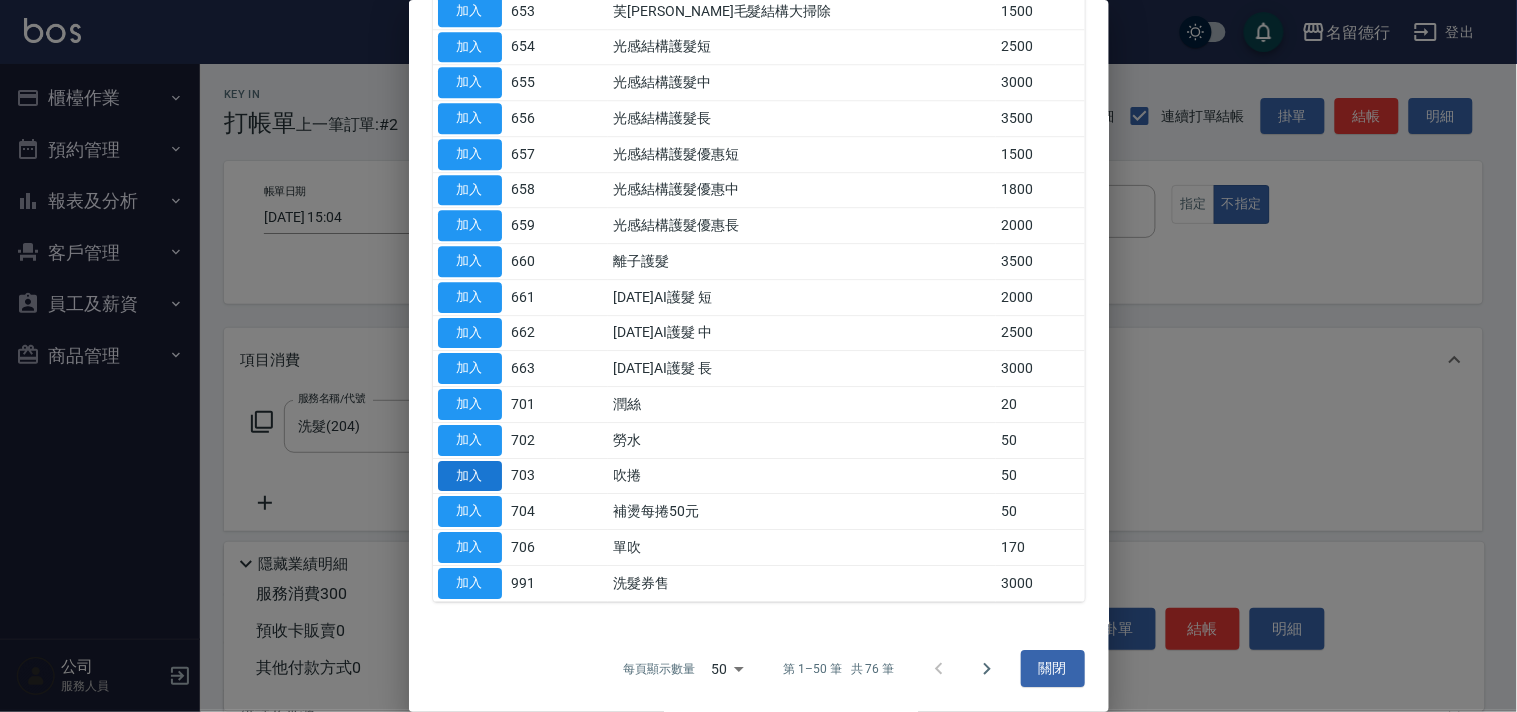 click on "加入" at bounding box center (470, 476) 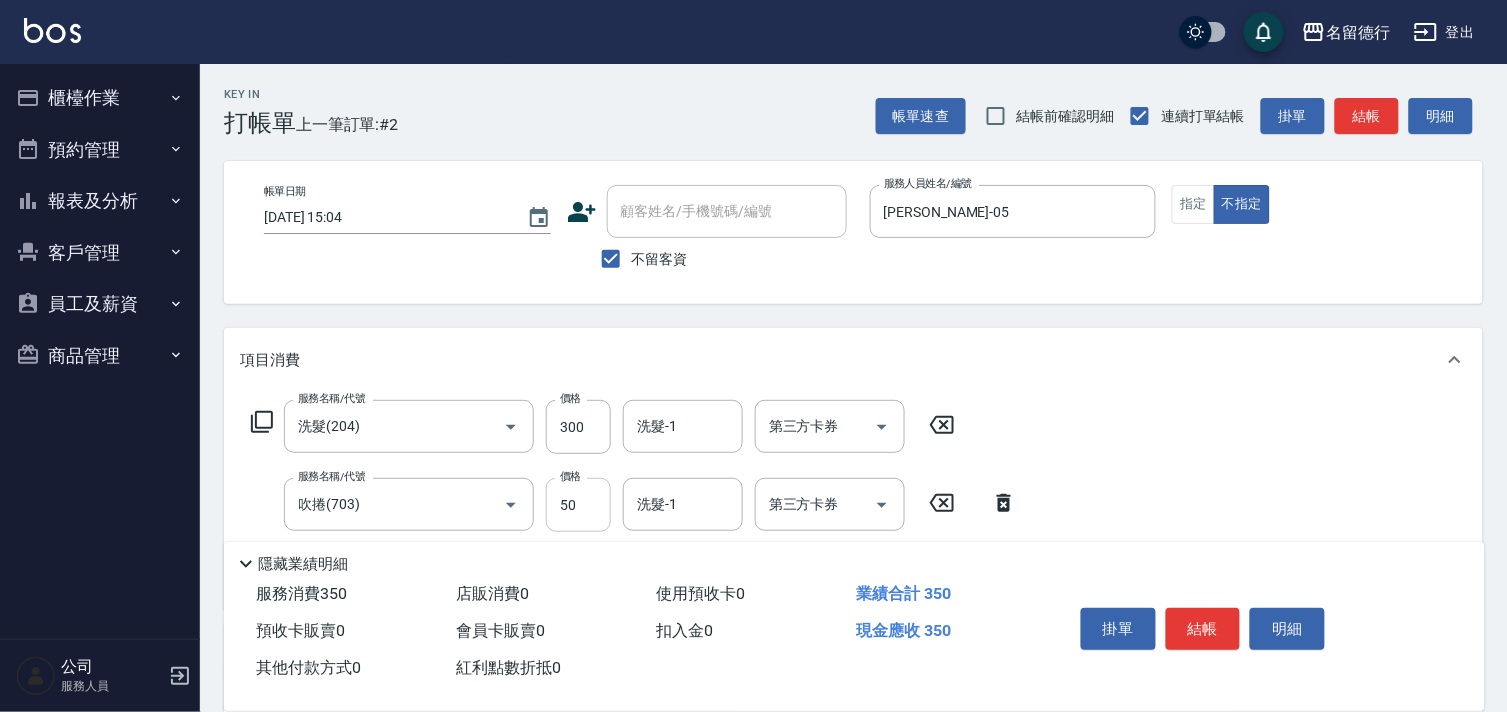 click on "50" at bounding box center [578, 505] 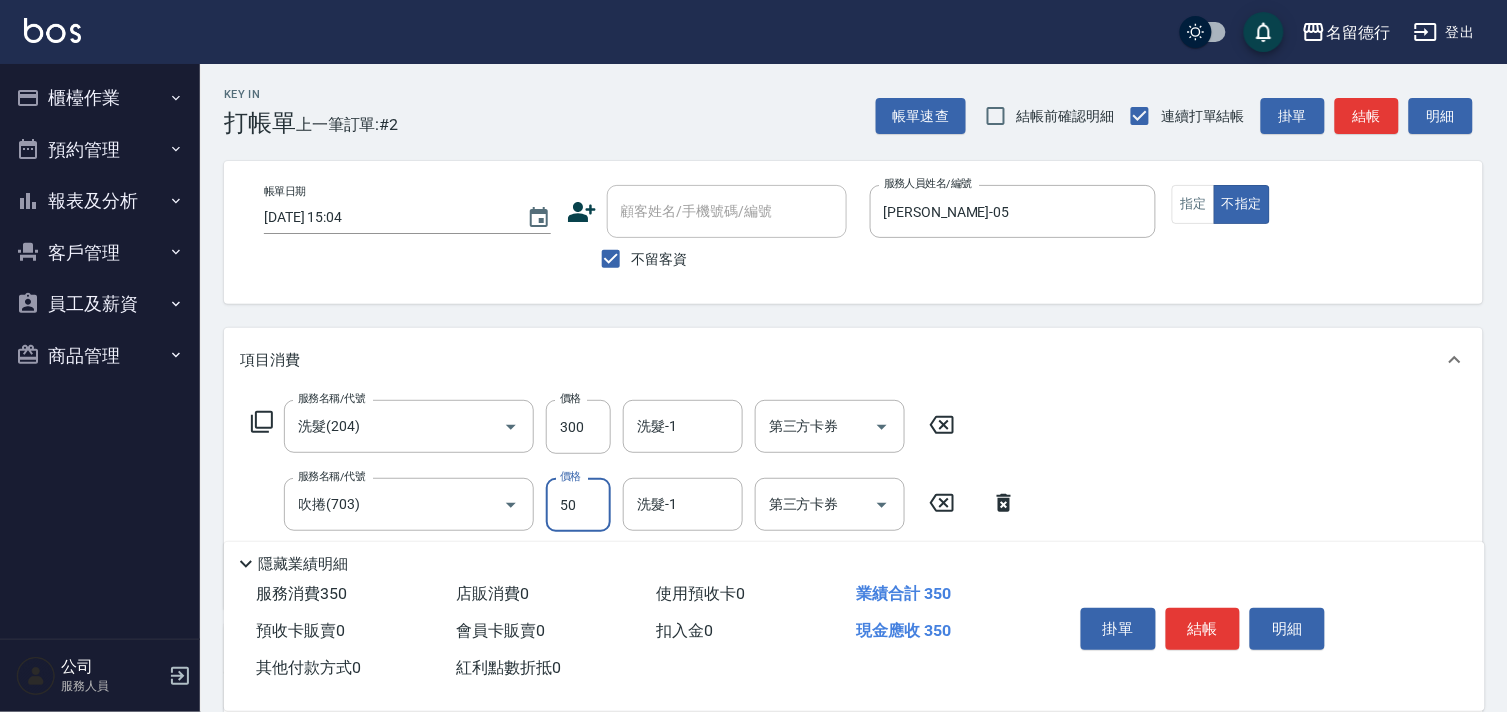 click on "50" at bounding box center (578, 505) 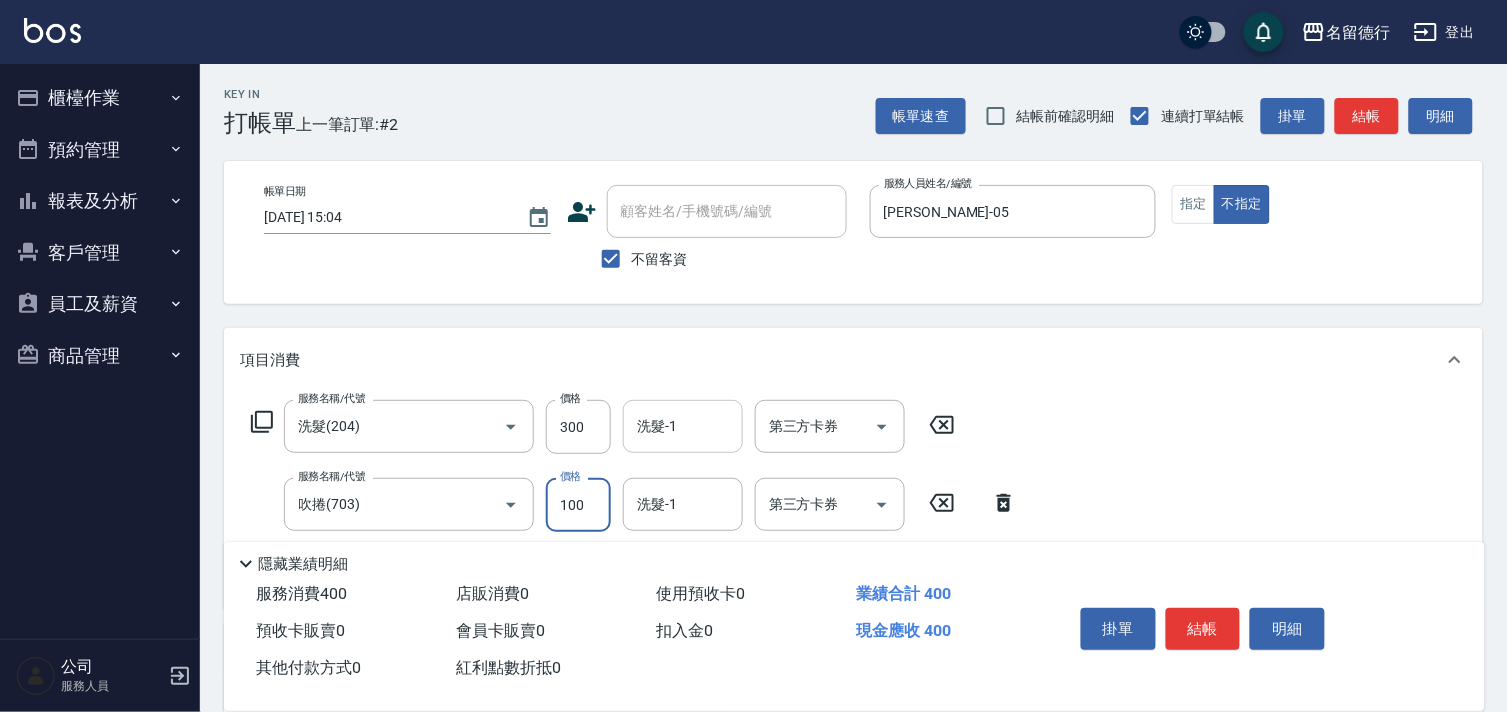 click on "洗髮-1" at bounding box center [683, 426] 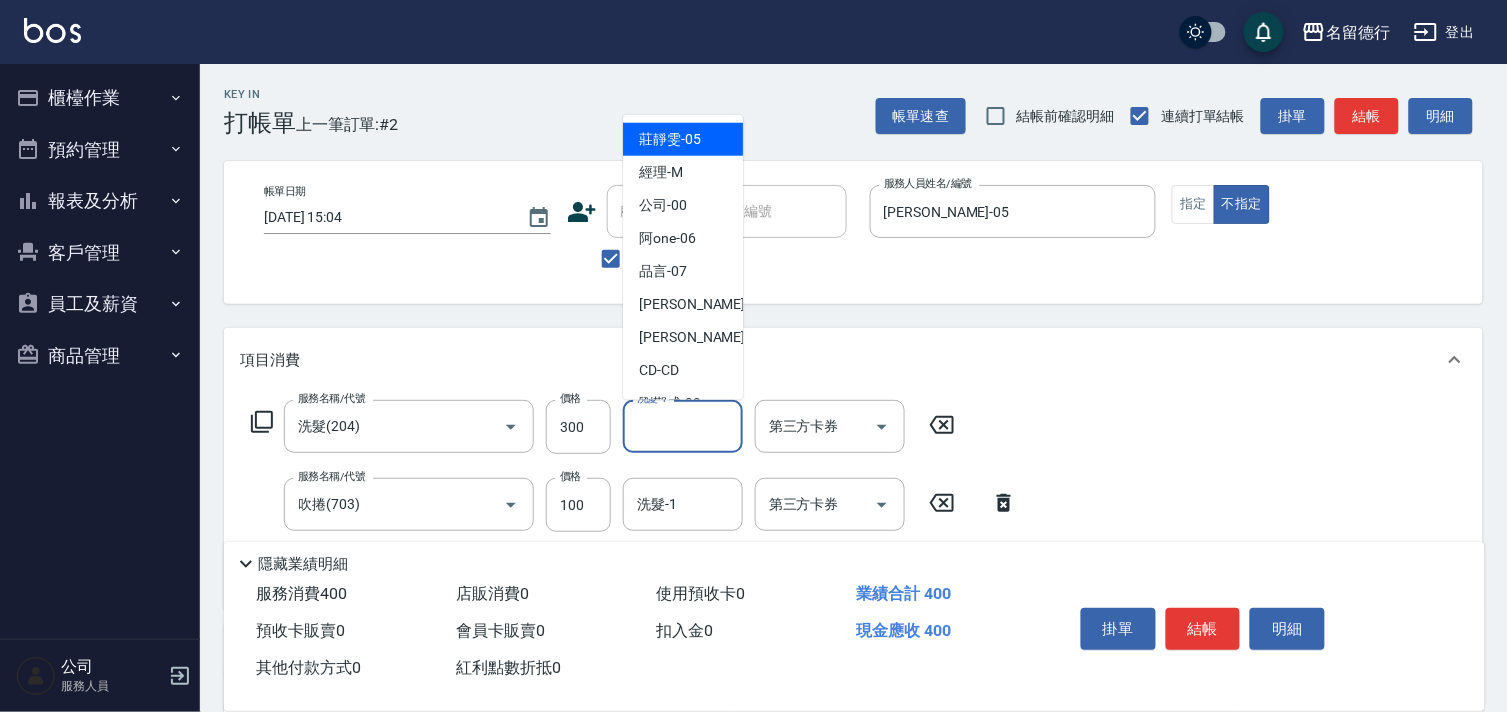 click on "[PERSON_NAME]-05" at bounding box center [683, 139] 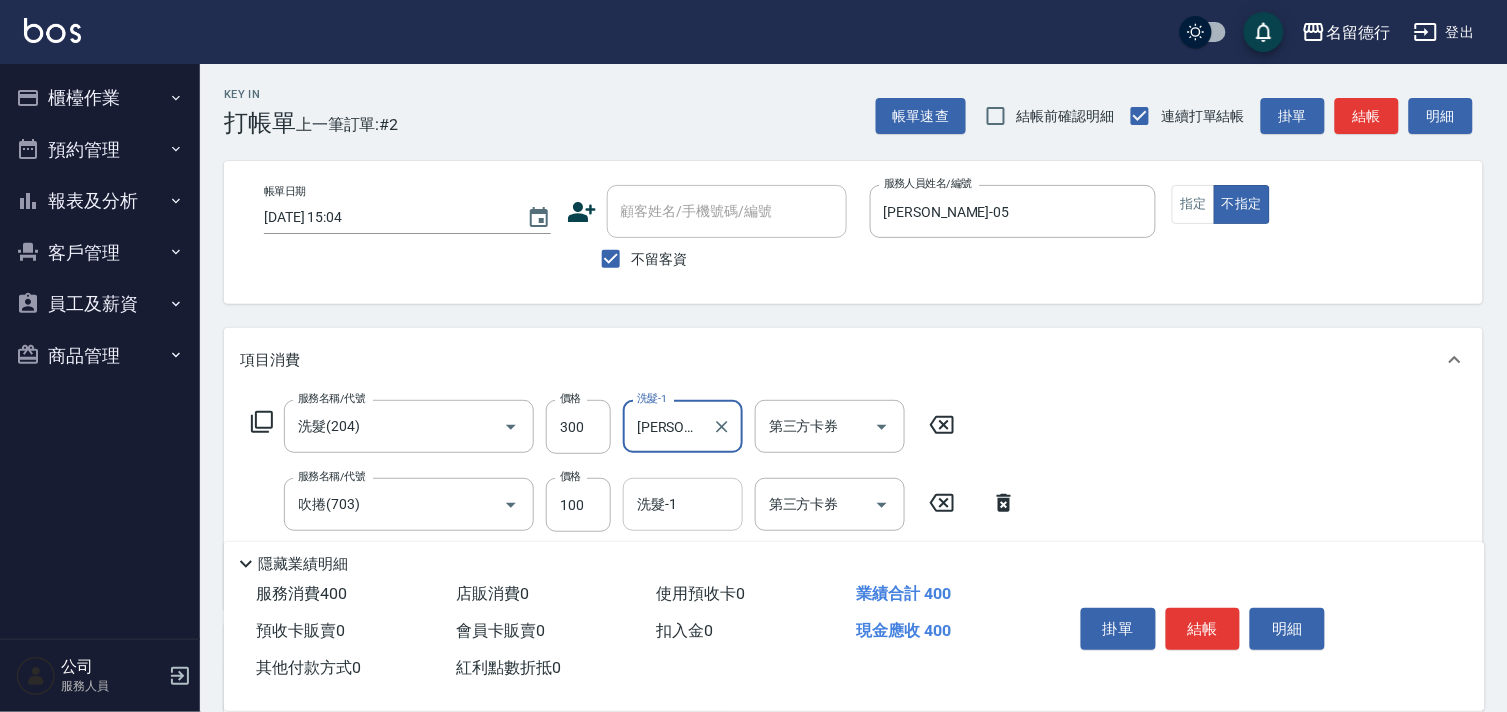 click on "洗髮-1" at bounding box center [683, 504] 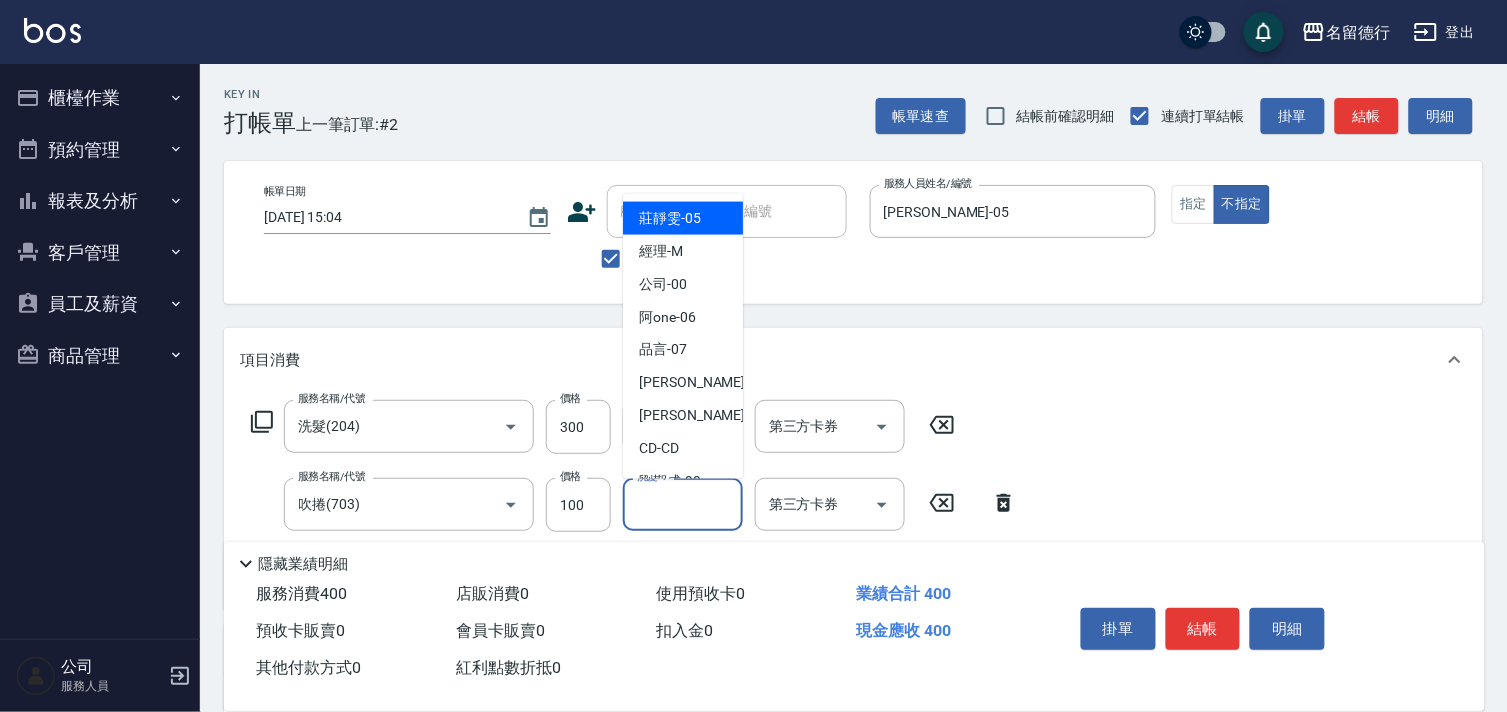 click on "[PERSON_NAME]-05" at bounding box center (670, 218) 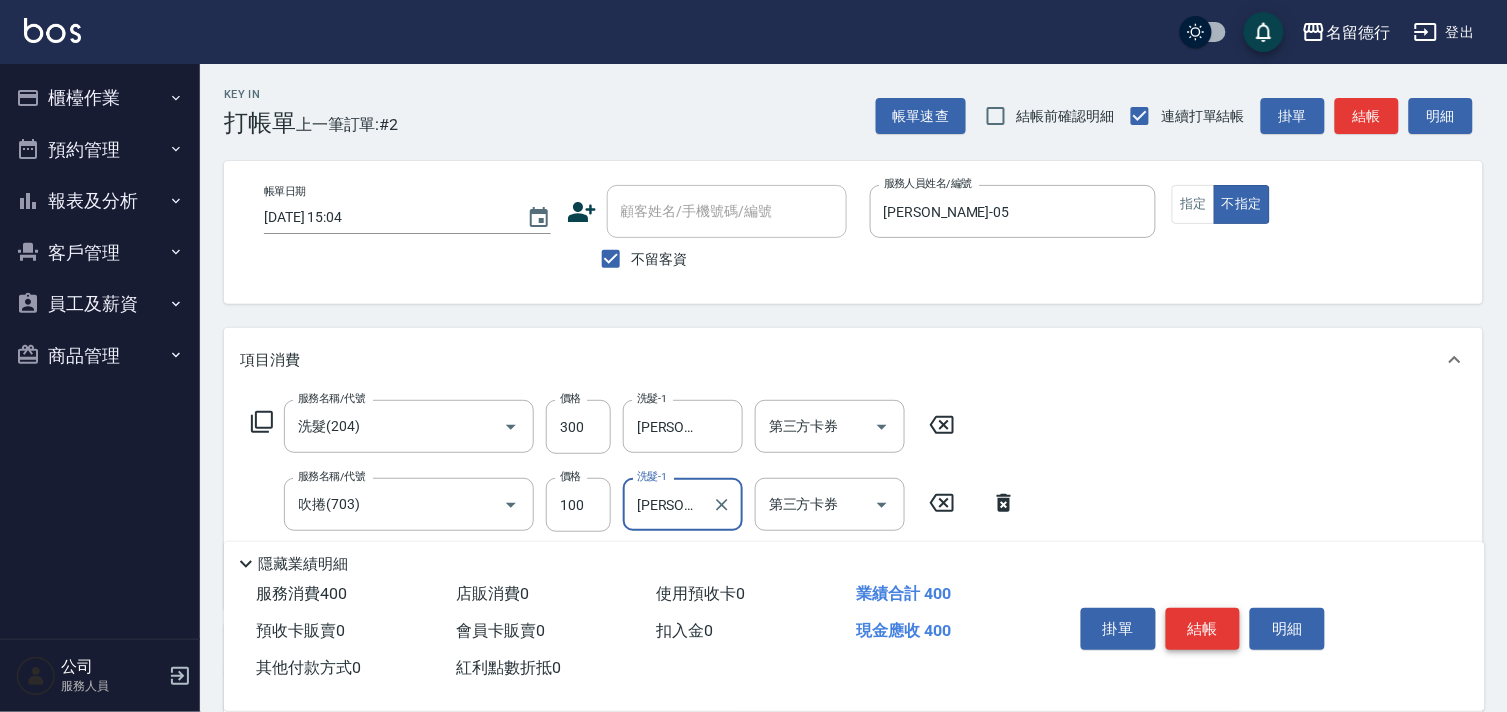 click on "結帳" at bounding box center [1203, 629] 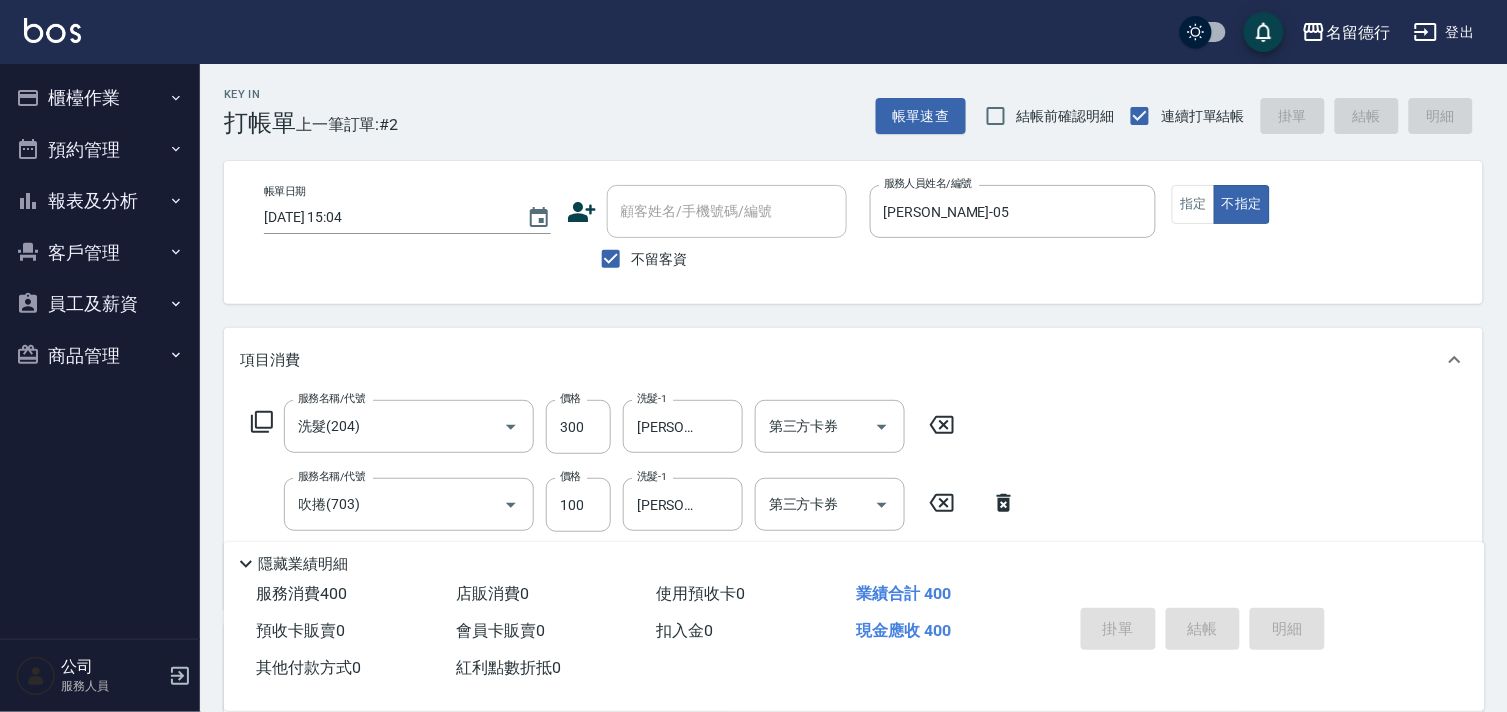 type on "[DATE] 15:05" 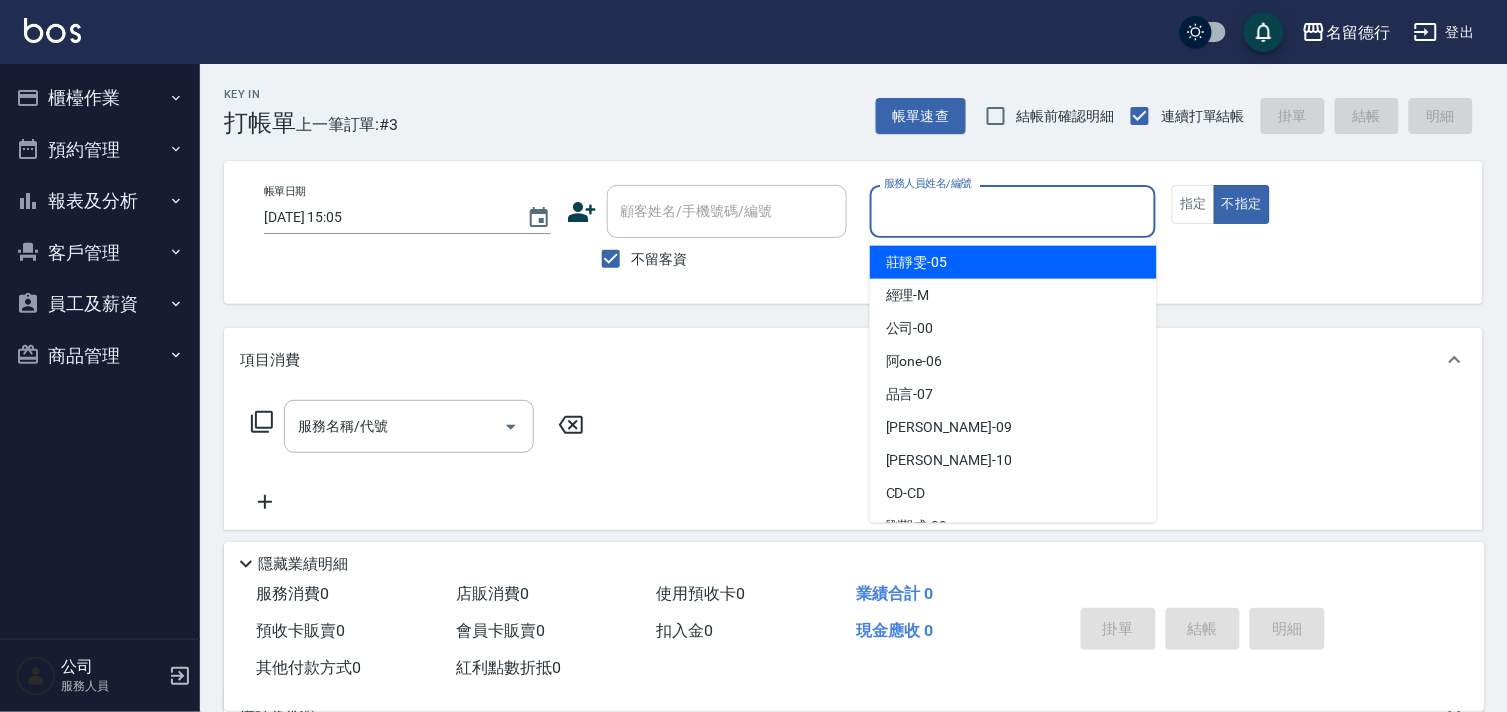 click on "服務人員姓名/編號" at bounding box center [1013, 211] 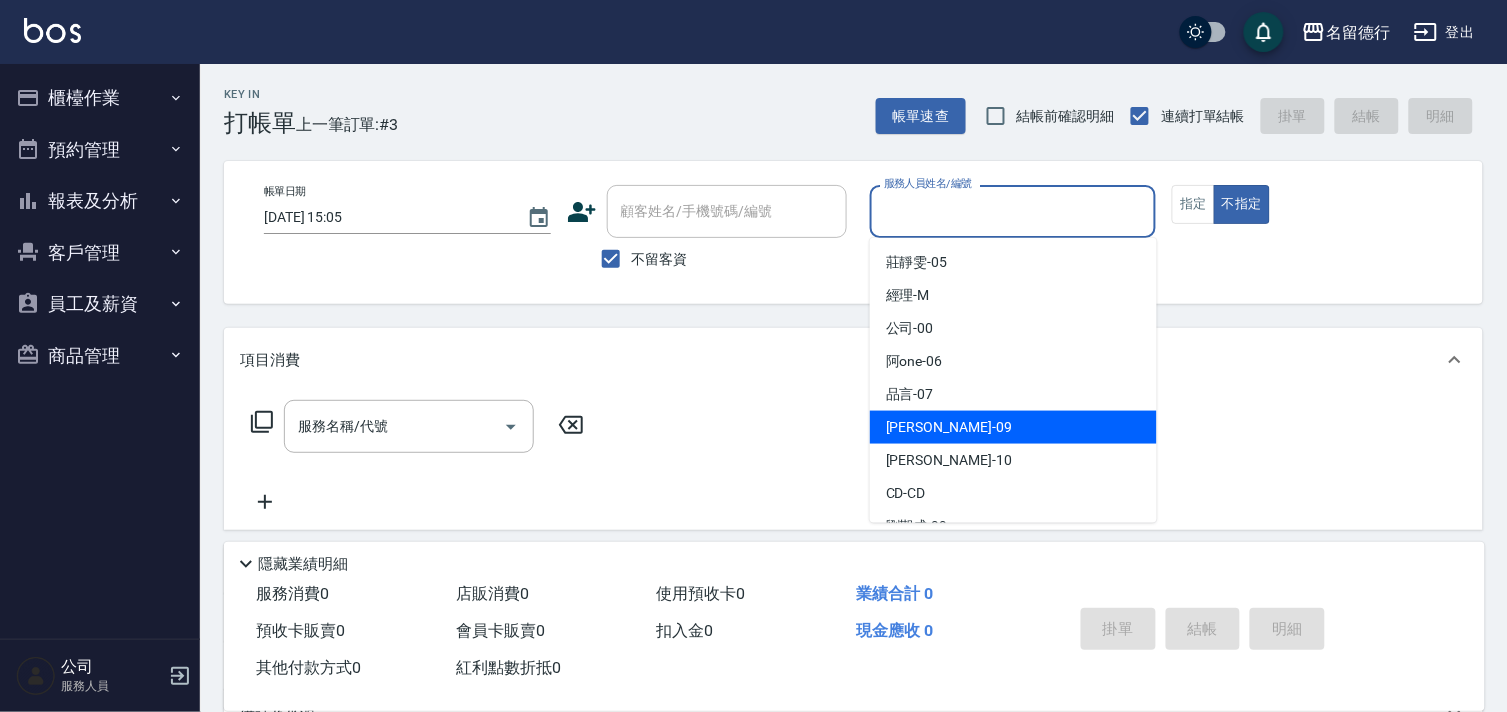 click on "[PERSON_NAME] -09" at bounding box center [949, 427] 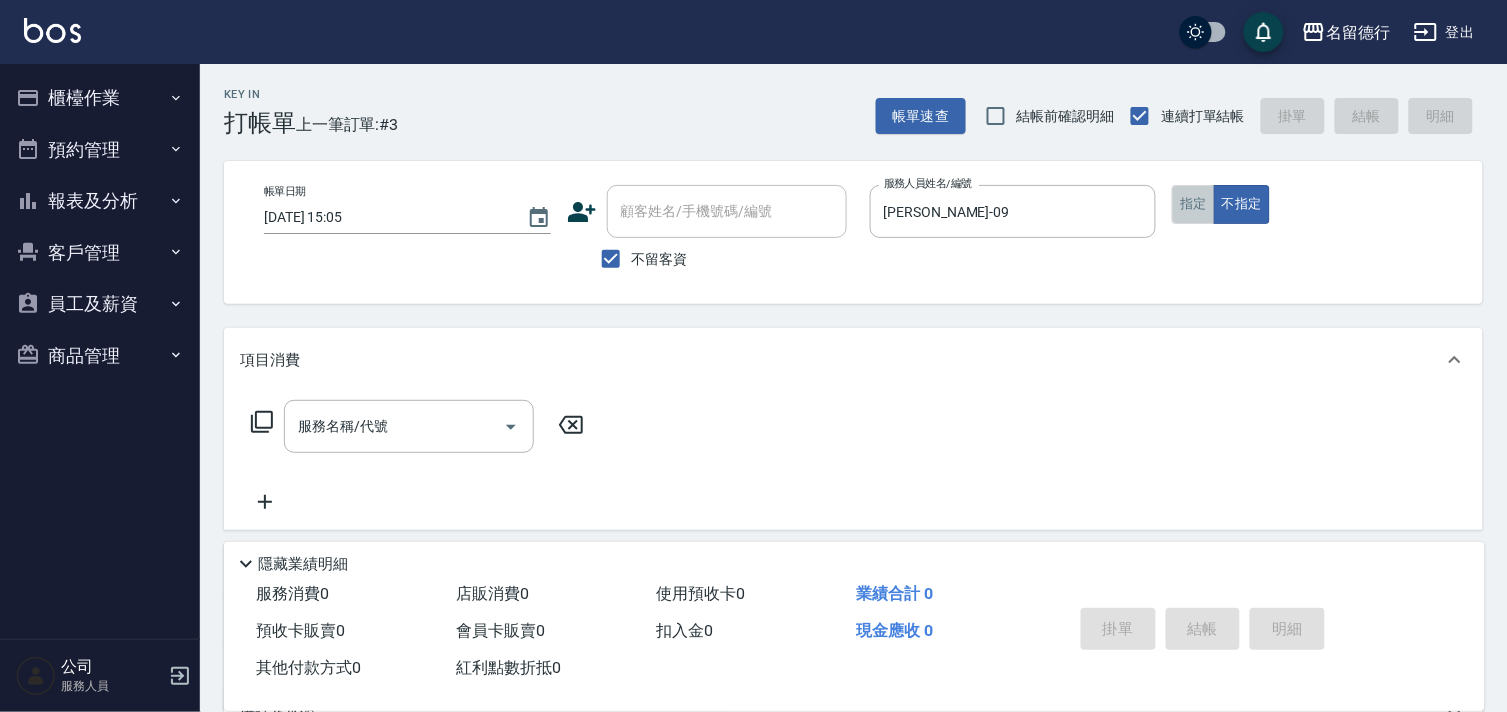 click on "指定" at bounding box center [1193, 204] 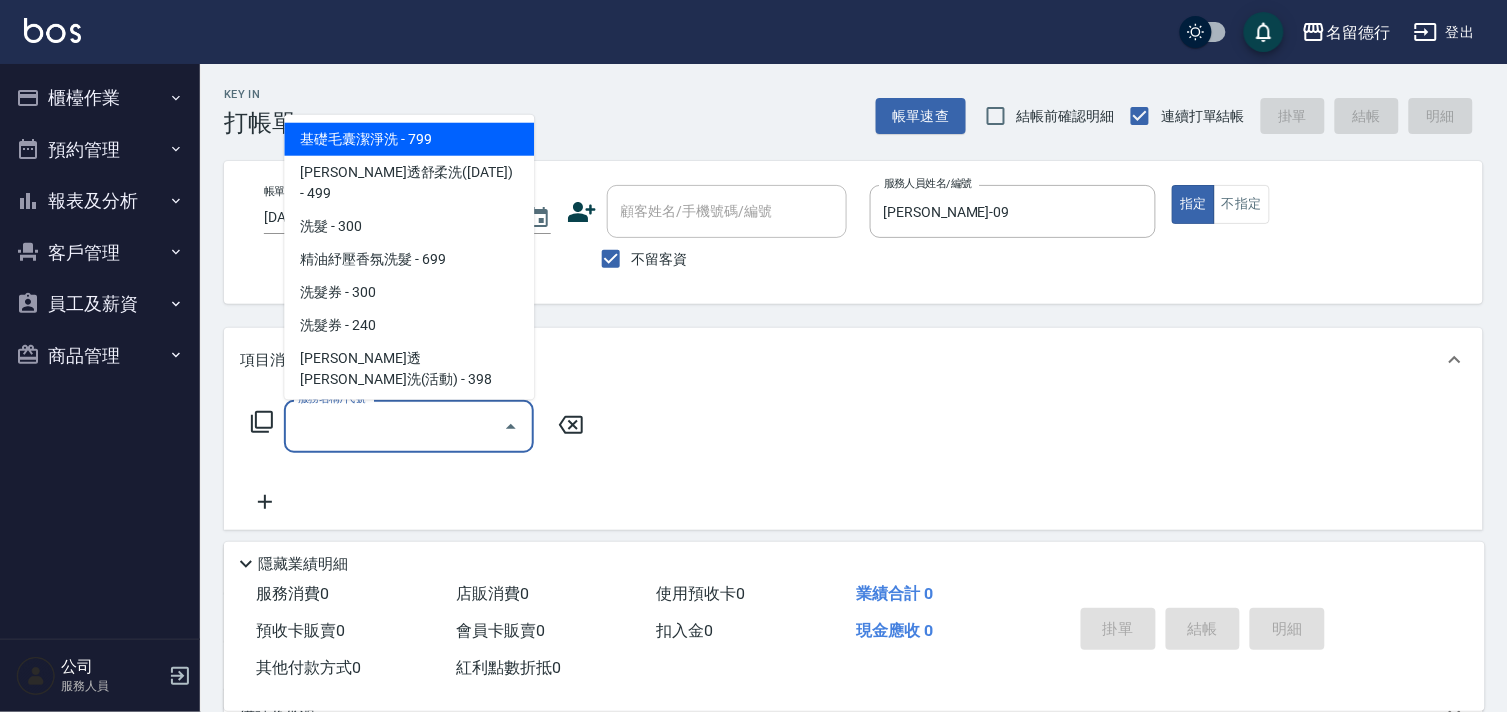 click on "服務名稱/代號" at bounding box center (394, 426) 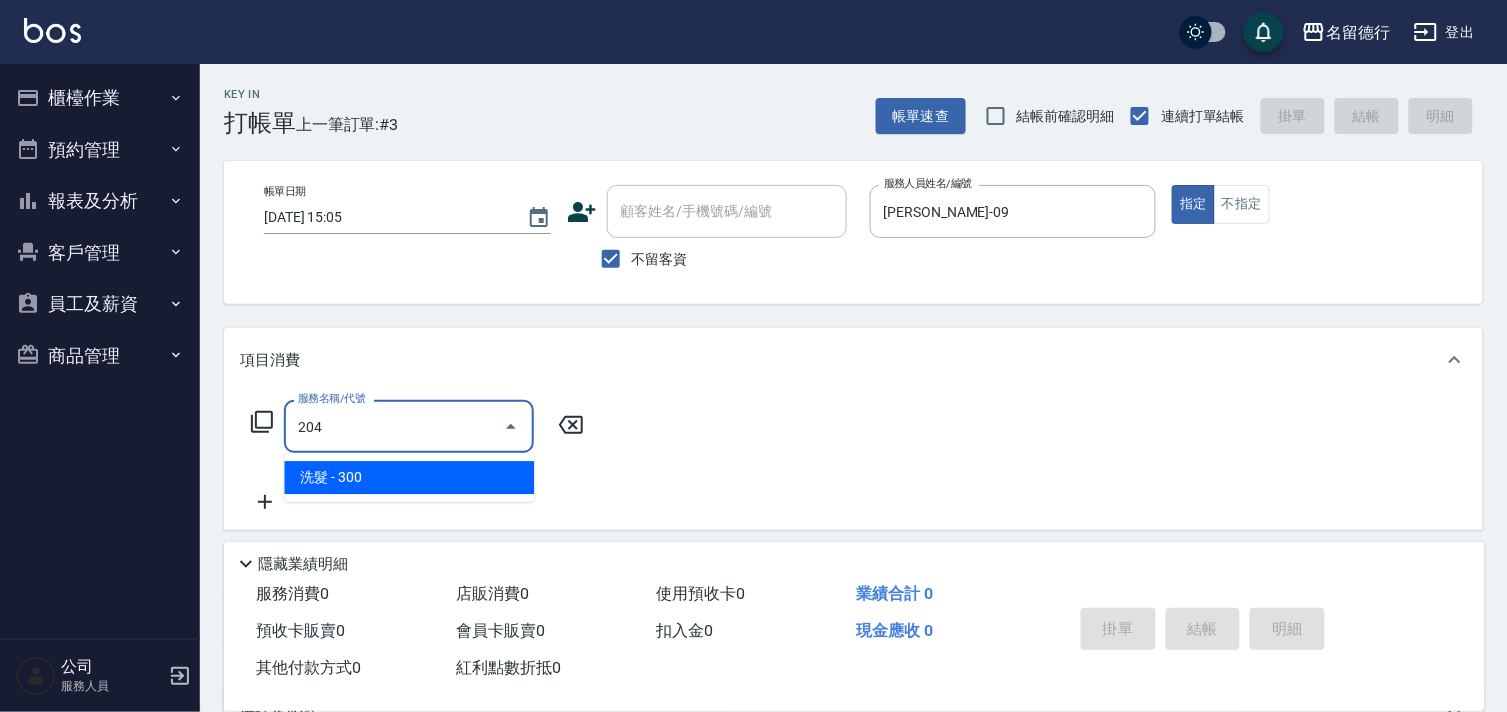 click on "洗髮 - 300" at bounding box center [409, 477] 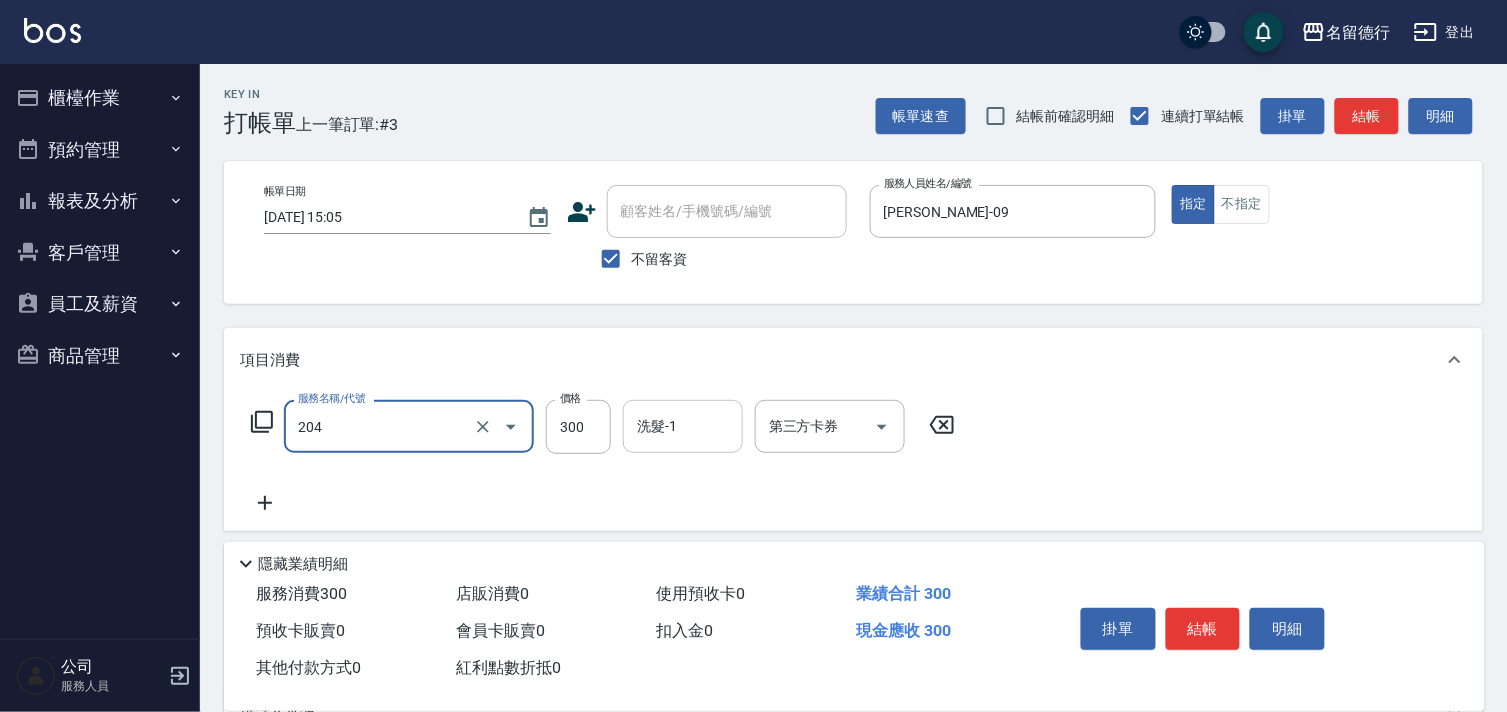 type on "洗髮(204)" 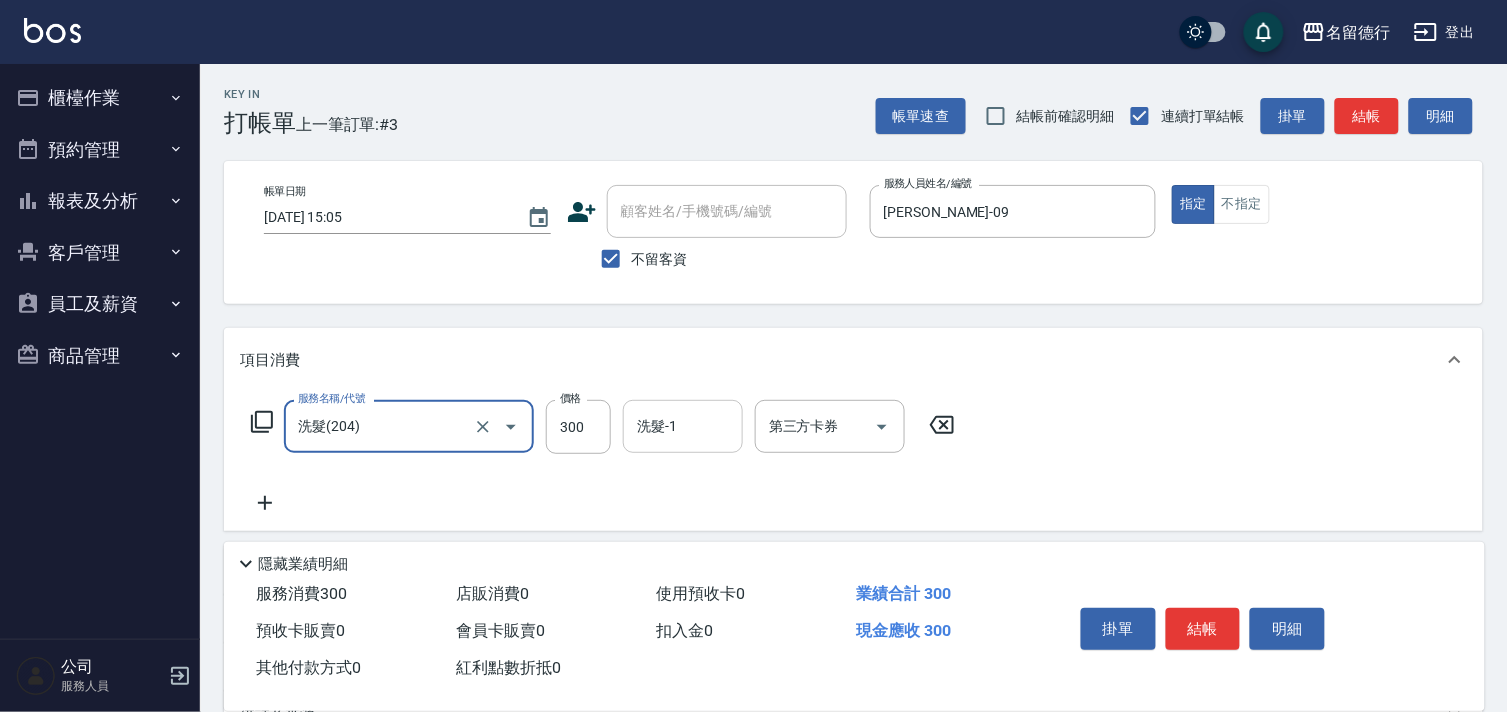 click on "洗髮-1" at bounding box center [683, 426] 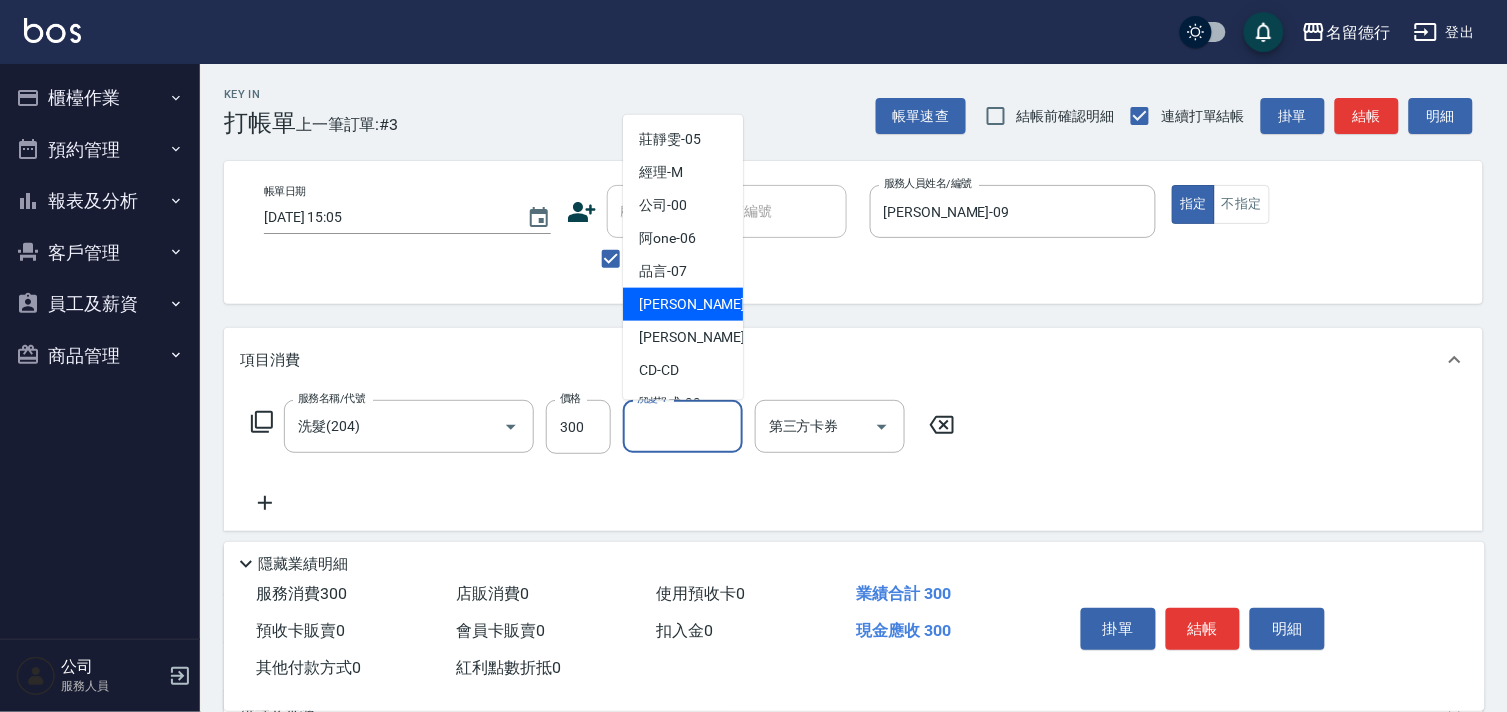 click on "[PERSON_NAME] -09" at bounding box center (702, 304) 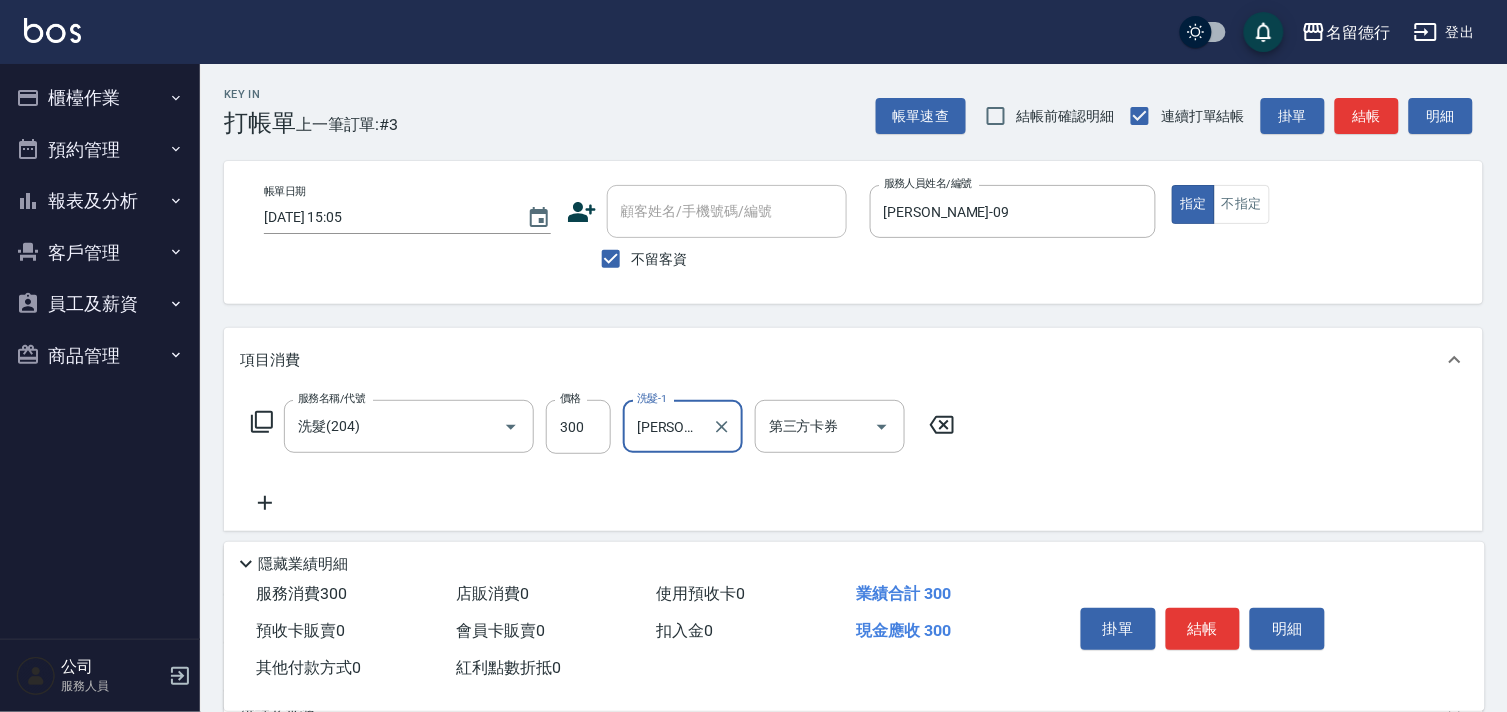 scroll, scrollTop: 216, scrollLeft: 0, axis: vertical 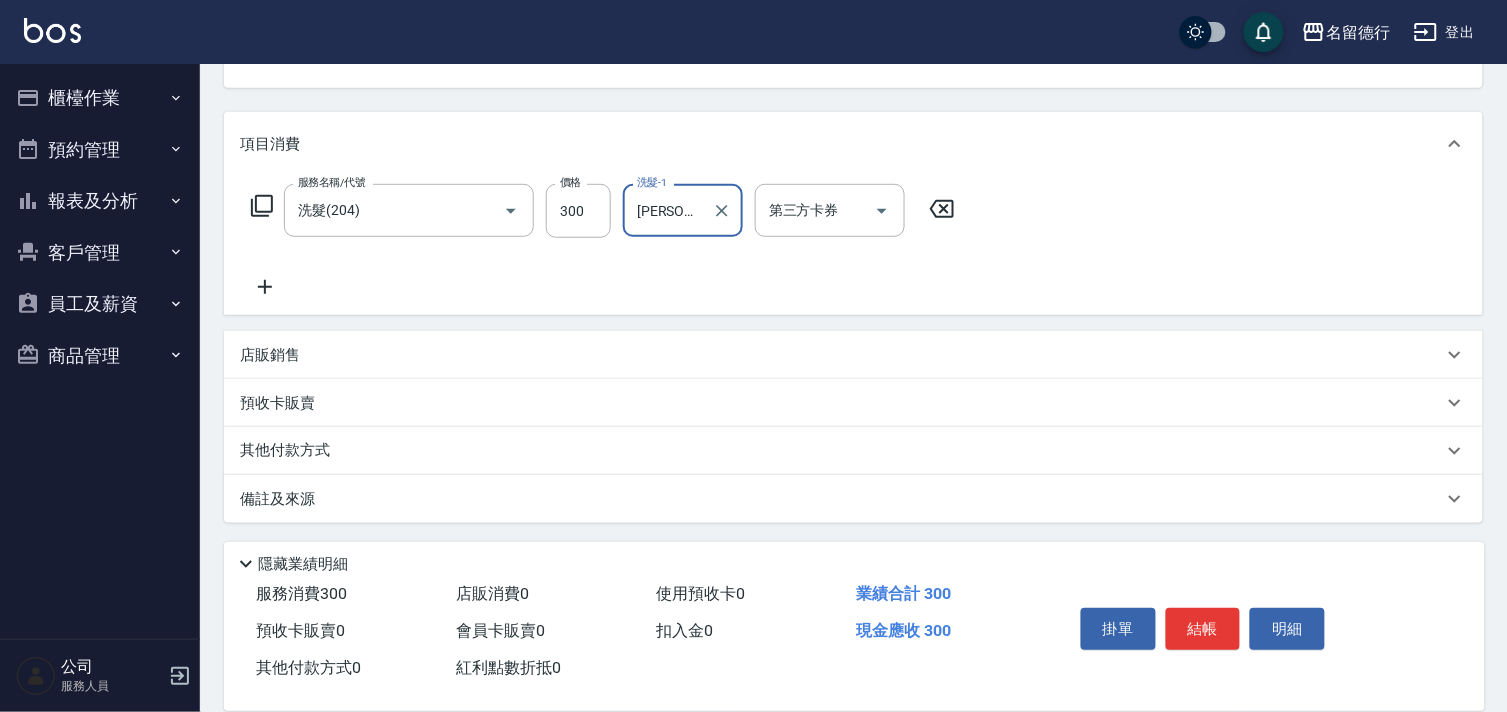 click 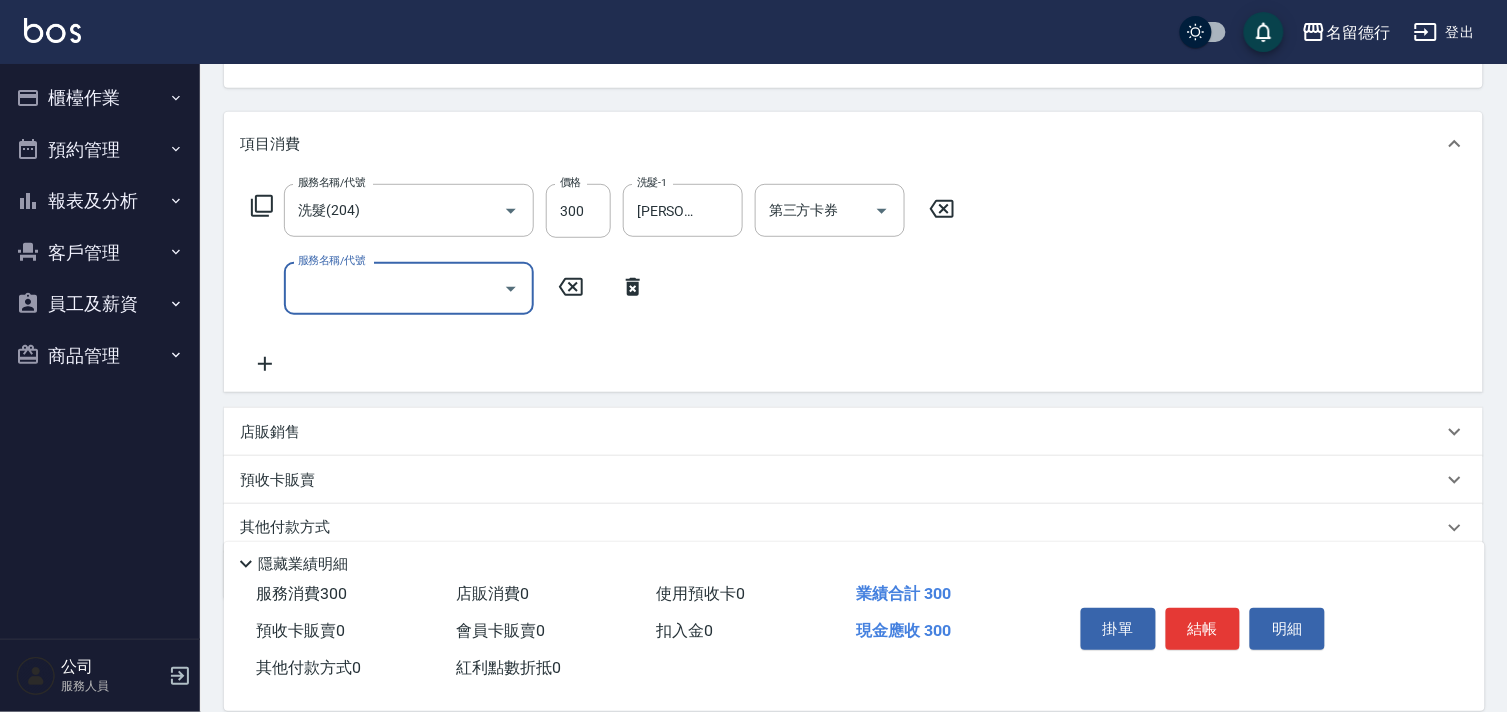 click on "服務名稱/代號" at bounding box center [394, 288] 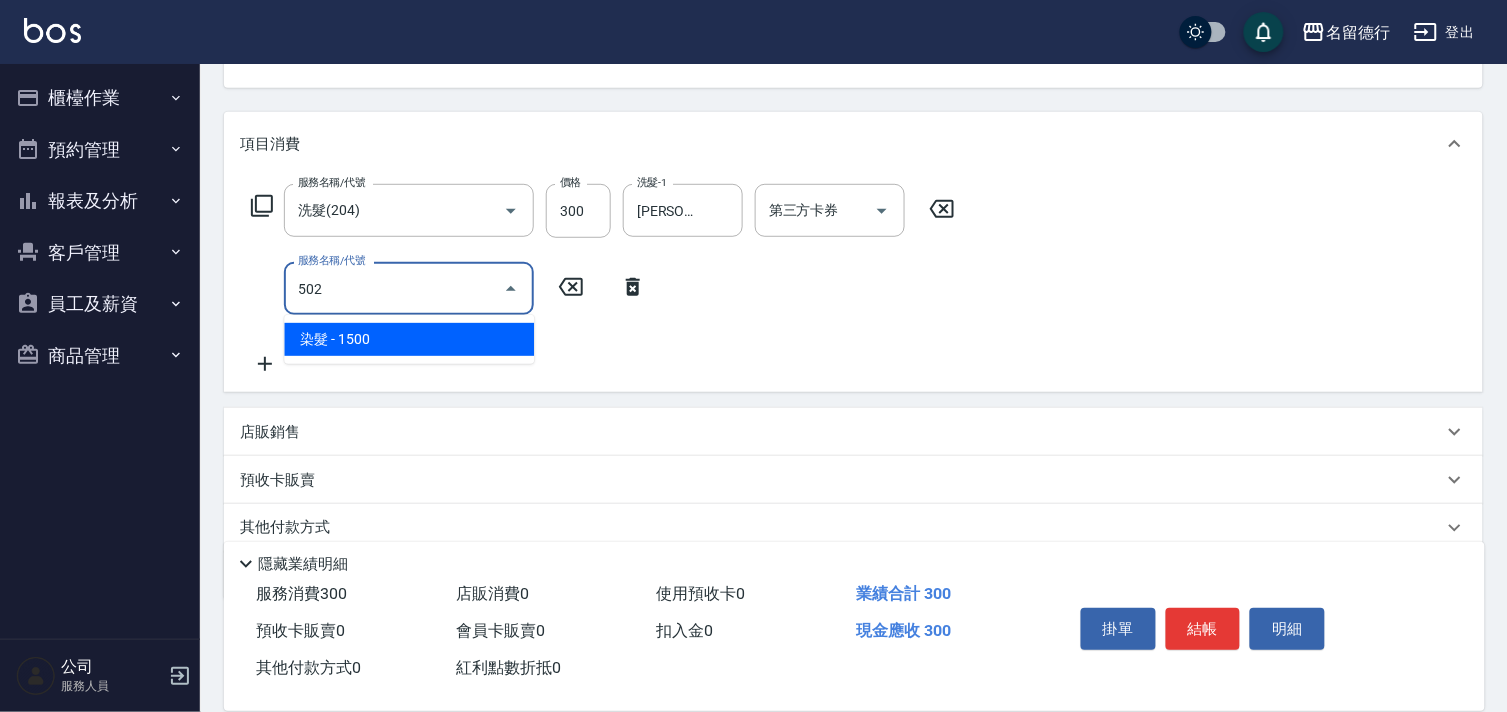 click on "染髮 - 1500" at bounding box center [409, 339] 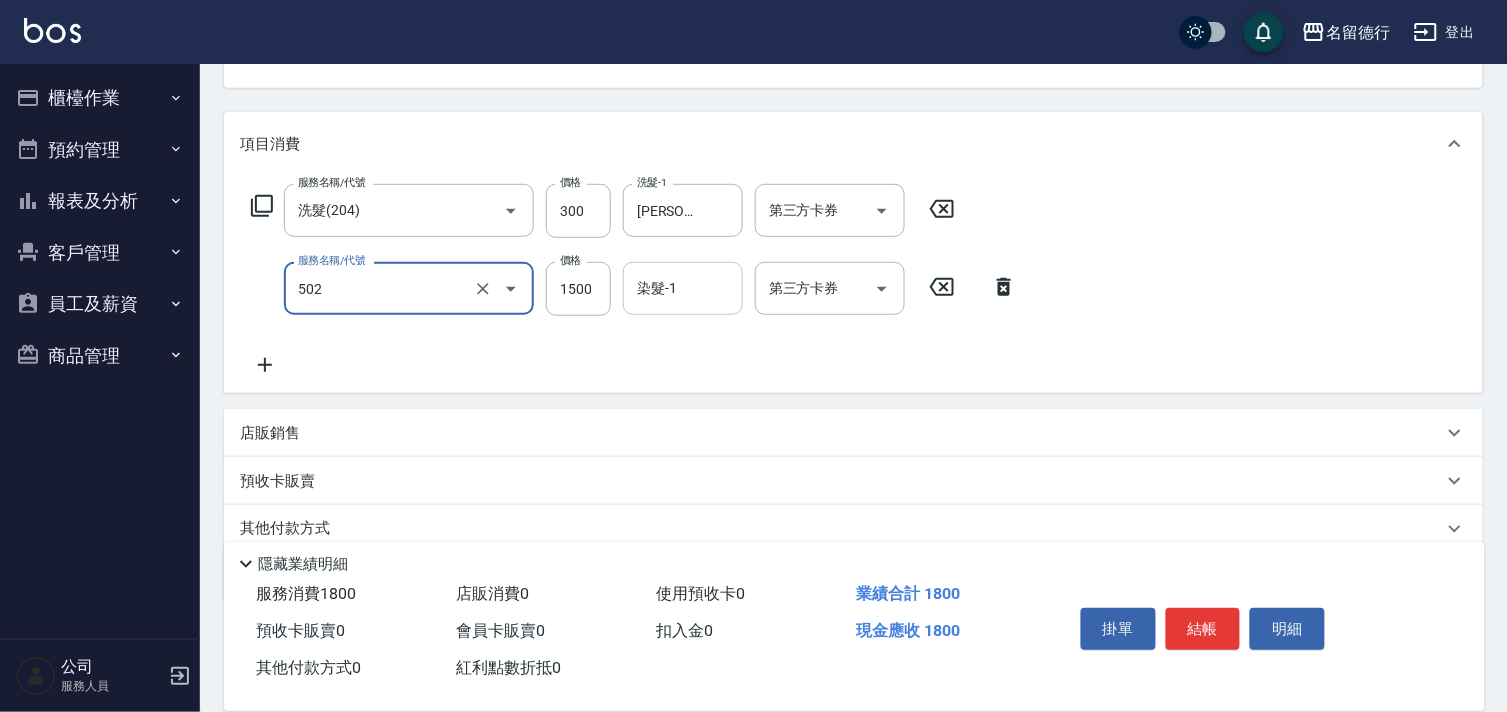 type on "染髮(502)" 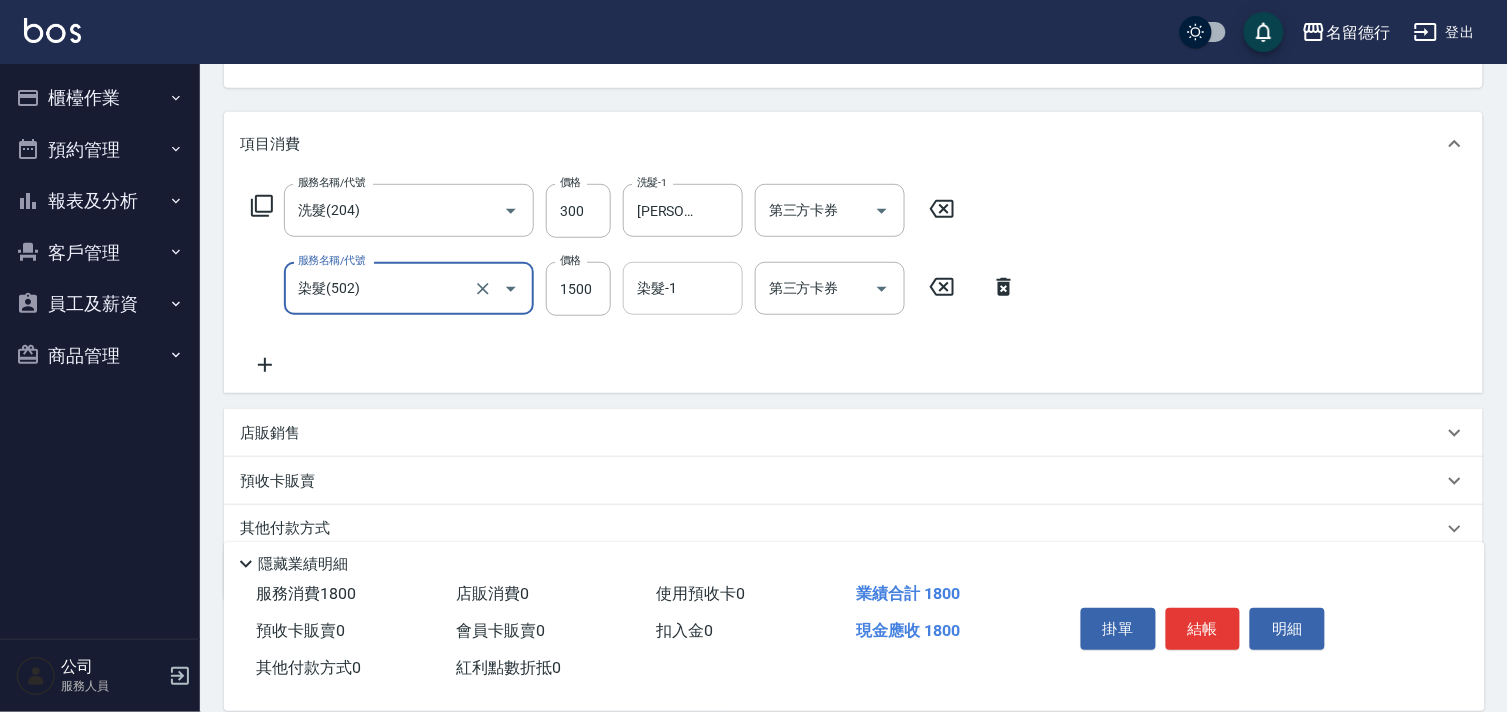 click on "染髮-1" at bounding box center [683, 288] 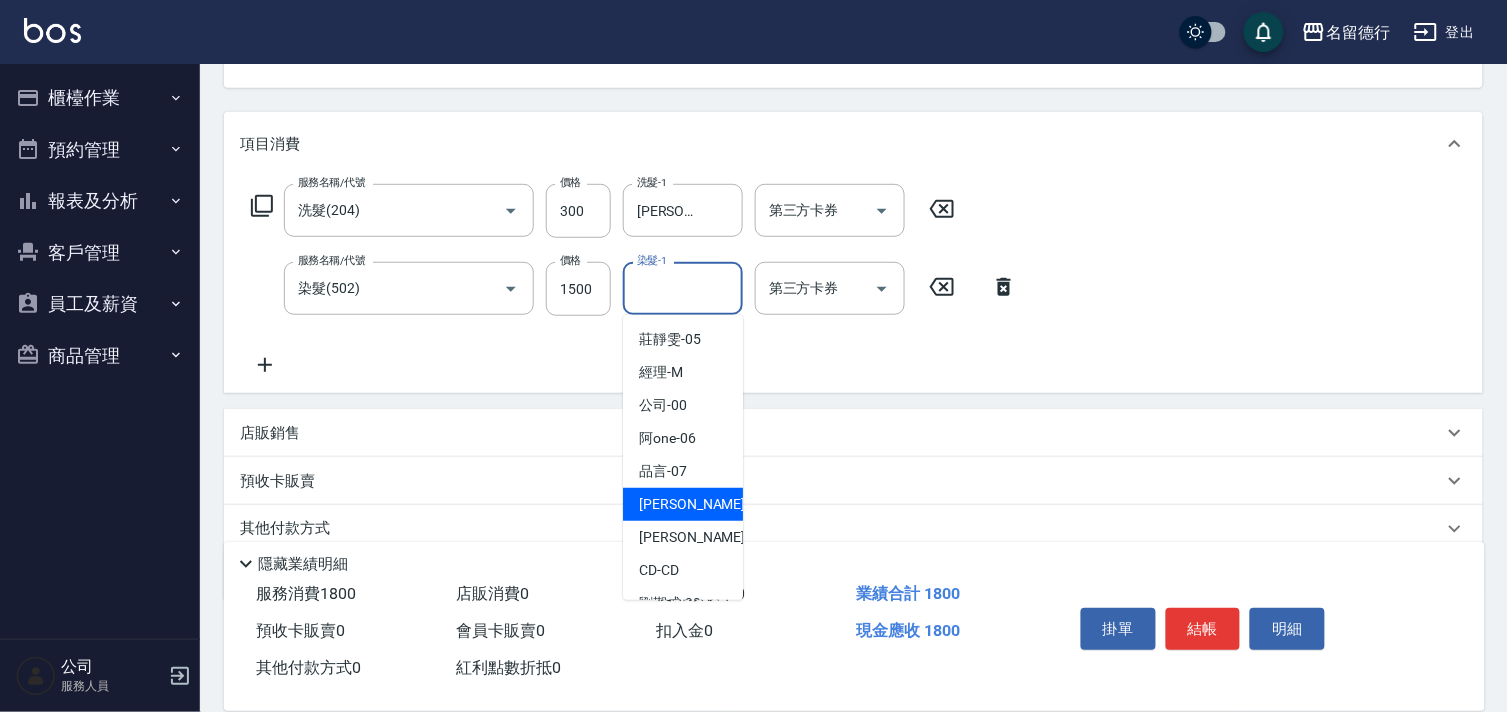 click on "[PERSON_NAME] -09" at bounding box center (702, 504) 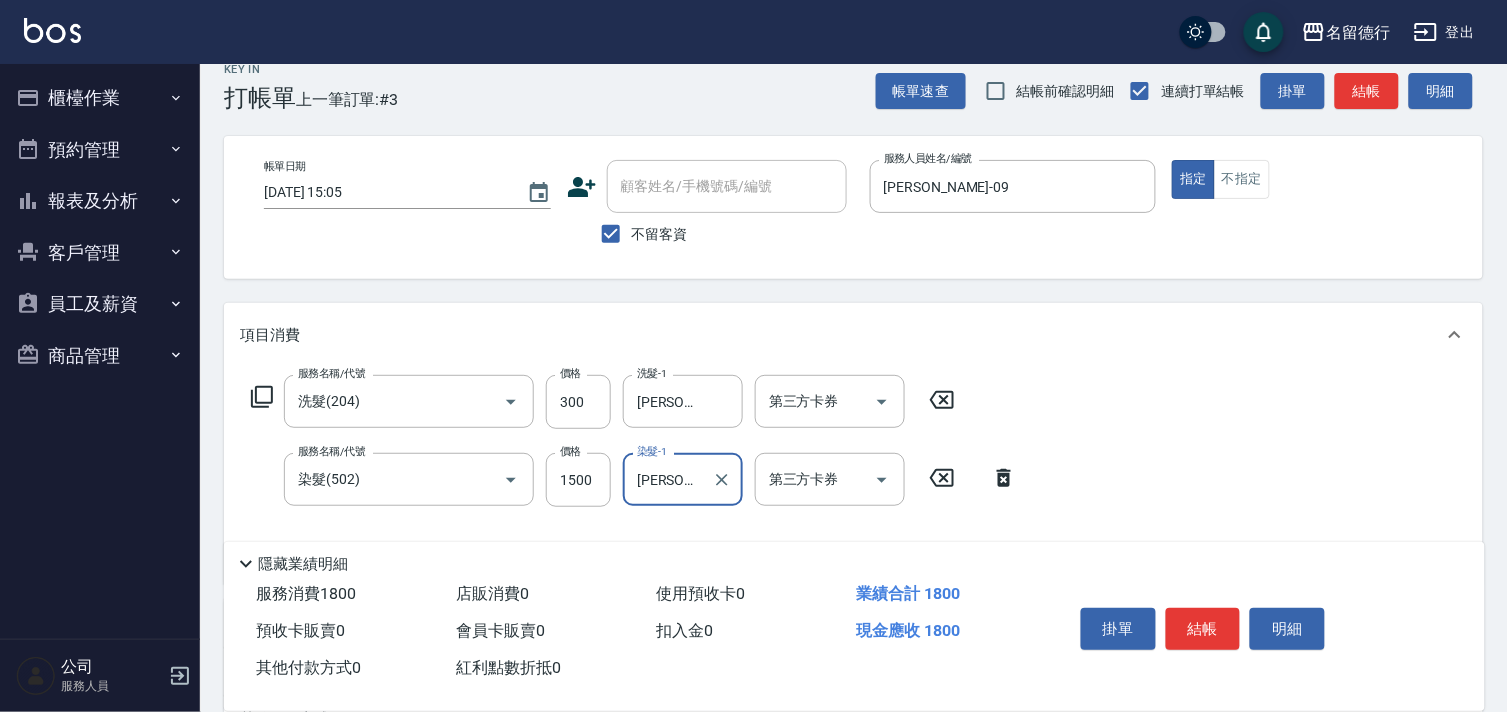 scroll, scrollTop: 0, scrollLeft: 0, axis: both 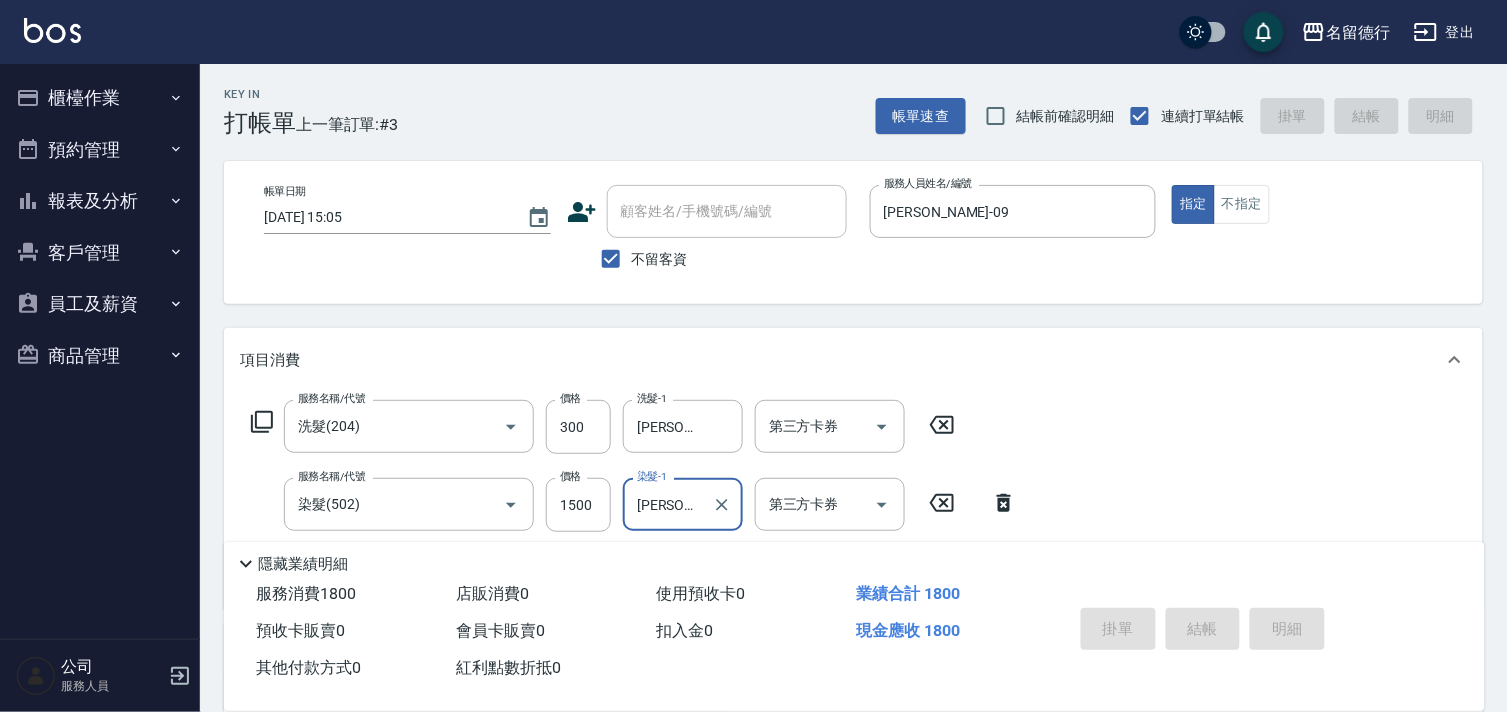 type on "[DATE] 15:25" 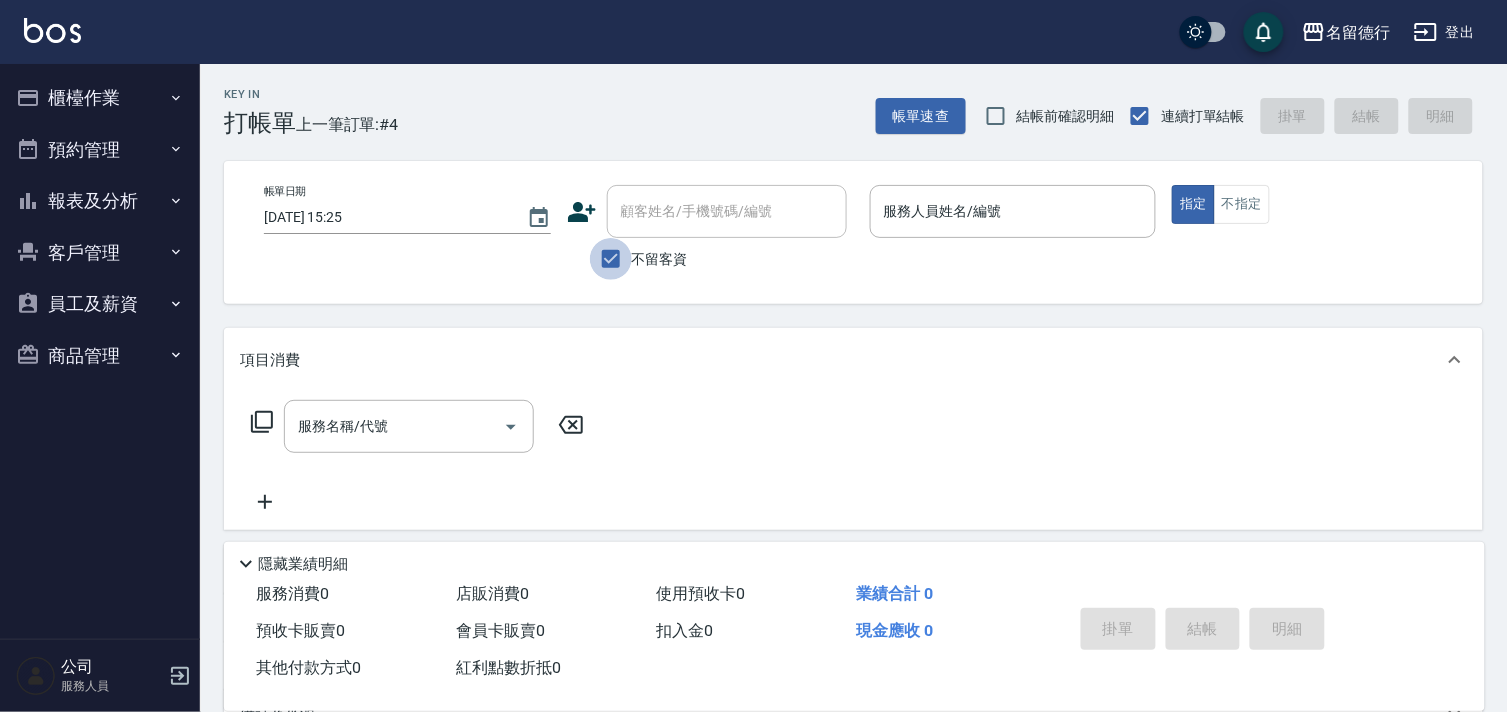 drag, startPoint x: 605, startPoint y: 260, endPoint x: 633, endPoint y: 224, distance: 45.607018 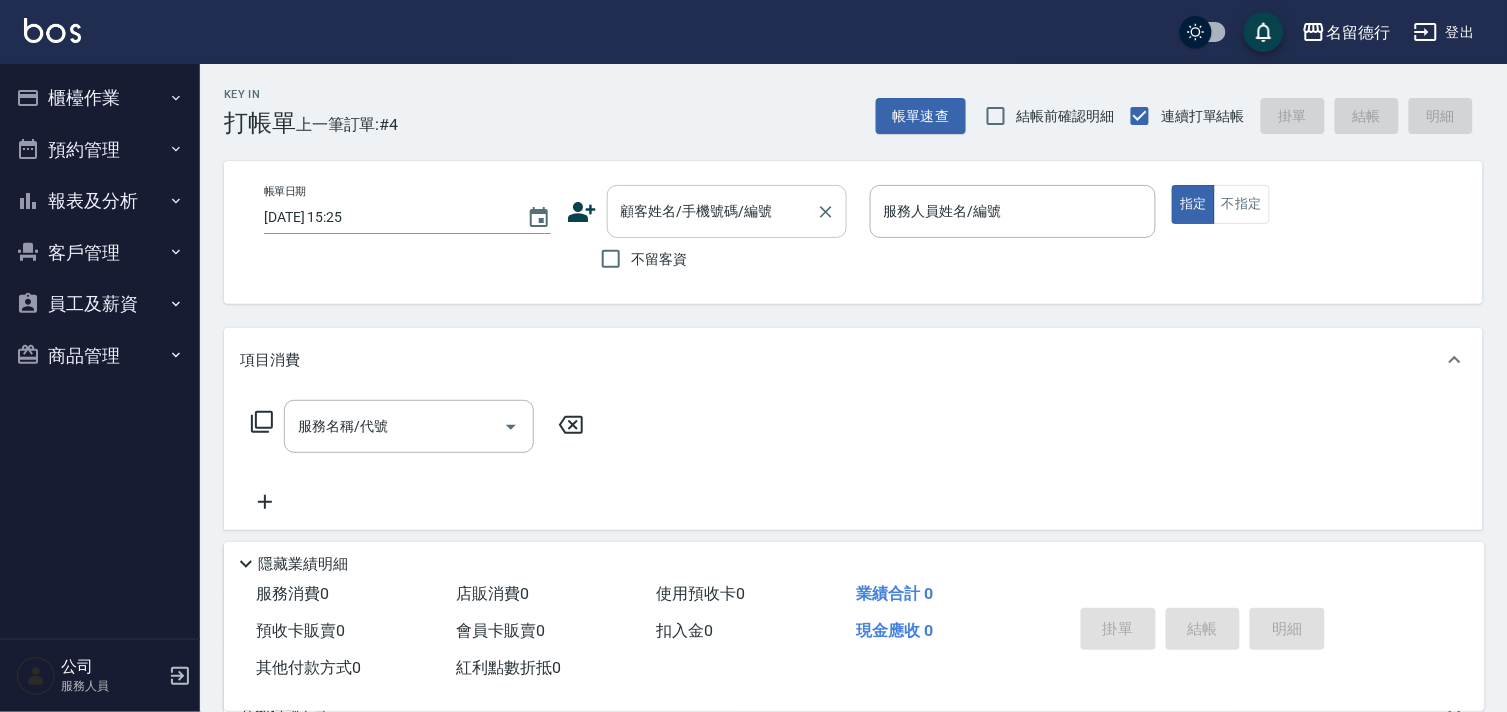click on "顧客姓名/手機號碼/編號 顧客姓名/手機號碼/編號" at bounding box center [727, 211] 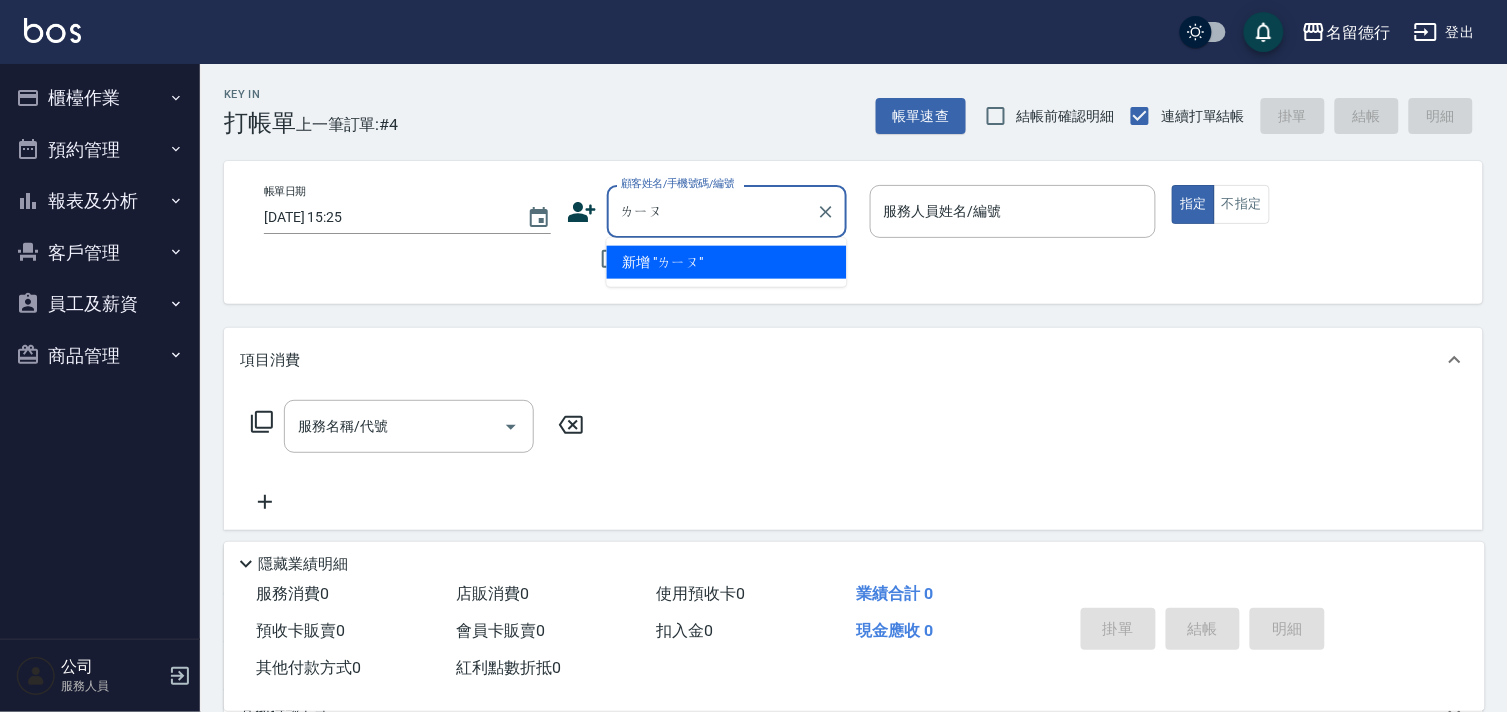 type on "溜" 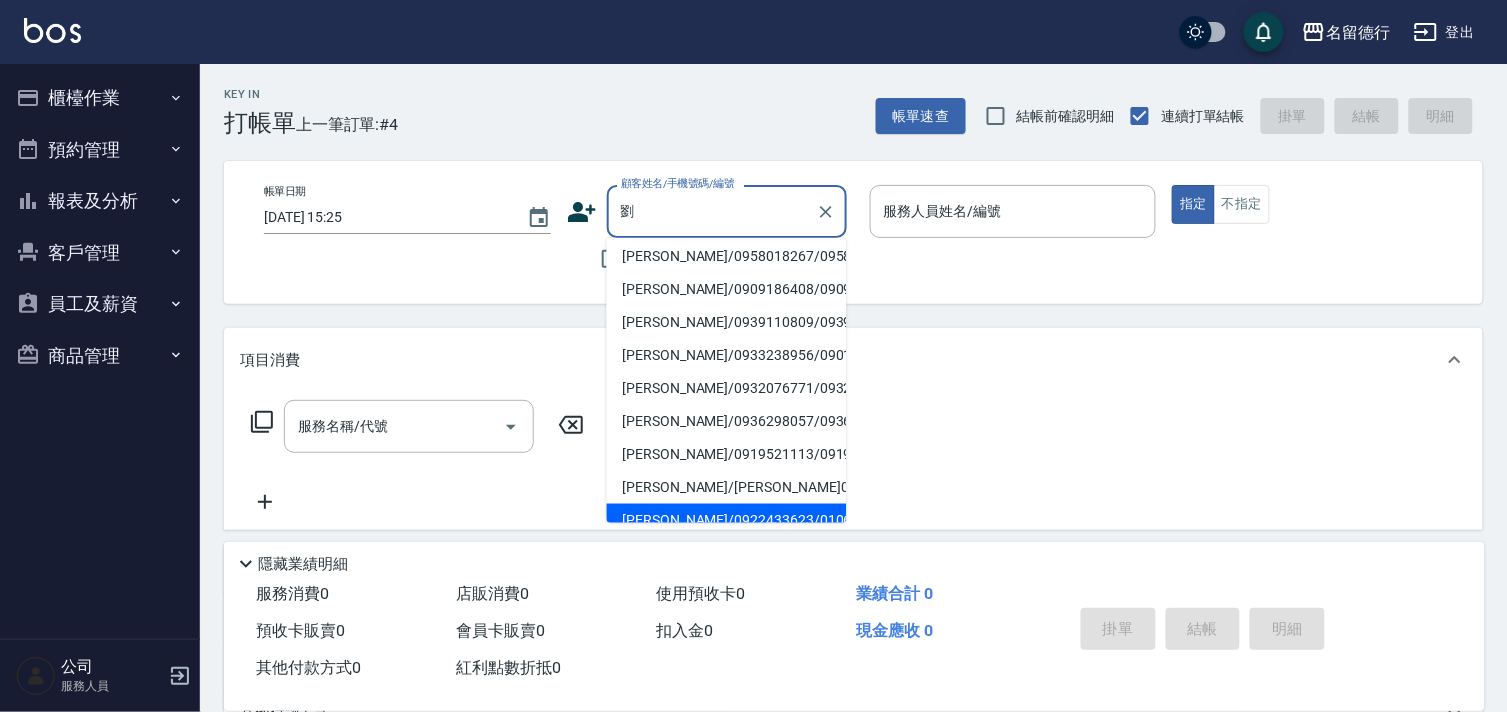 scroll, scrollTop: 70, scrollLeft: 0, axis: vertical 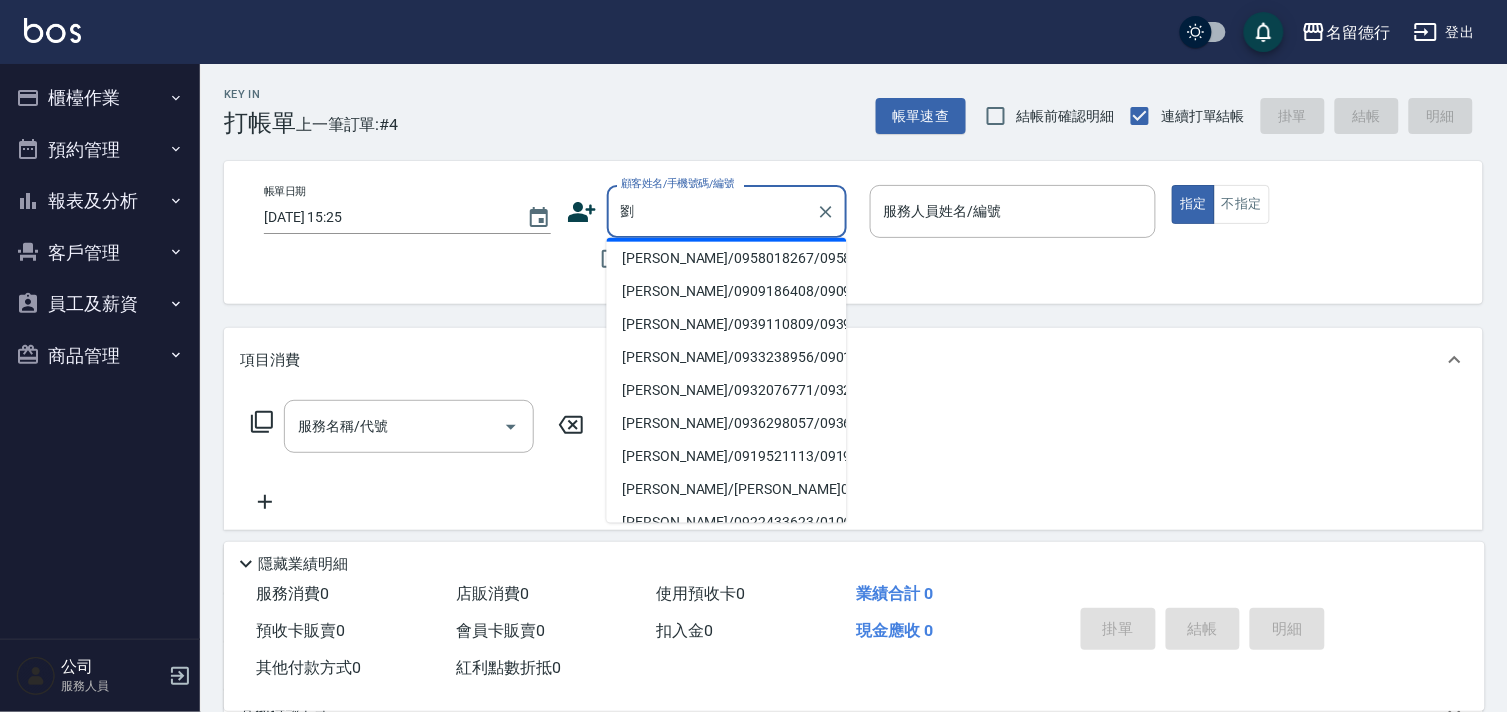 click on "劉" at bounding box center [712, 211] 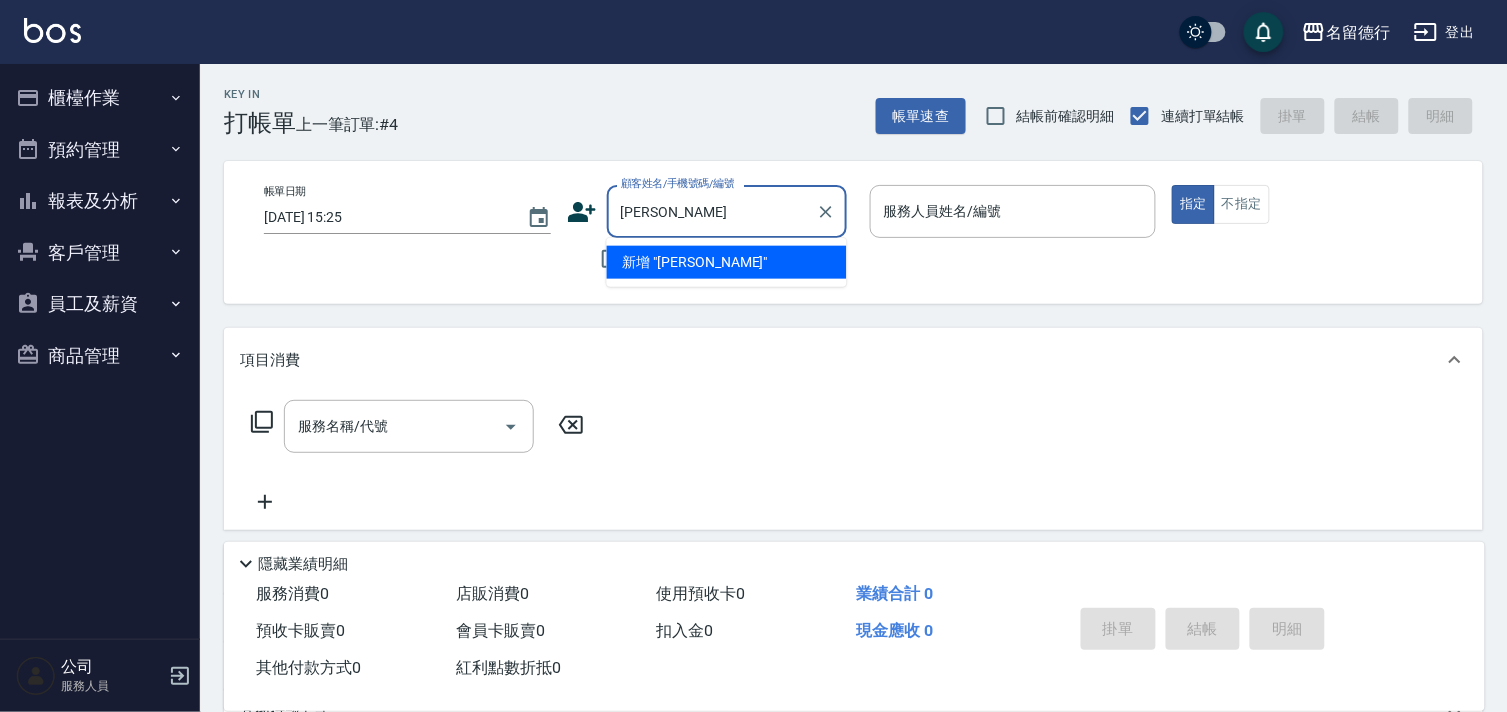 scroll, scrollTop: 0, scrollLeft: 0, axis: both 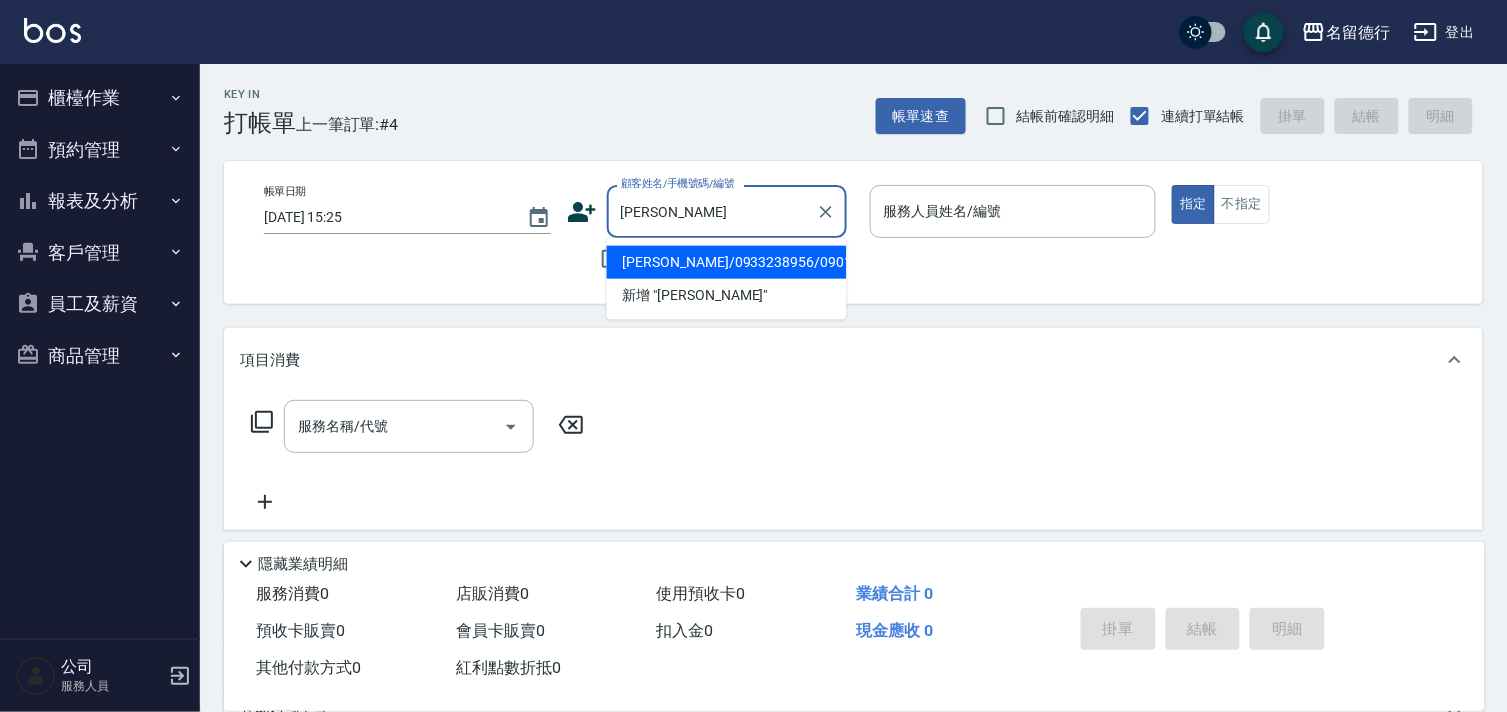 click on "[PERSON_NAME]/0933238956/09018" at bounding box center (727, 262) 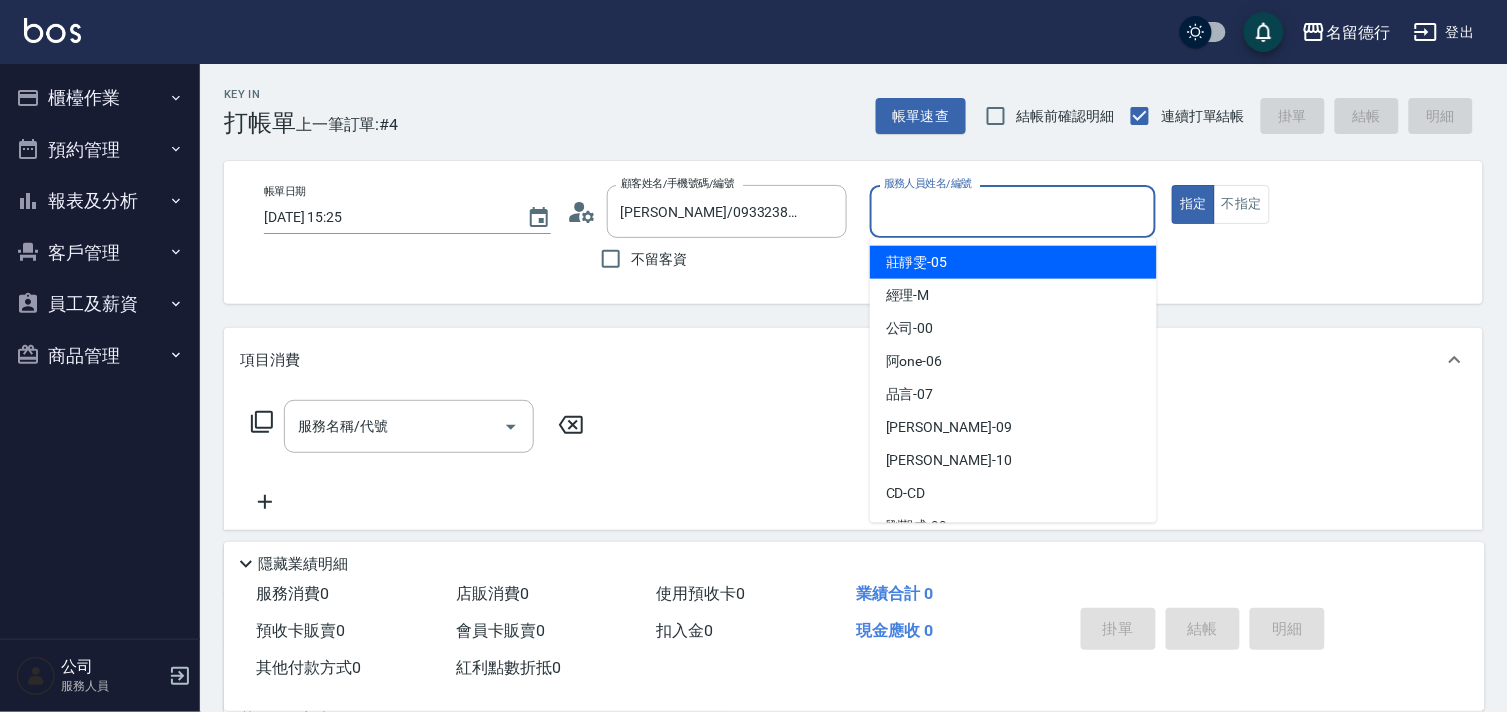 click on "服務人員姓名/編號" at bounding box center [1013, 211] 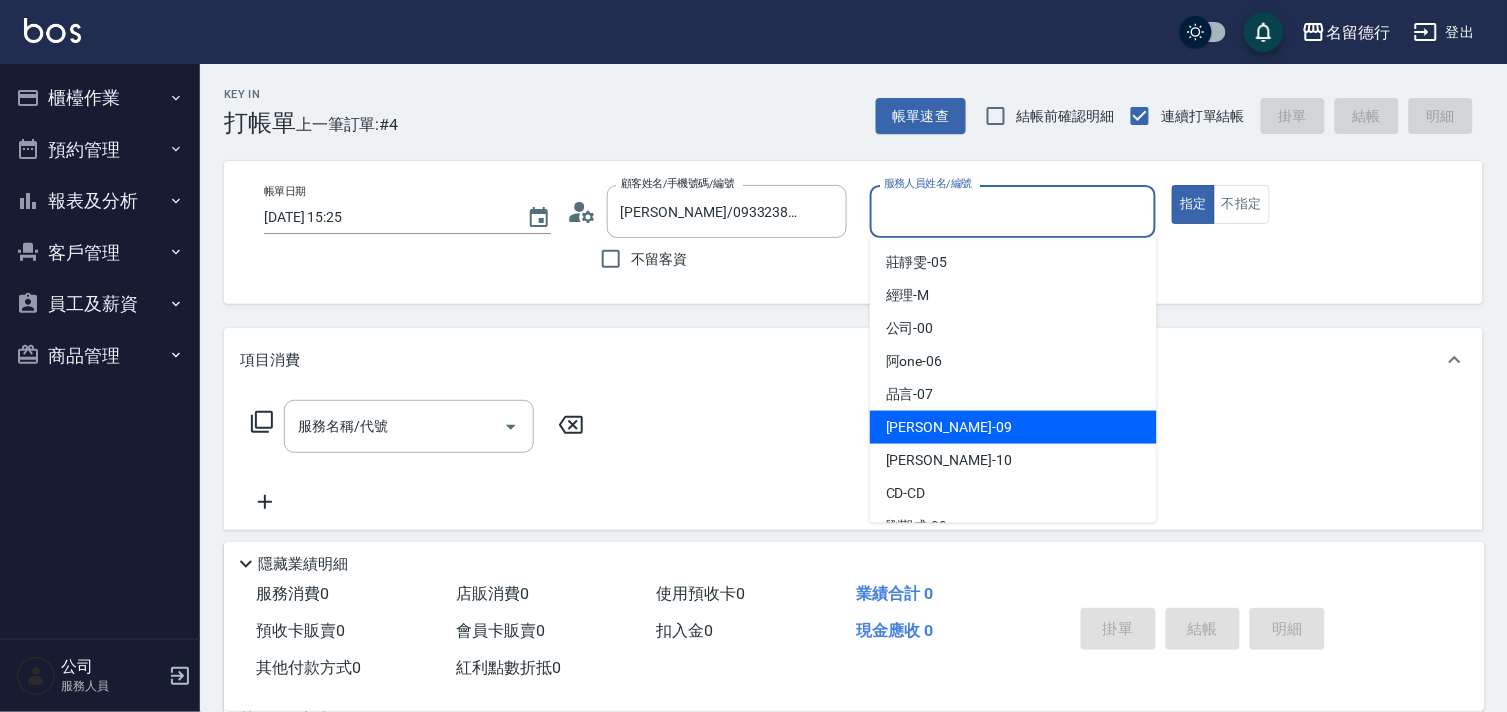 click on "[PERSON_NAME] -09" at bounding box center (1013, 427) 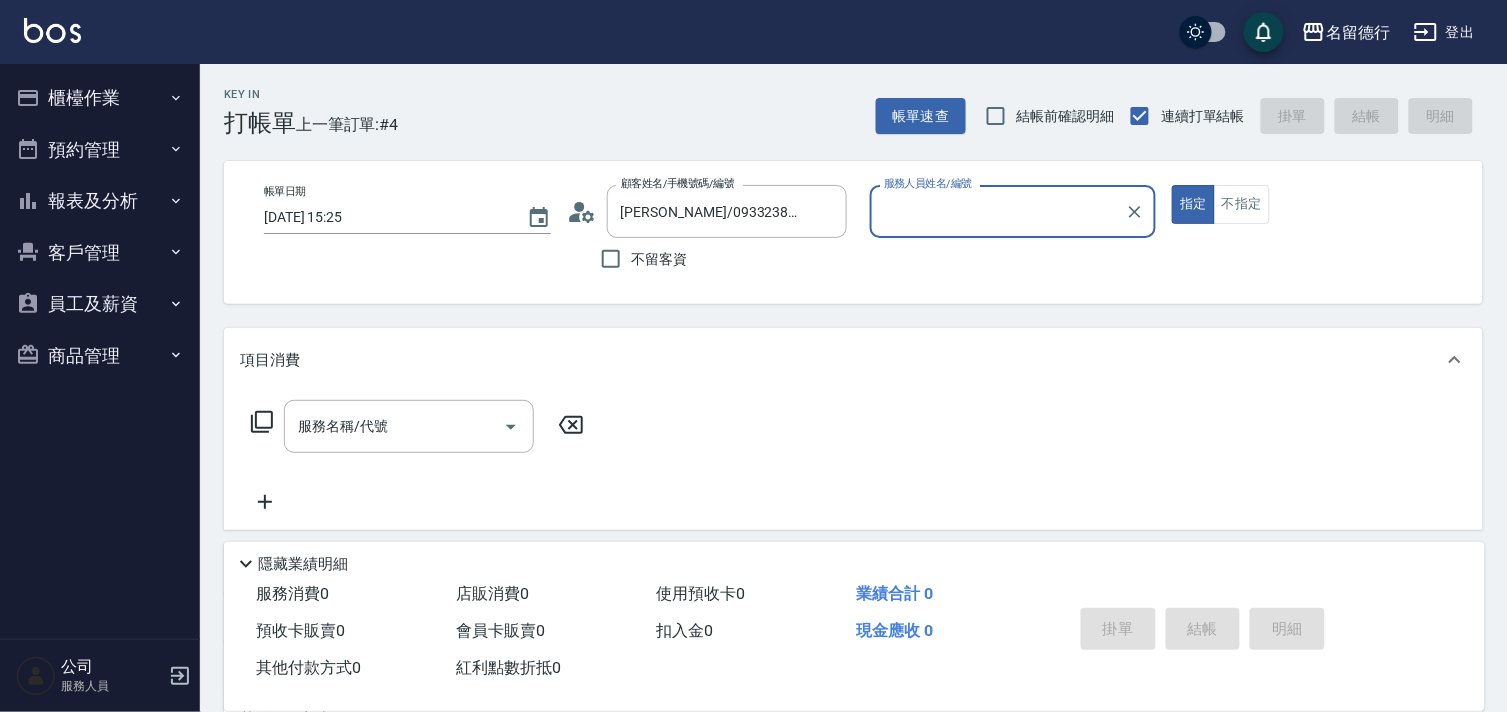type on "[PERSON_NAME]-09" 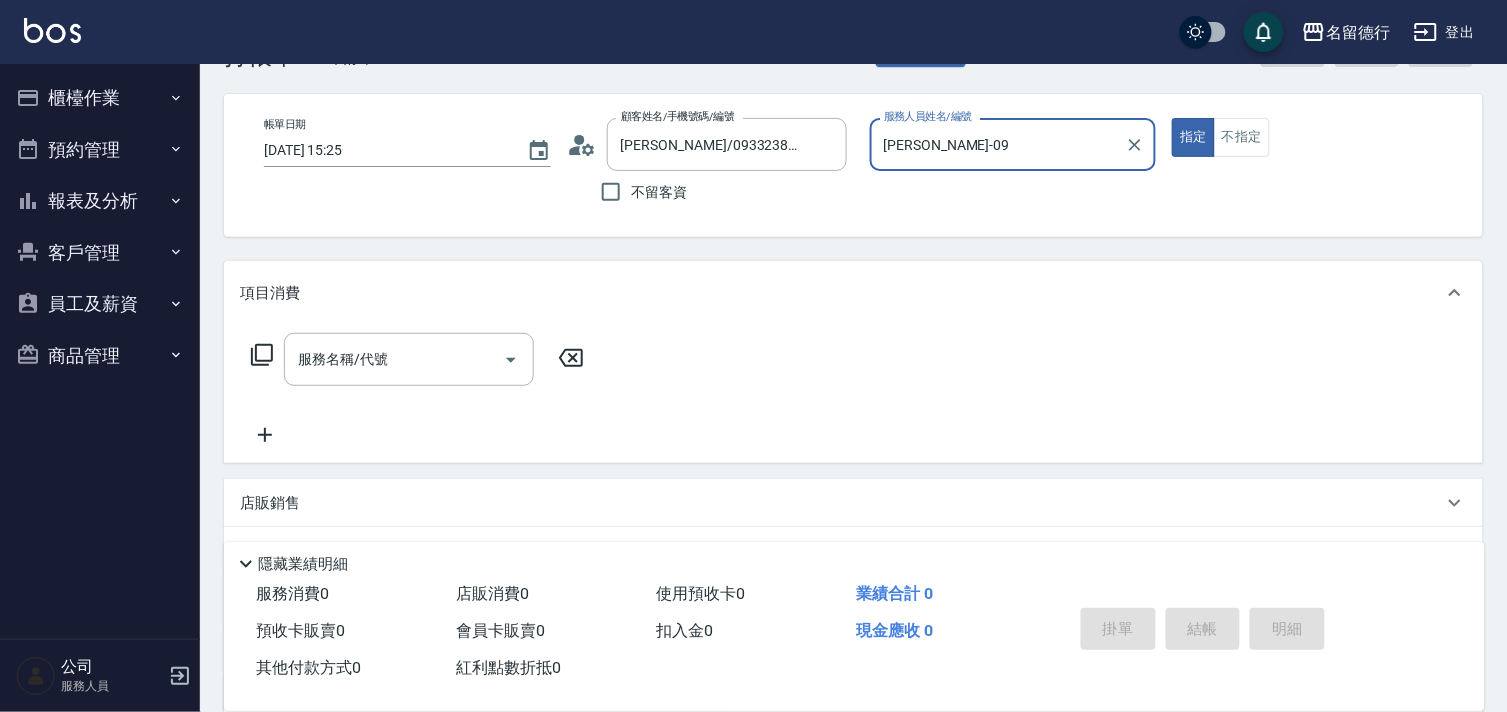 scroll, scrollTop: 222, scrollLeft: 0, axis: vertical 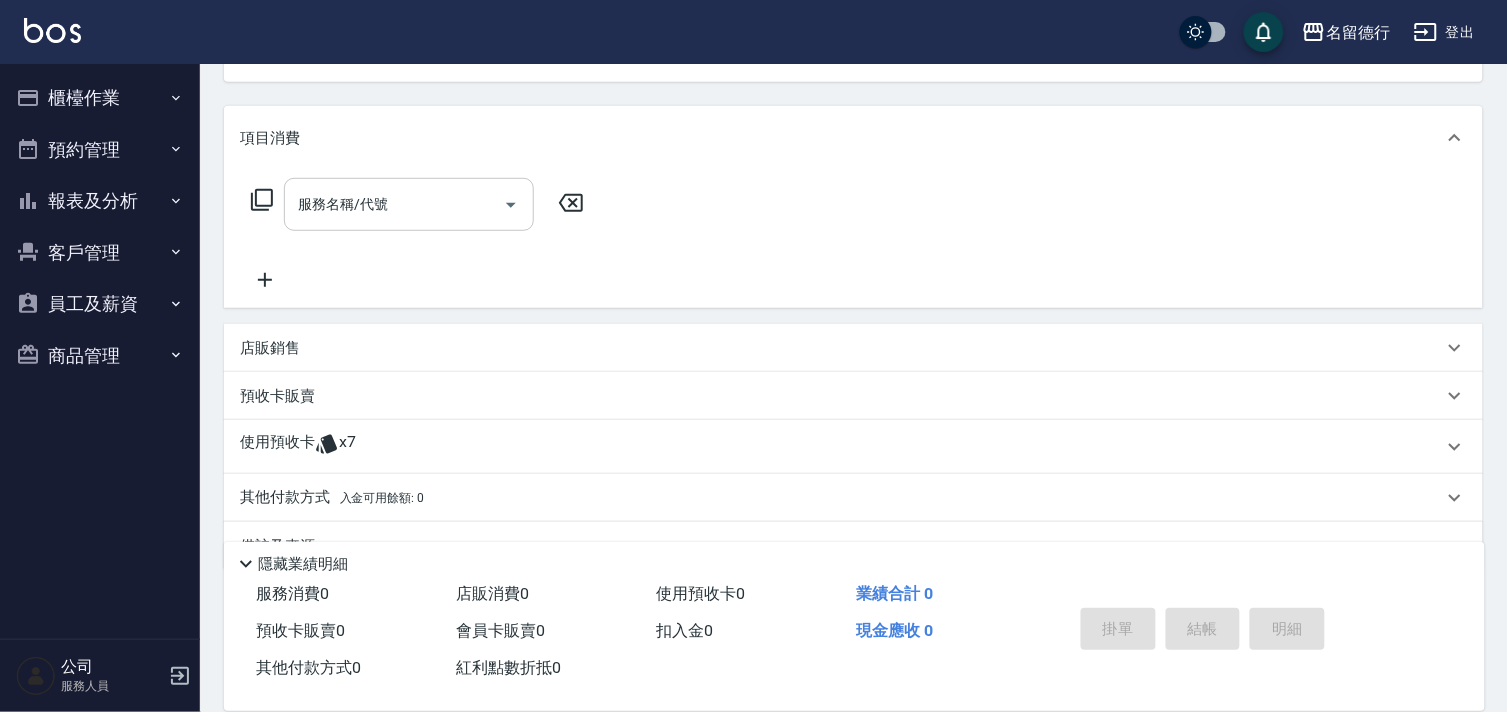 click on "服務名稱/代號 服務名稱/代號" at bounding box center (409, 204) 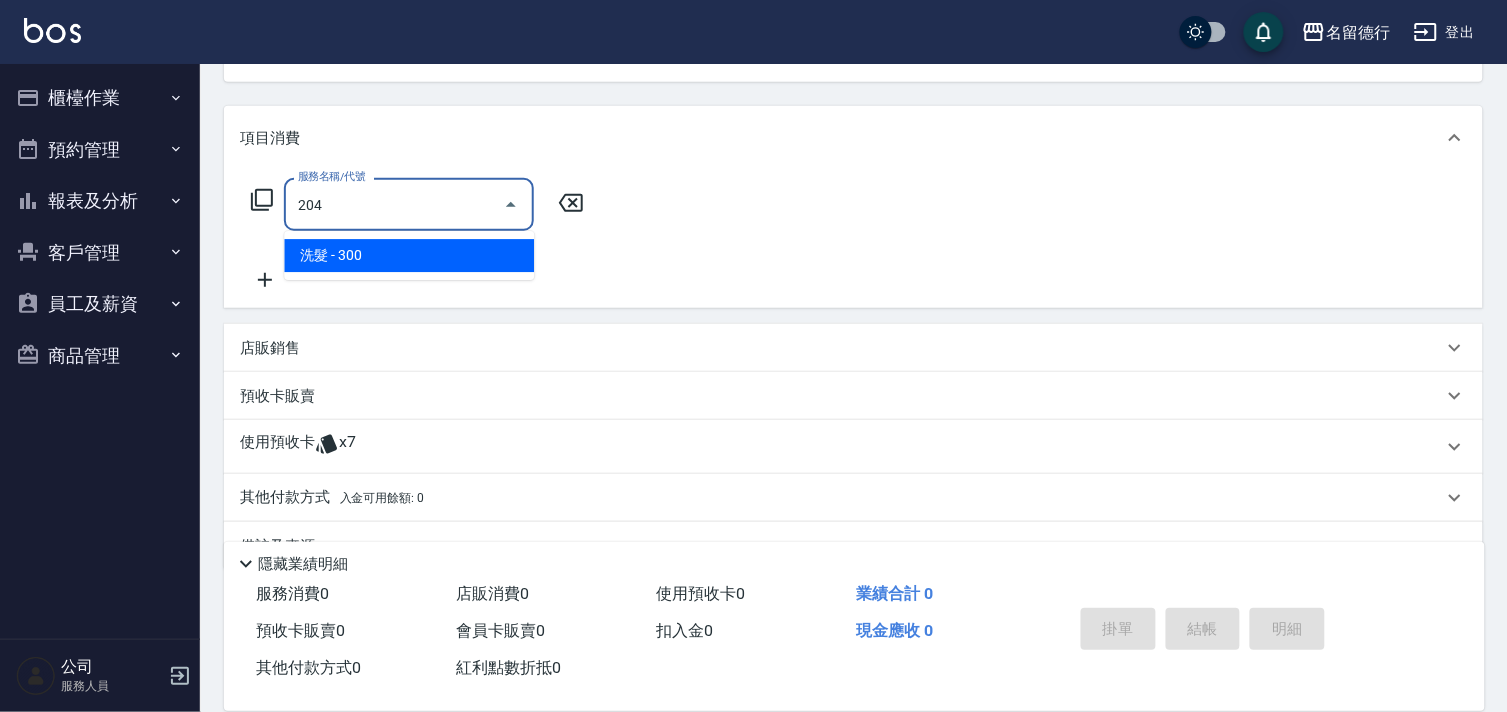 click on "洗髮 - 300" at bounding box center (409, 255) 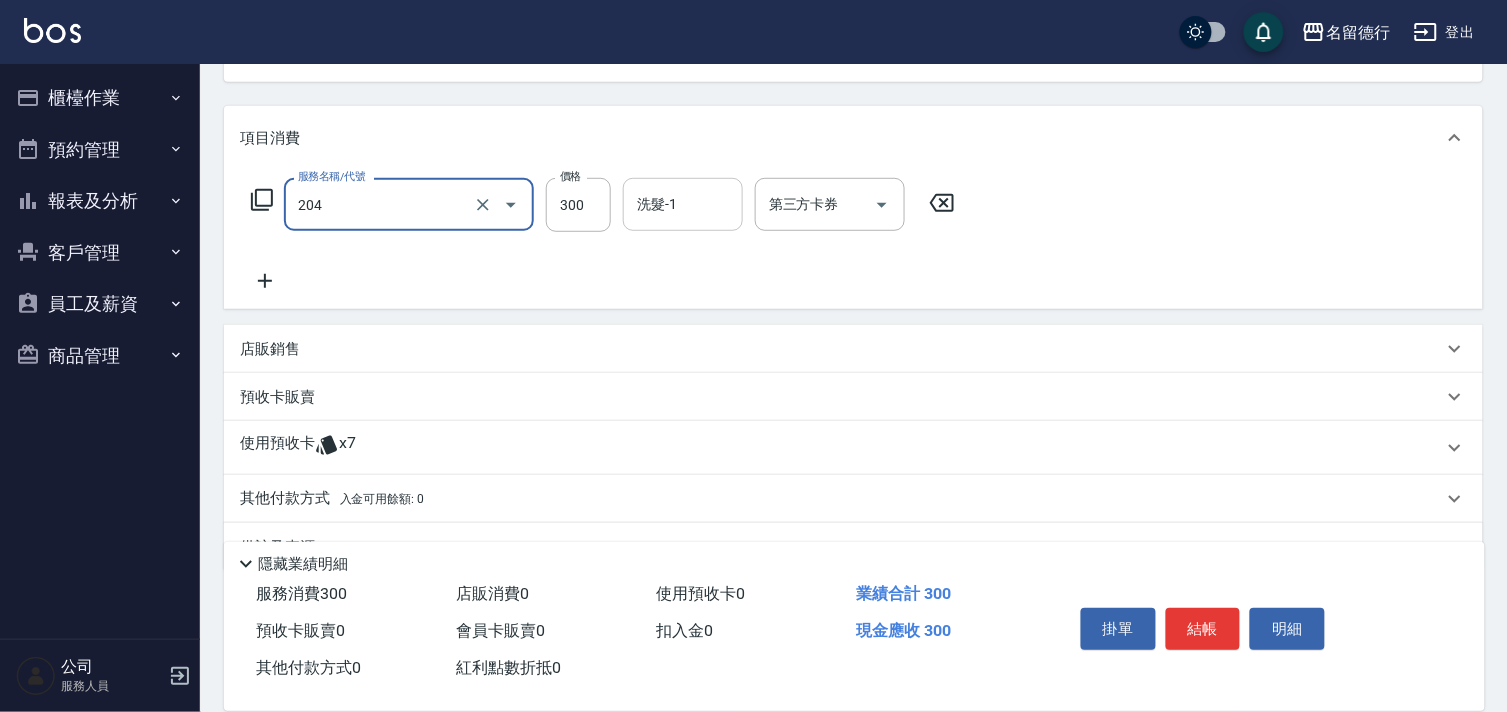 type on "洗髮(204)" 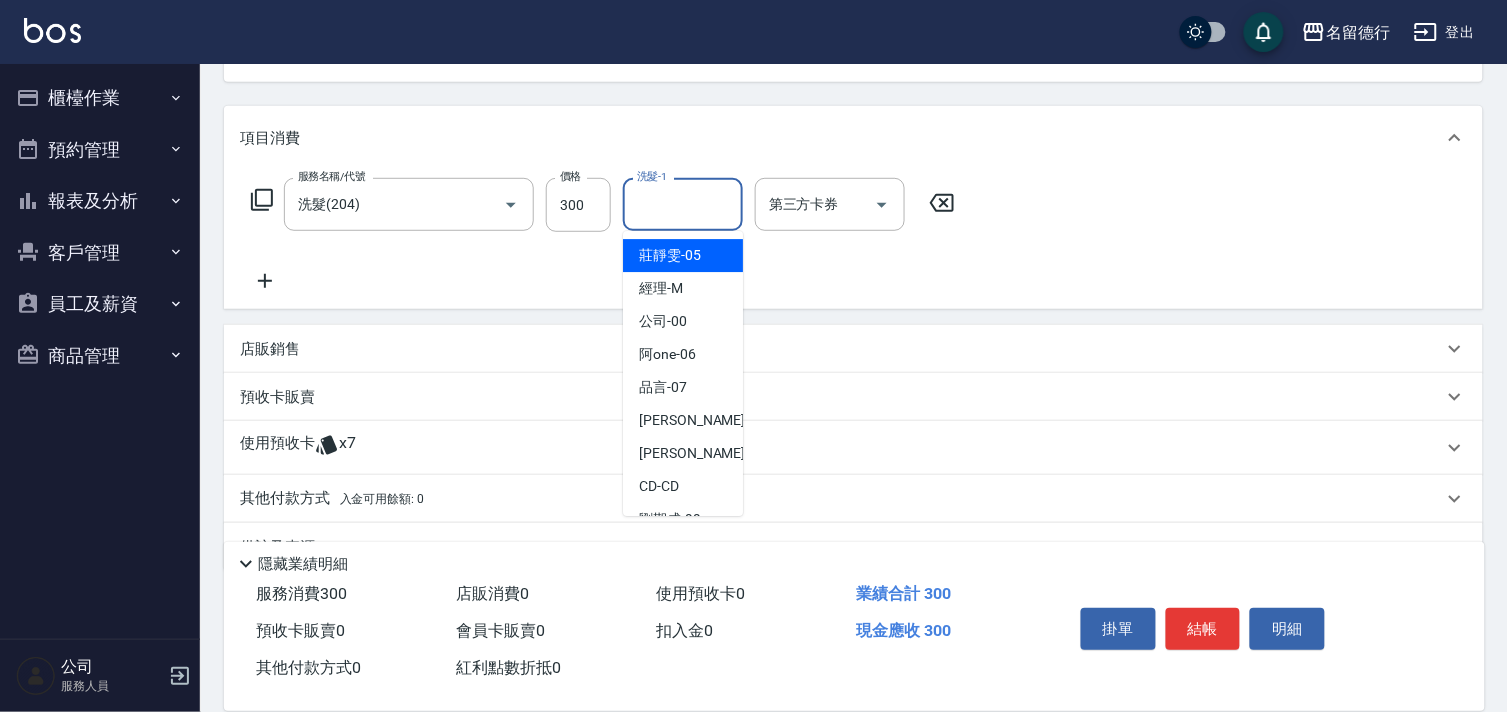 click on "洗髮-1" at bounding box center [683, 204] 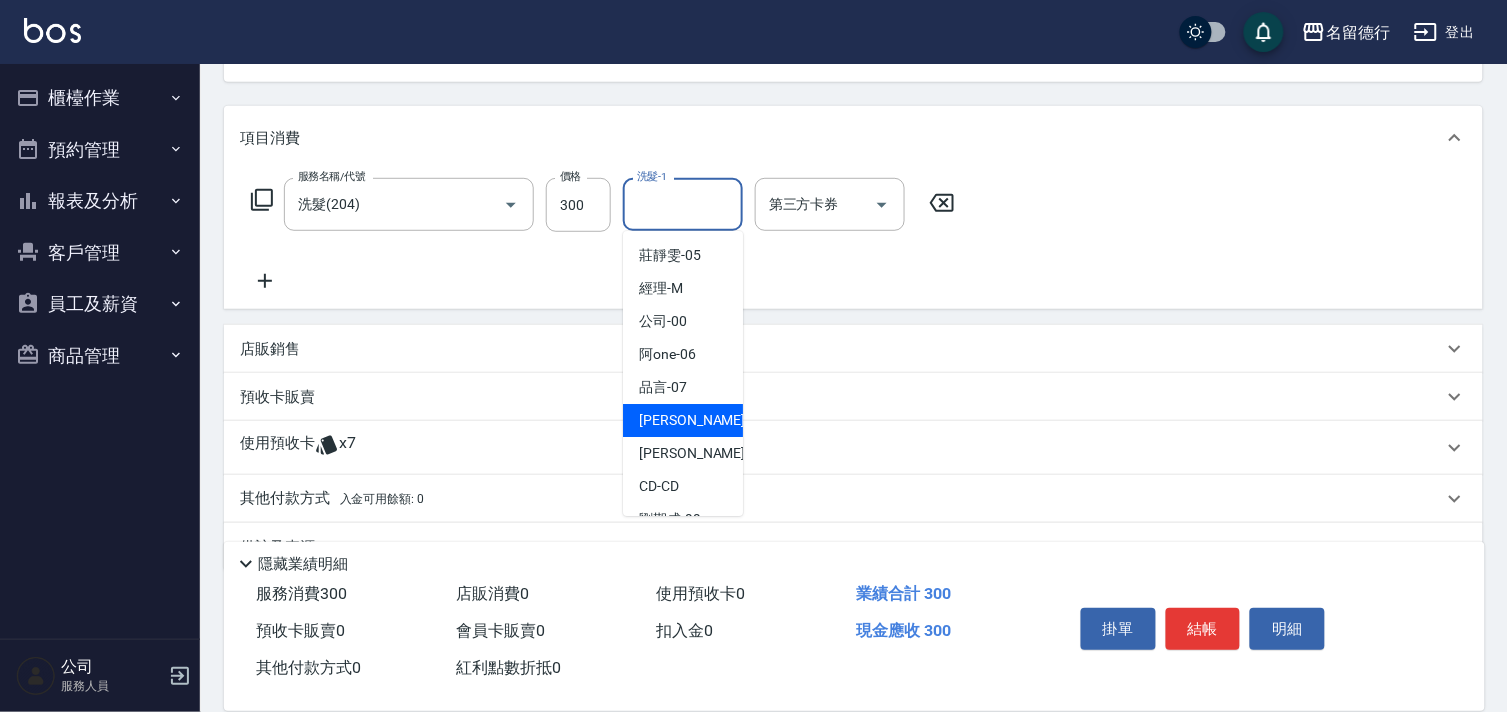 click on "[PERSON_NAME] -09" at bounding box center [702, 420] 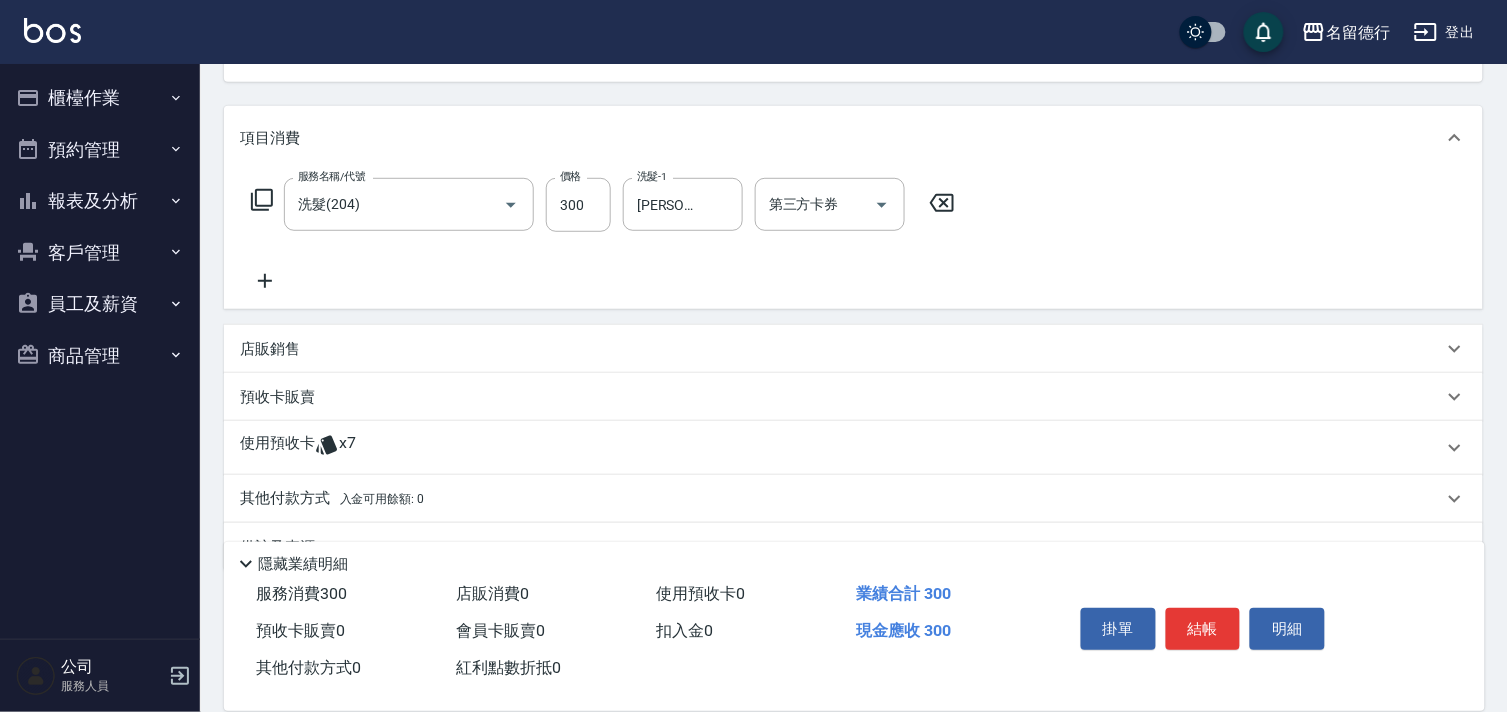 click on "使用預收卡" at bounding box center (277, 448) 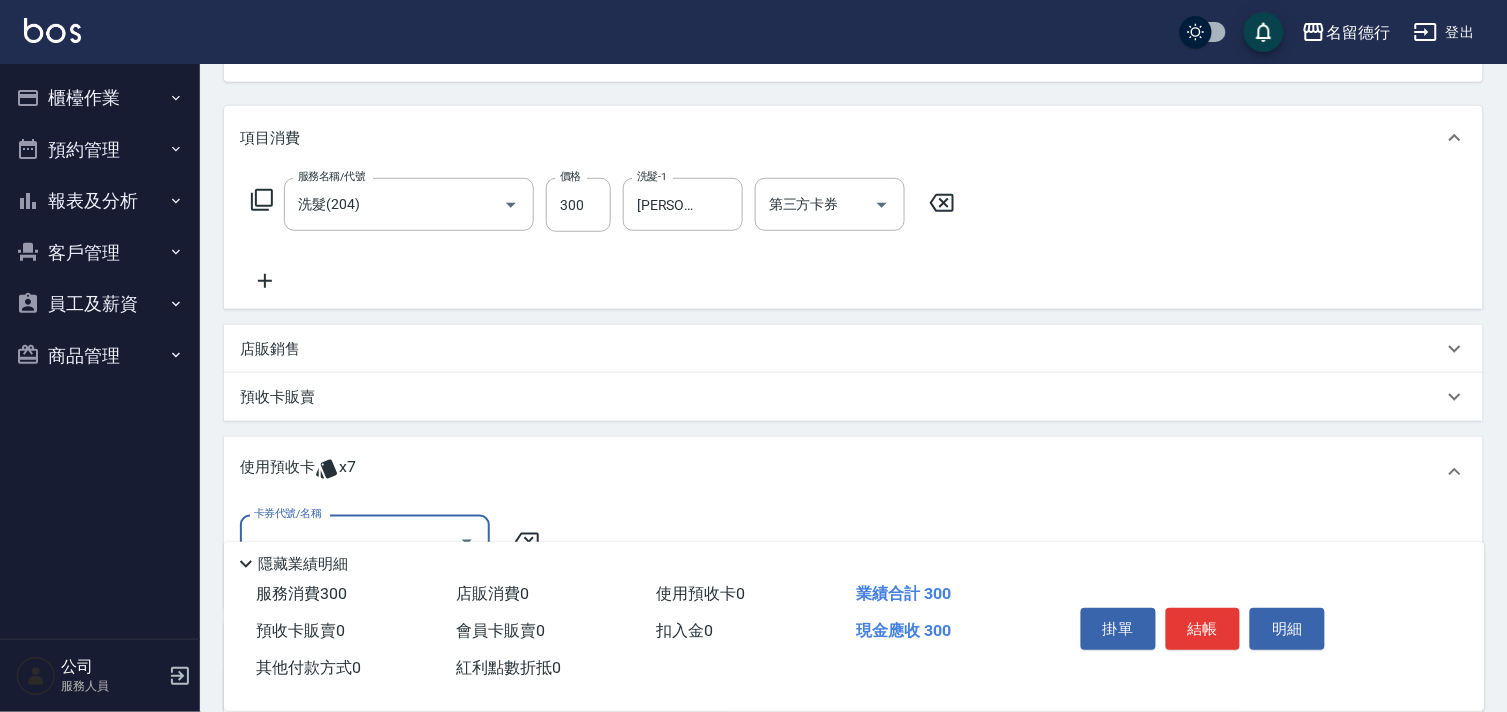 scroll, scrollTop: 1, scrollLeft: 0, axis: vertical 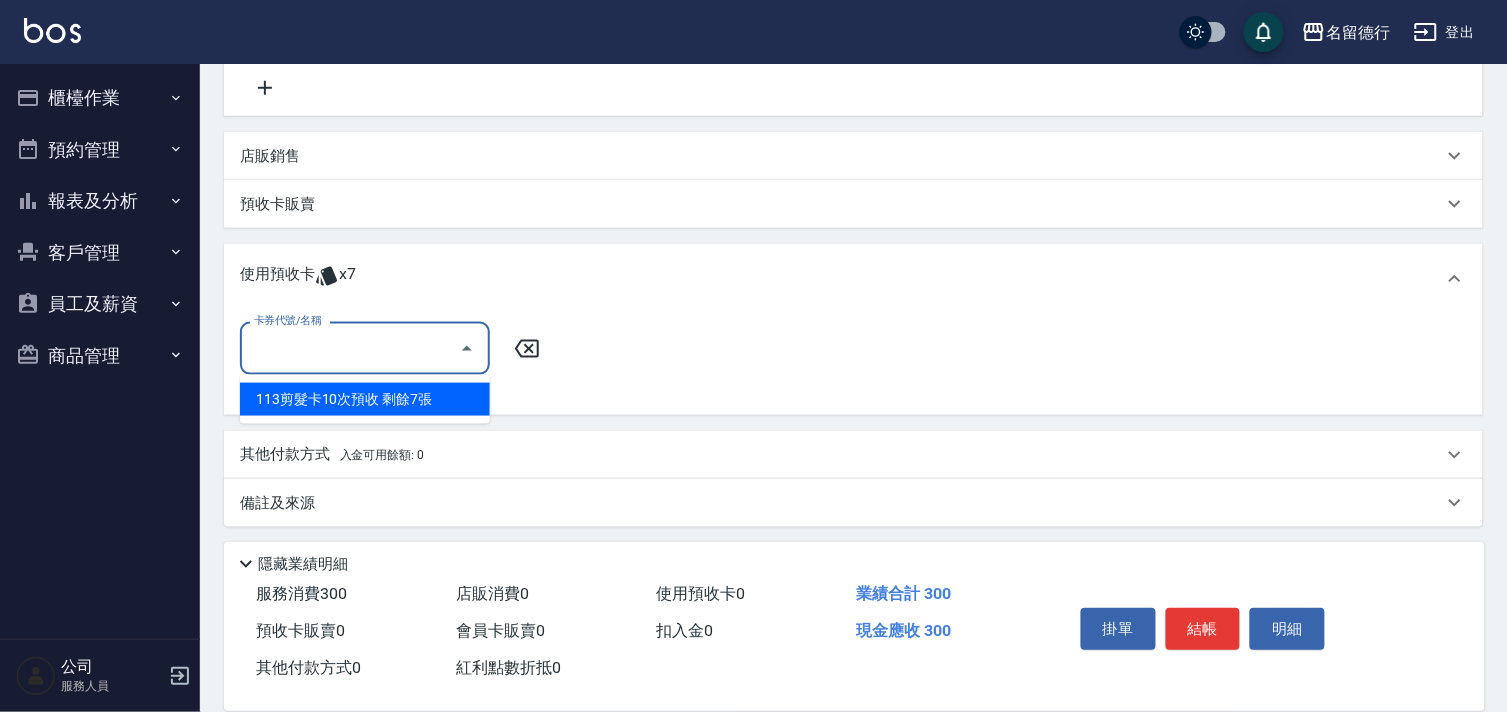 click on "卡券代號/名稱" at bounding box center [350, 348] 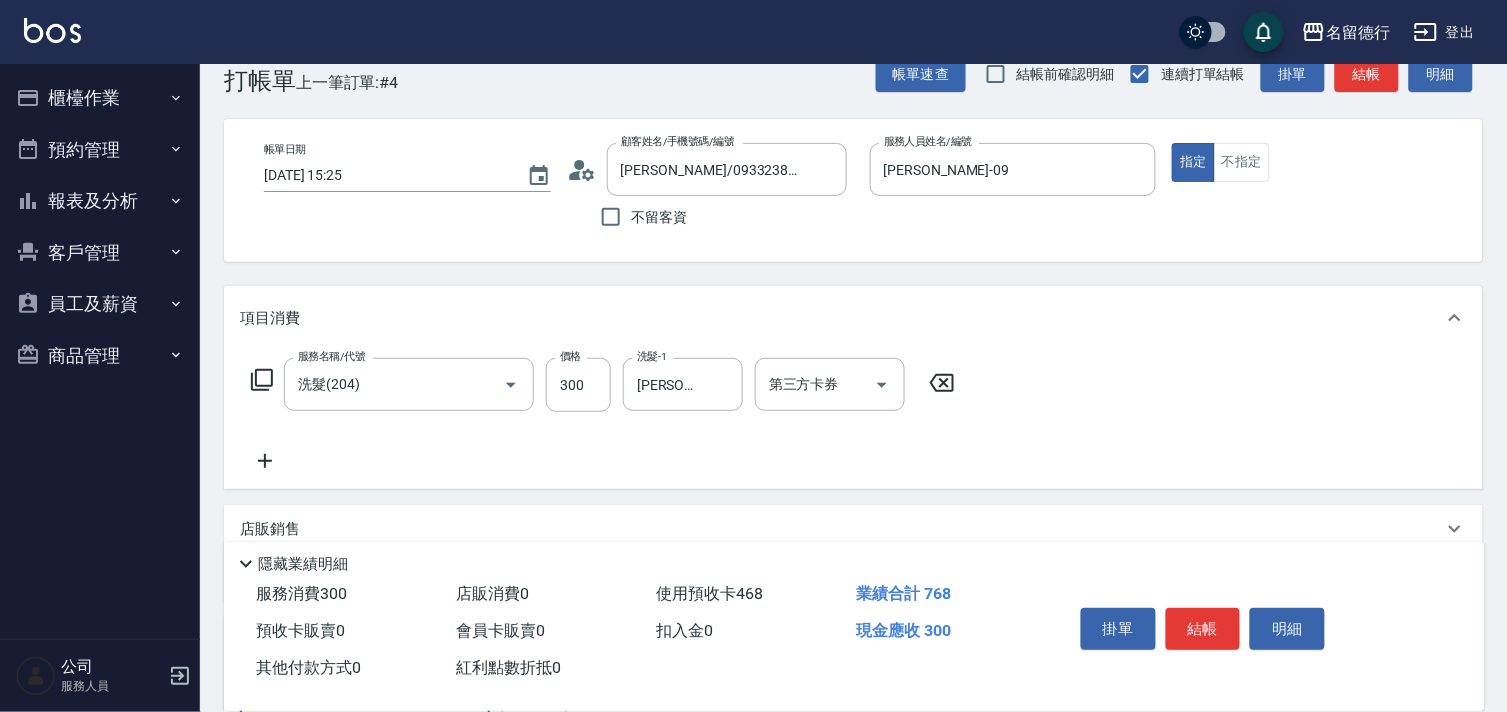 scroll, scrollTop: 0, scrollLeft: 0, axis: both 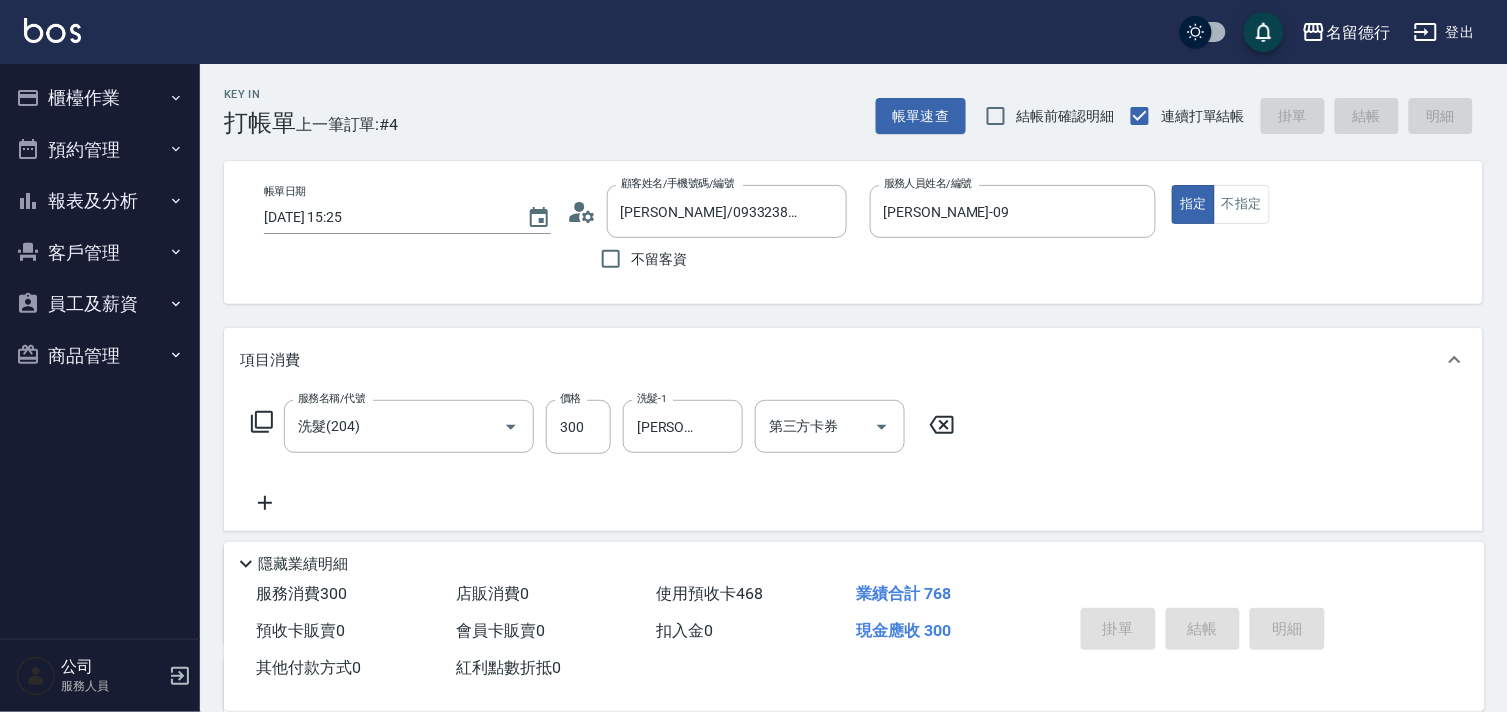type on "[DATE] 15:26" 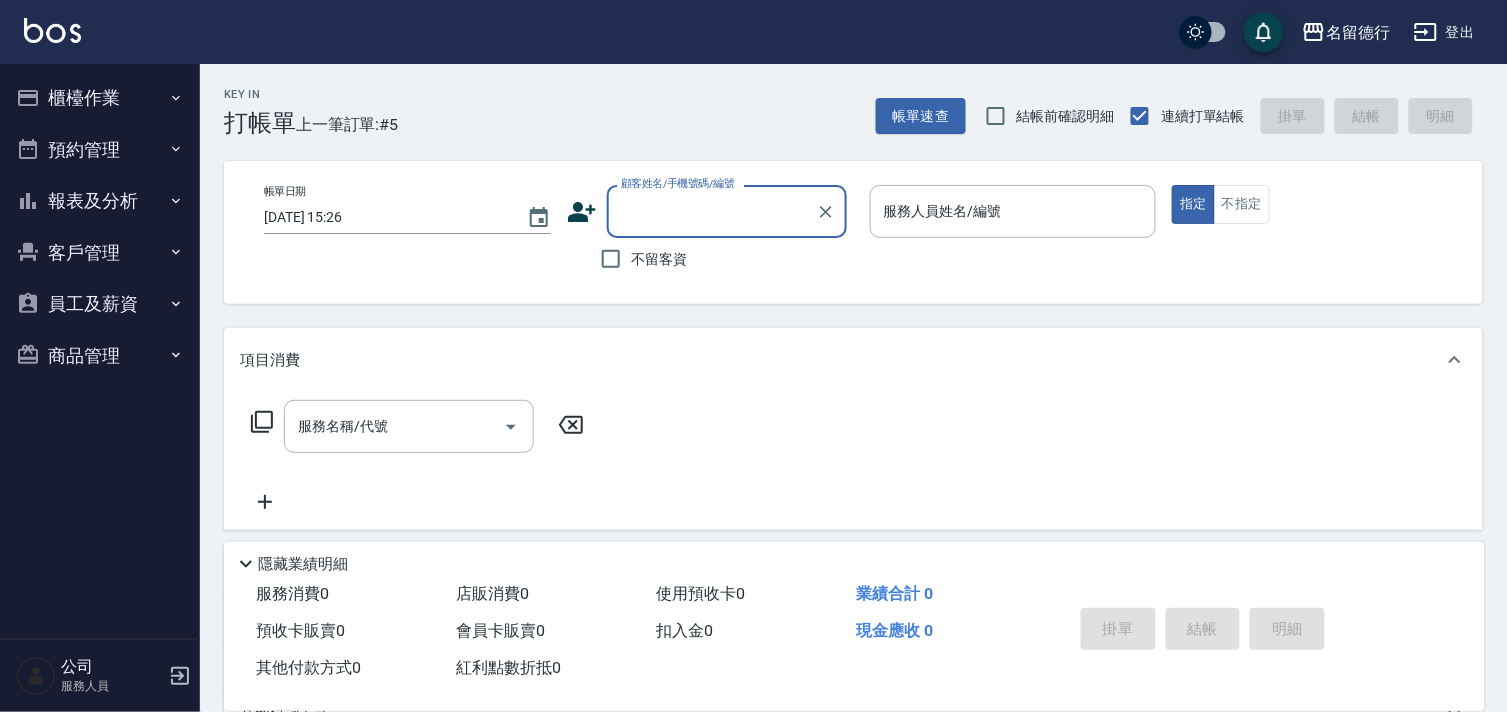 click on "櫃檯作業" at bounding box center (100, 98) 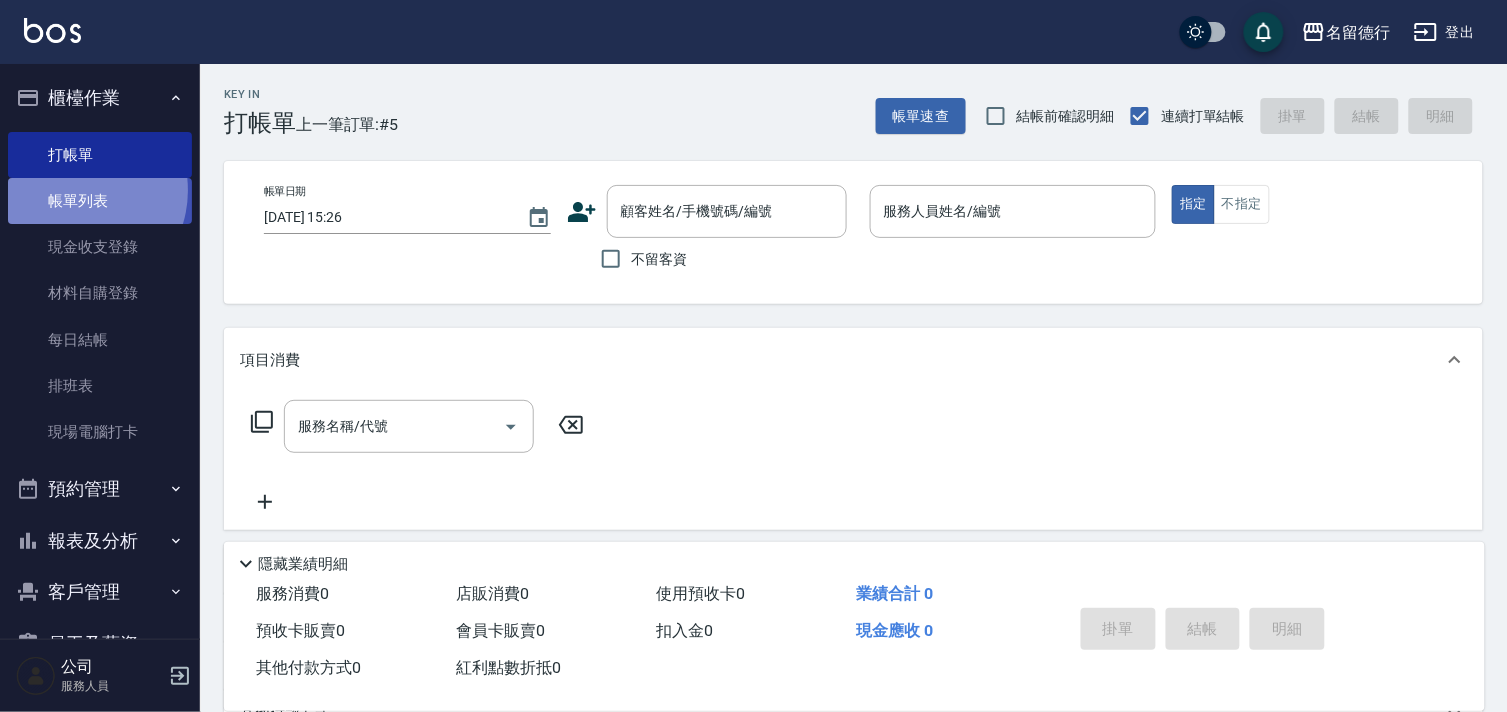click on "帳單列表" at bounding box center (100, 201) 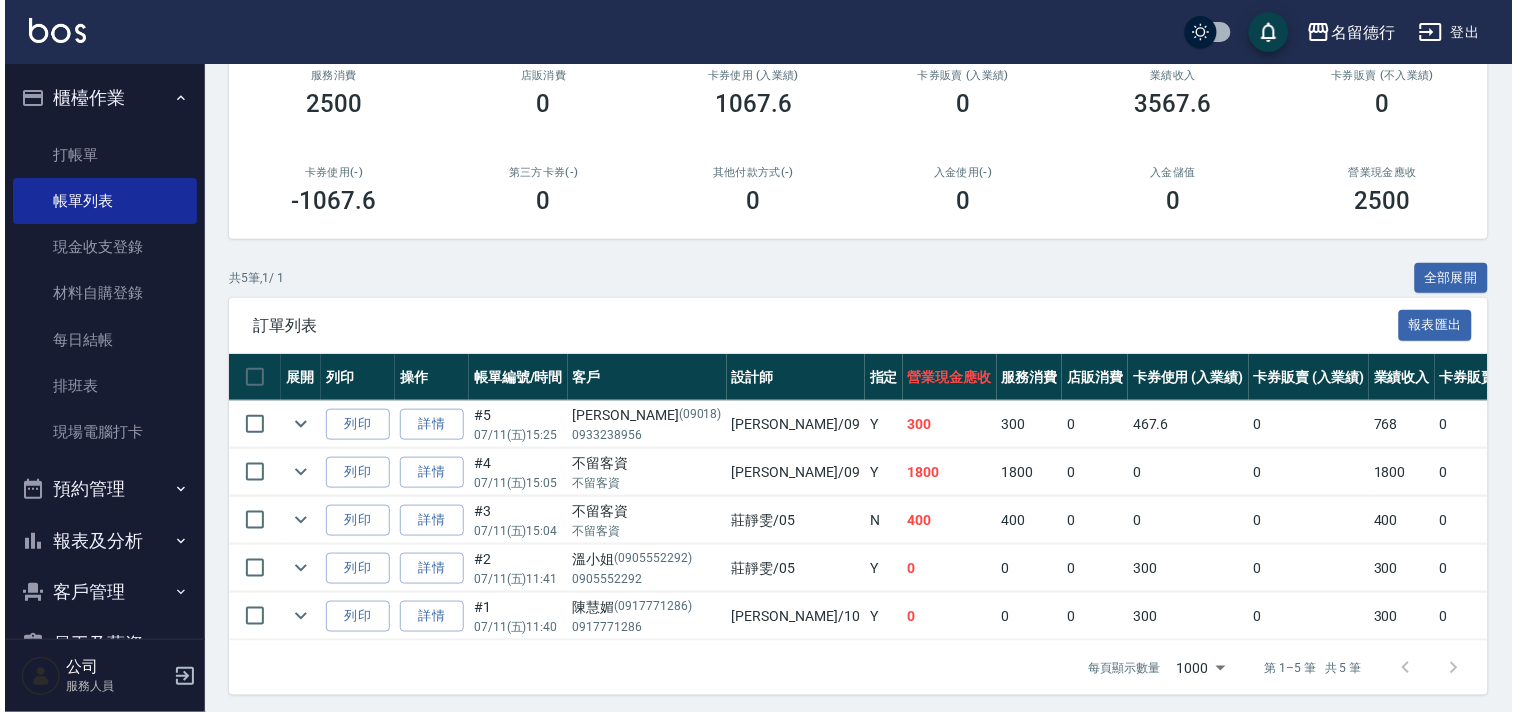 scroll, scrollTop: 288, scrollLeft: 0, axis: vertical 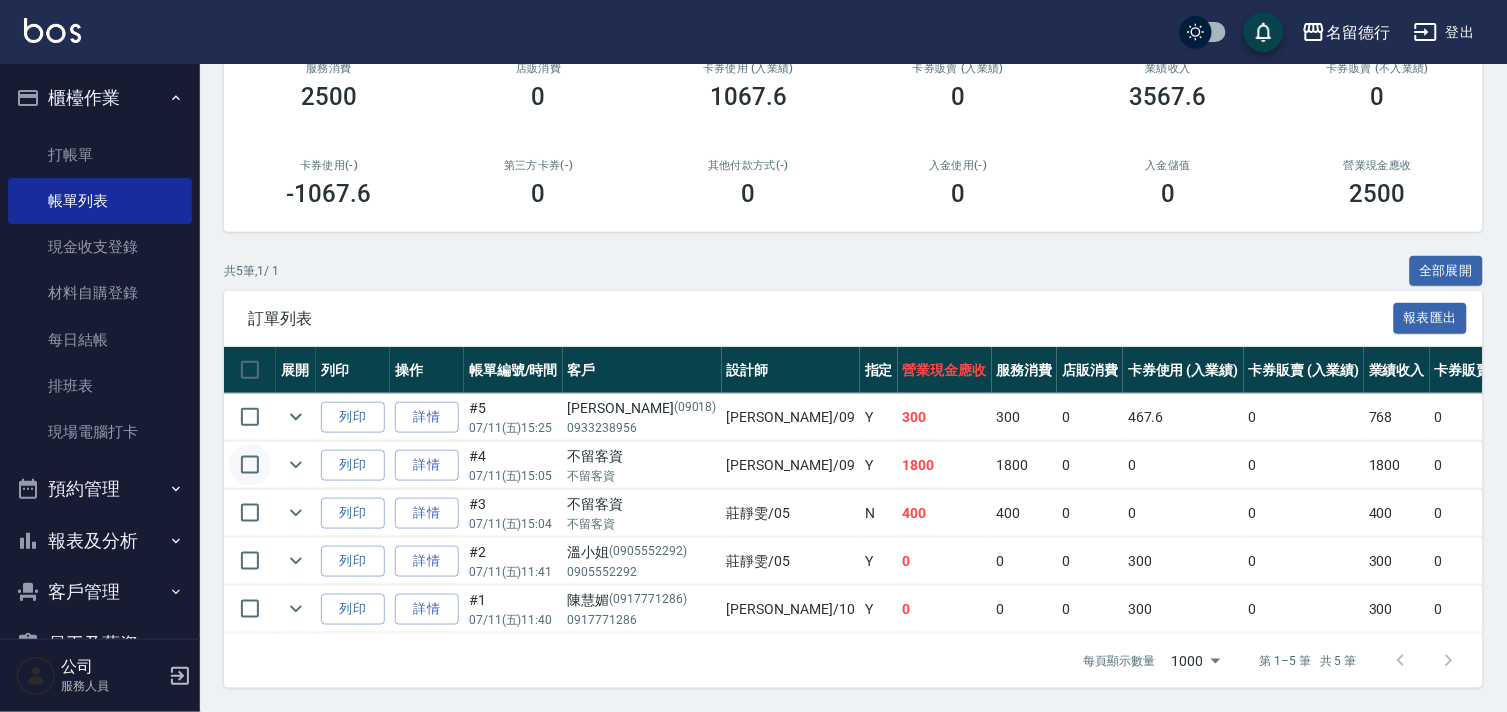 click at bounding box center [250, 465] 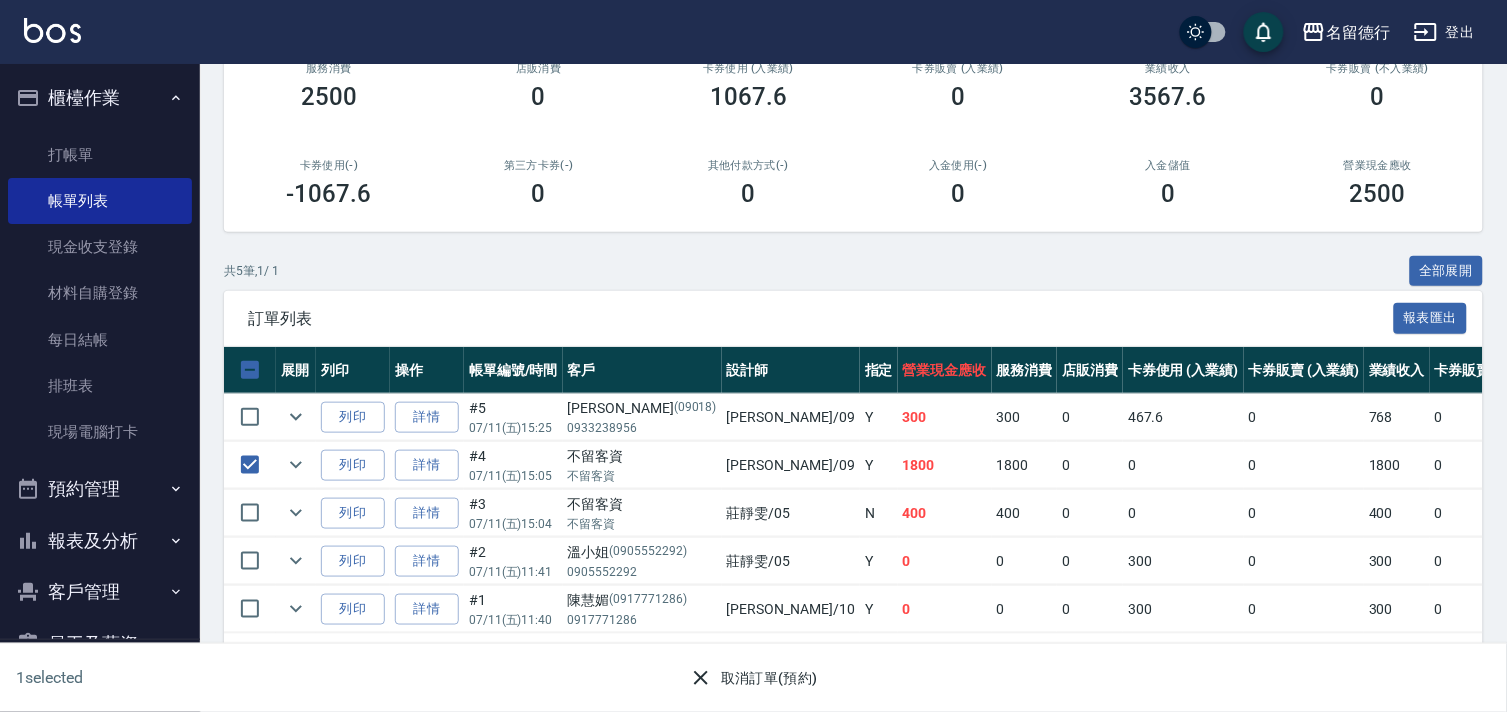 click on "取消訂單(預約)" at bounding box center (753, 678) 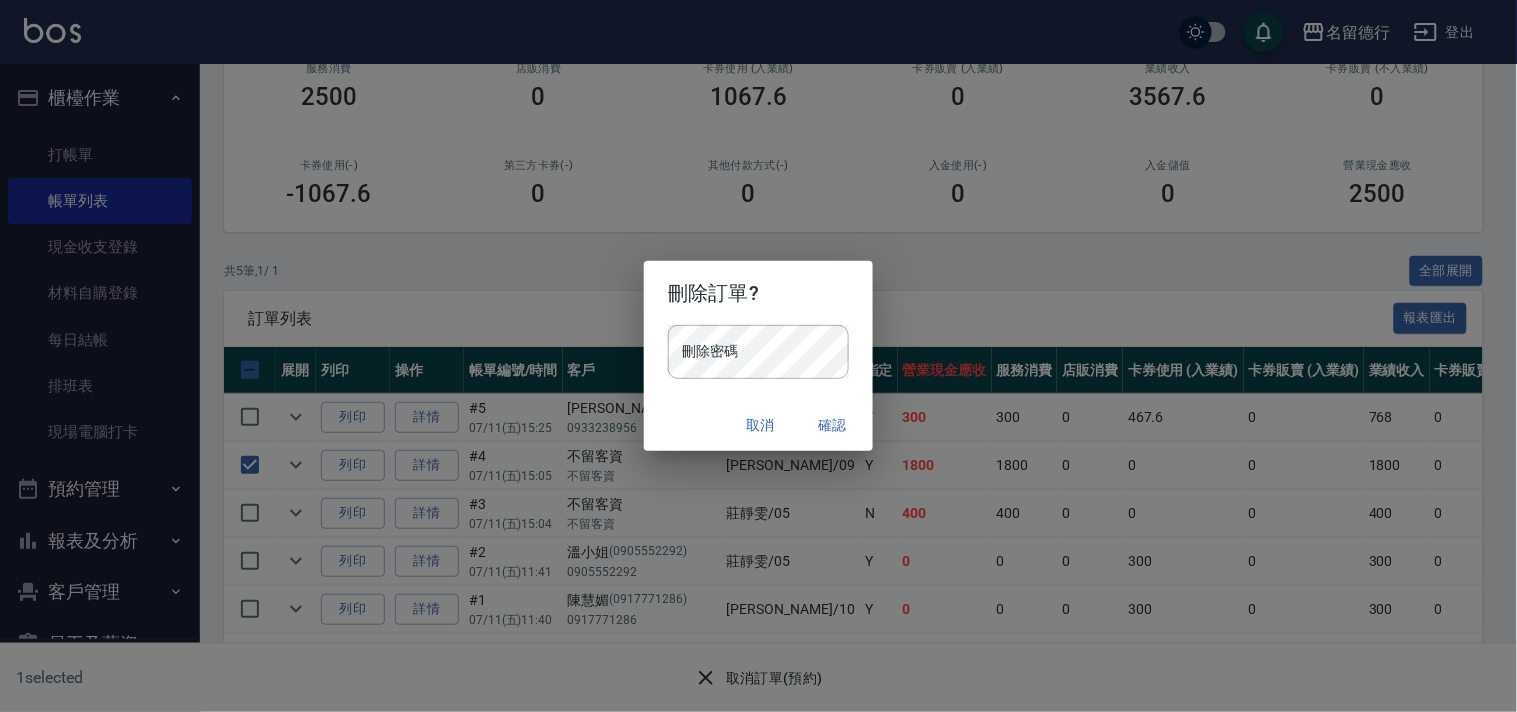 type 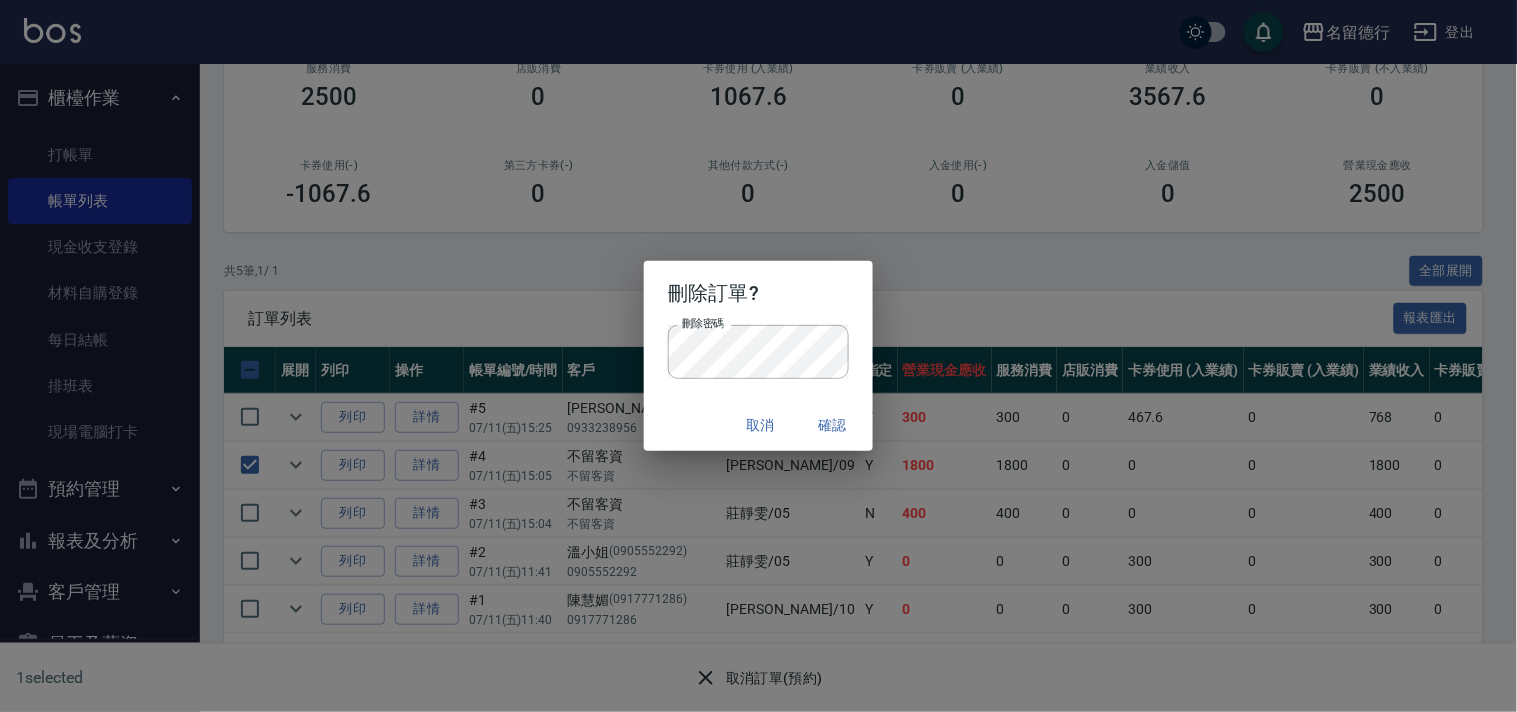 click on "刪除訂單?" at bounding box center (758, 293) 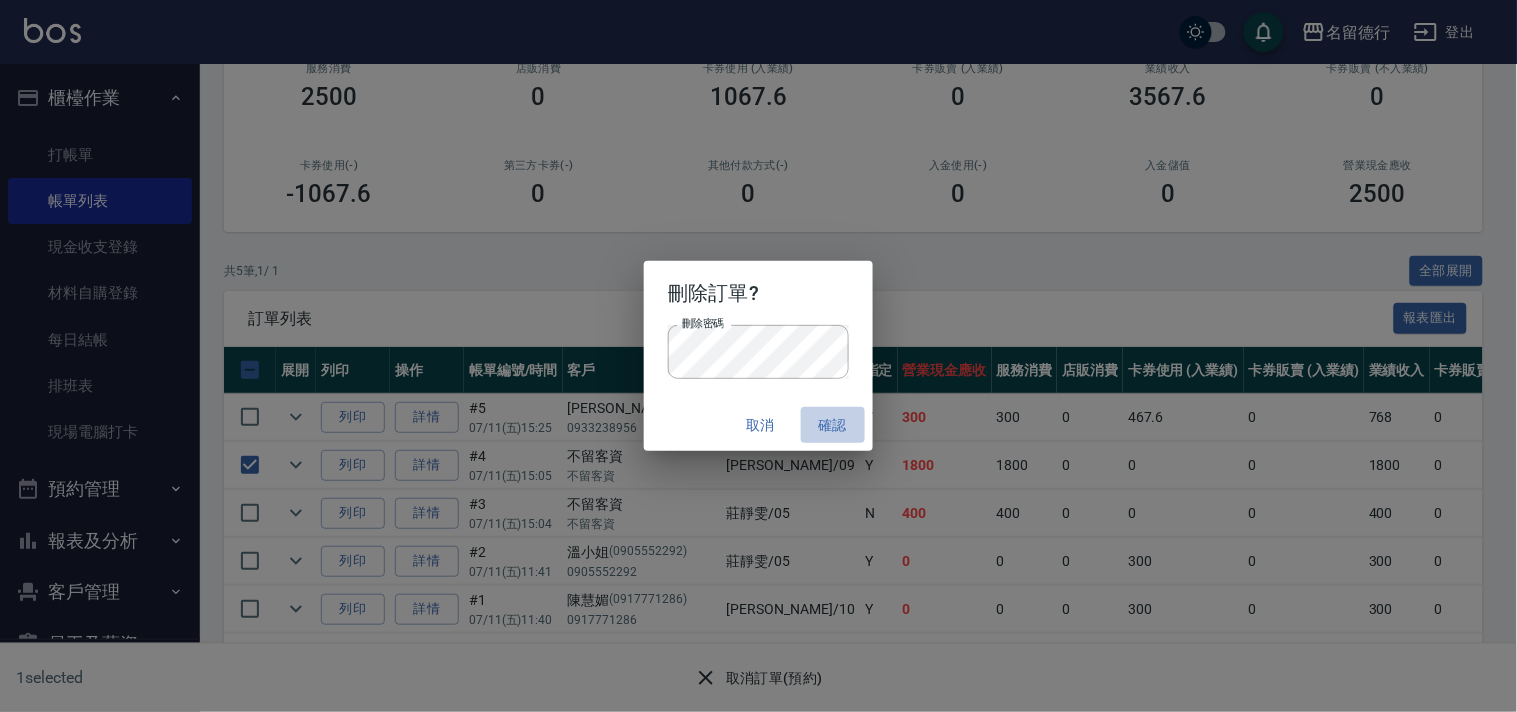 click on "確認" at bounding box center (833, 425) 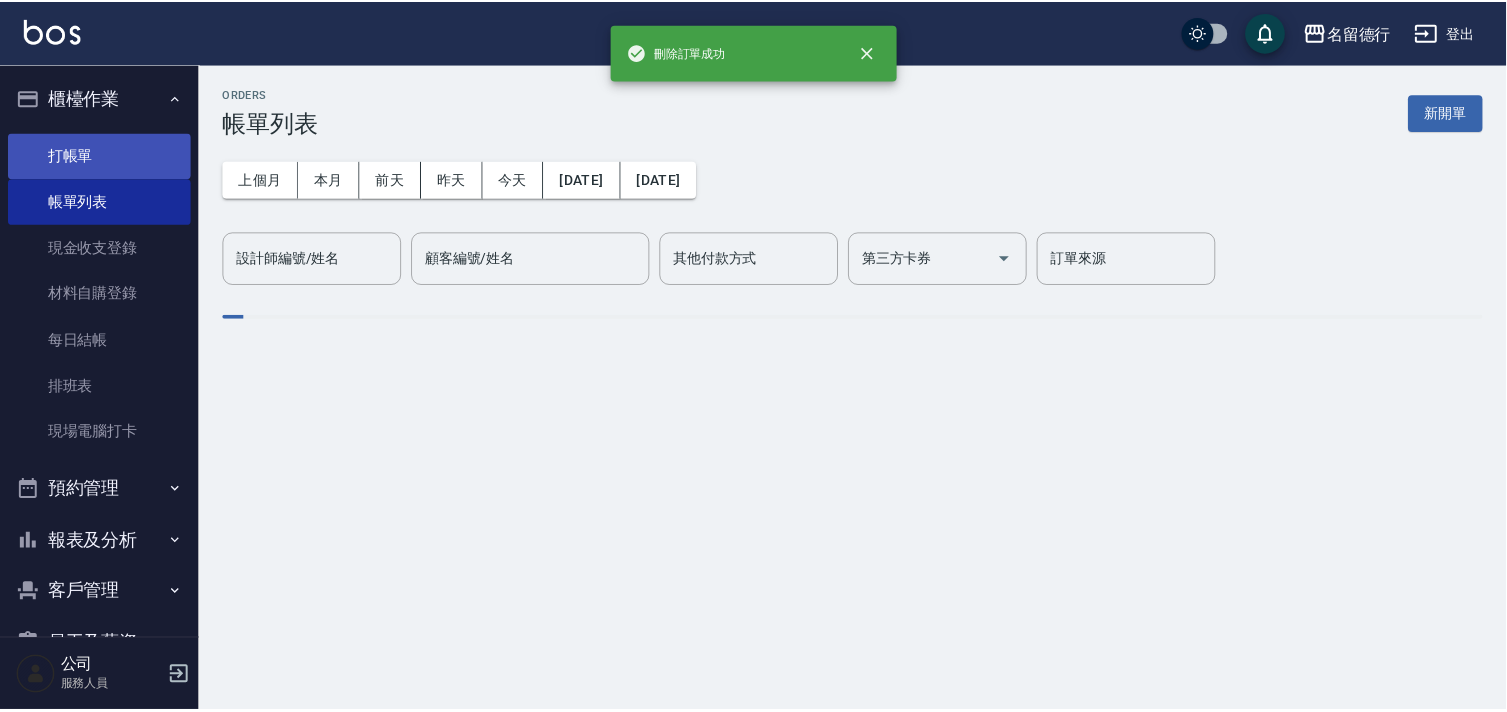 scroll, scrollTop: 0, scrollLeft: 0, axis: both 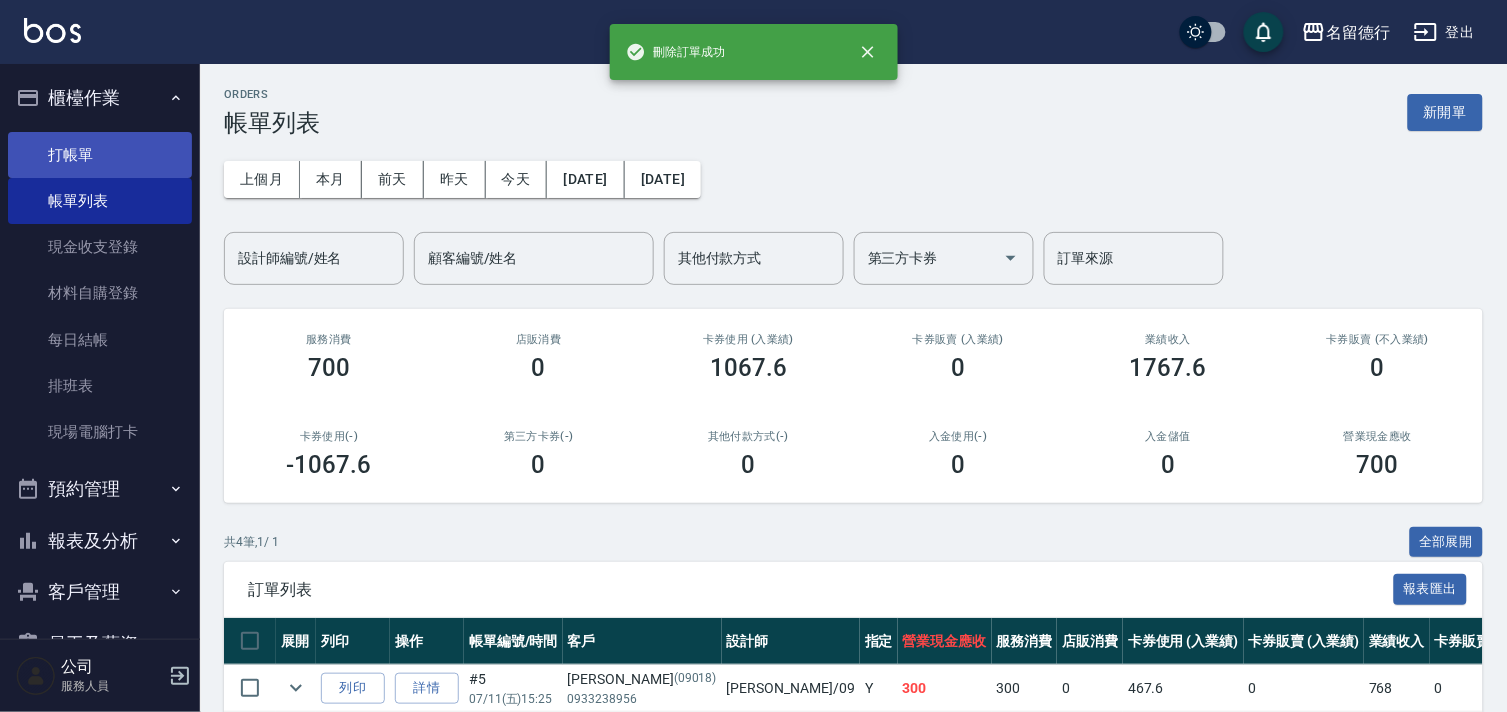 click on "打帳單" at bounding box center (100, 155) 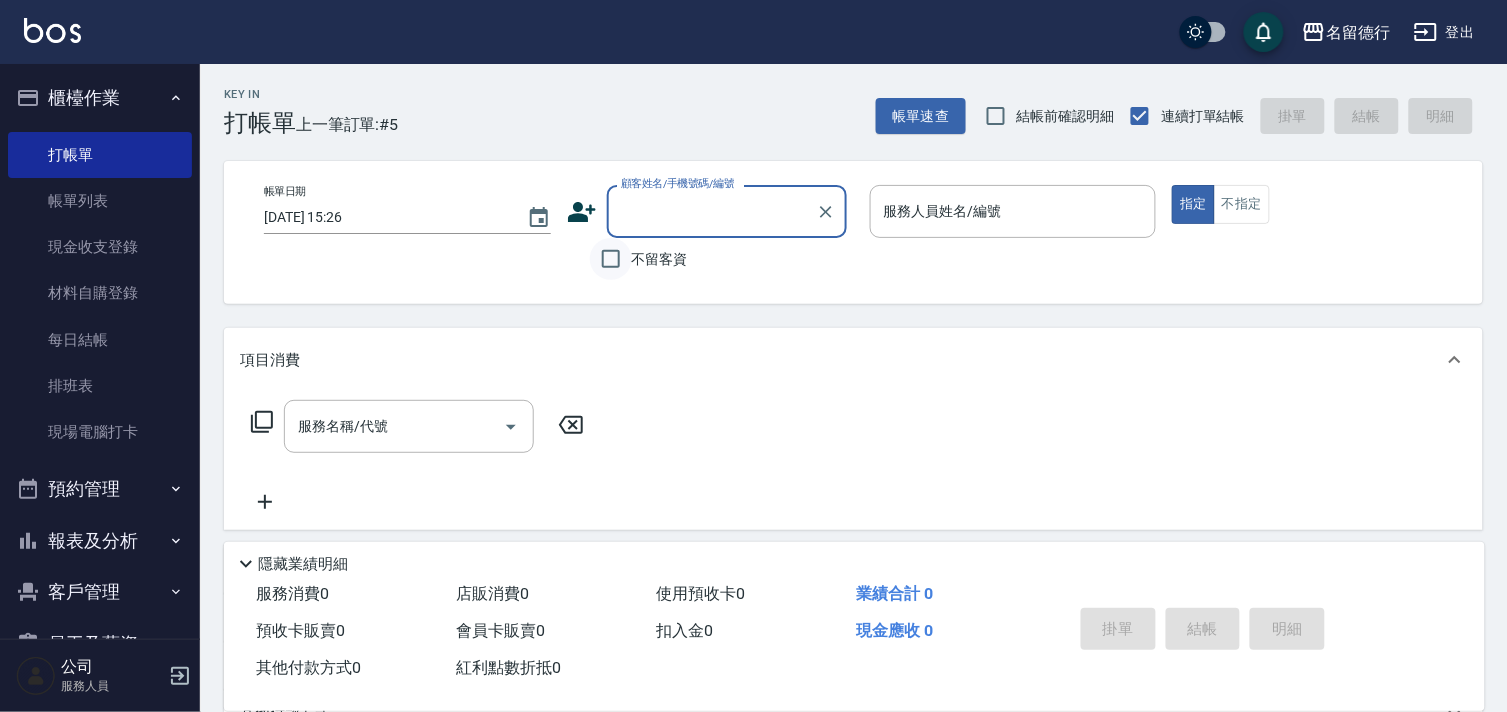 click on "不留客資" at bounding box center [611, 259] 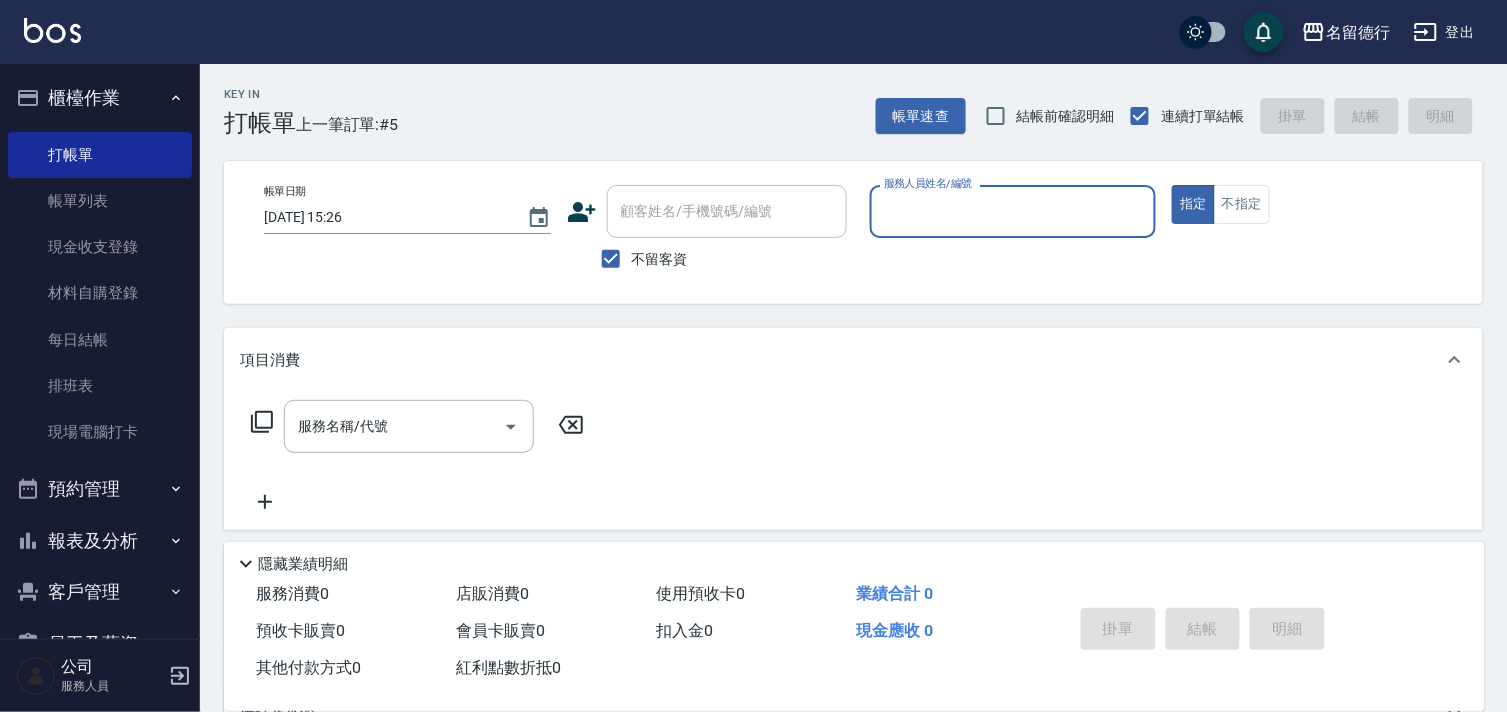 click on "服務人員姓名/編號" at bounding box center [1013, 211] 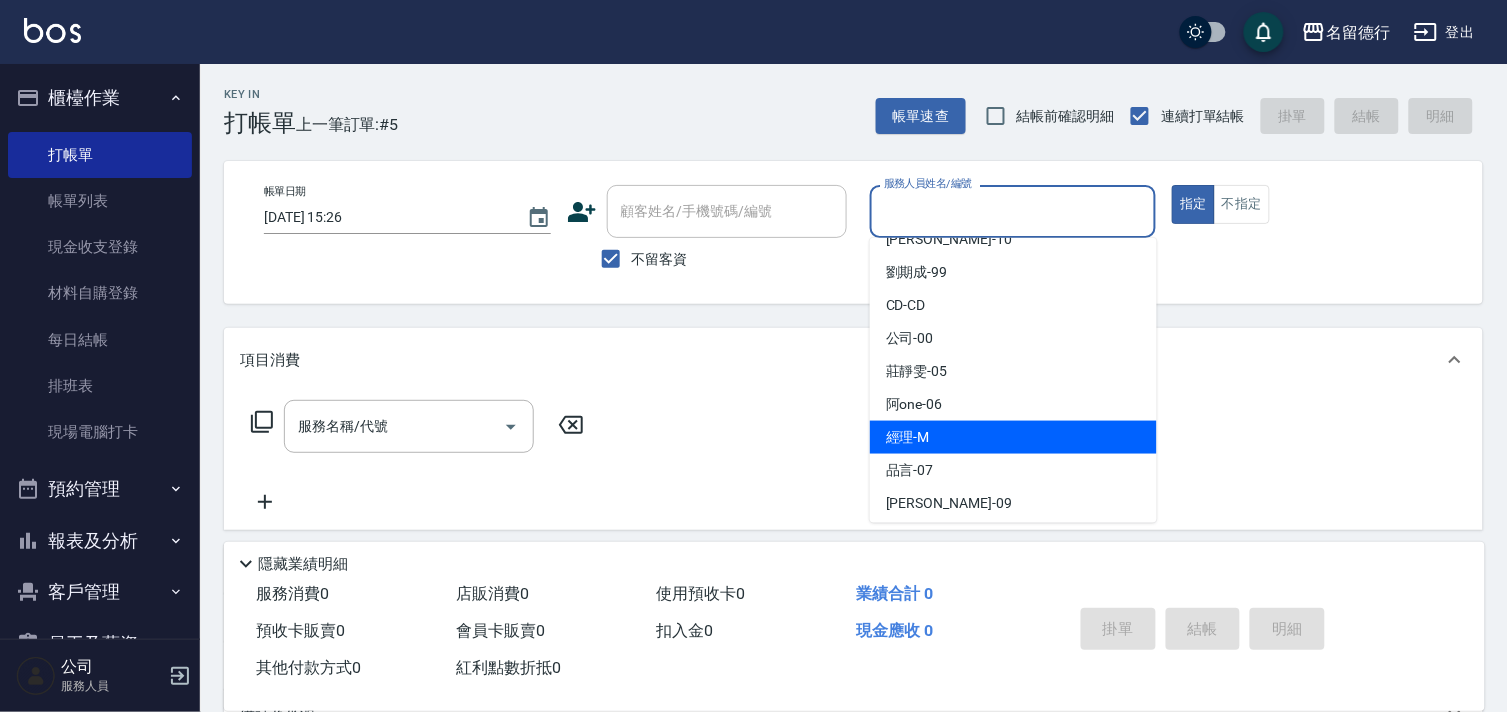 scroll, scrollTop: 28, scrollLeft: 0, axis: vertical 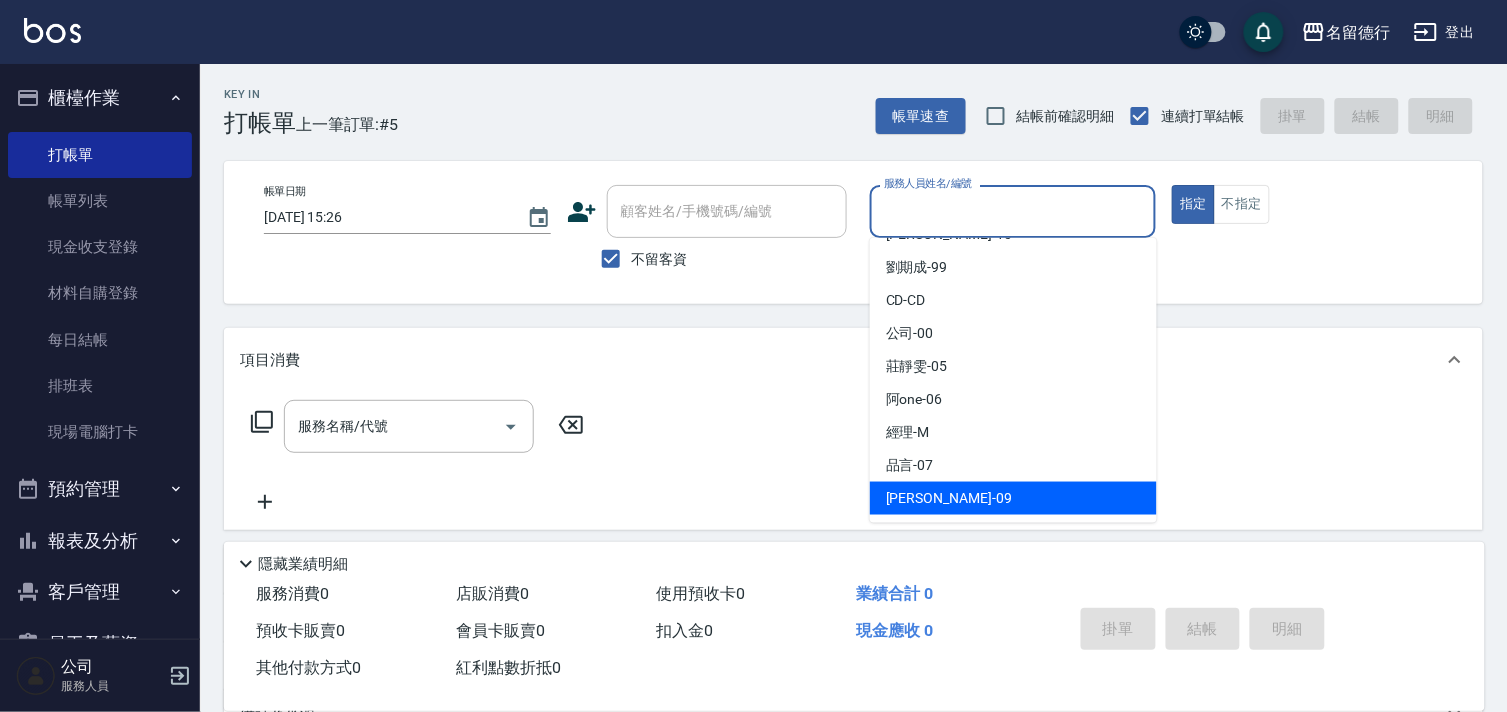 click on "[PERSON_NAME] -09" at bounding box center (949, 498) 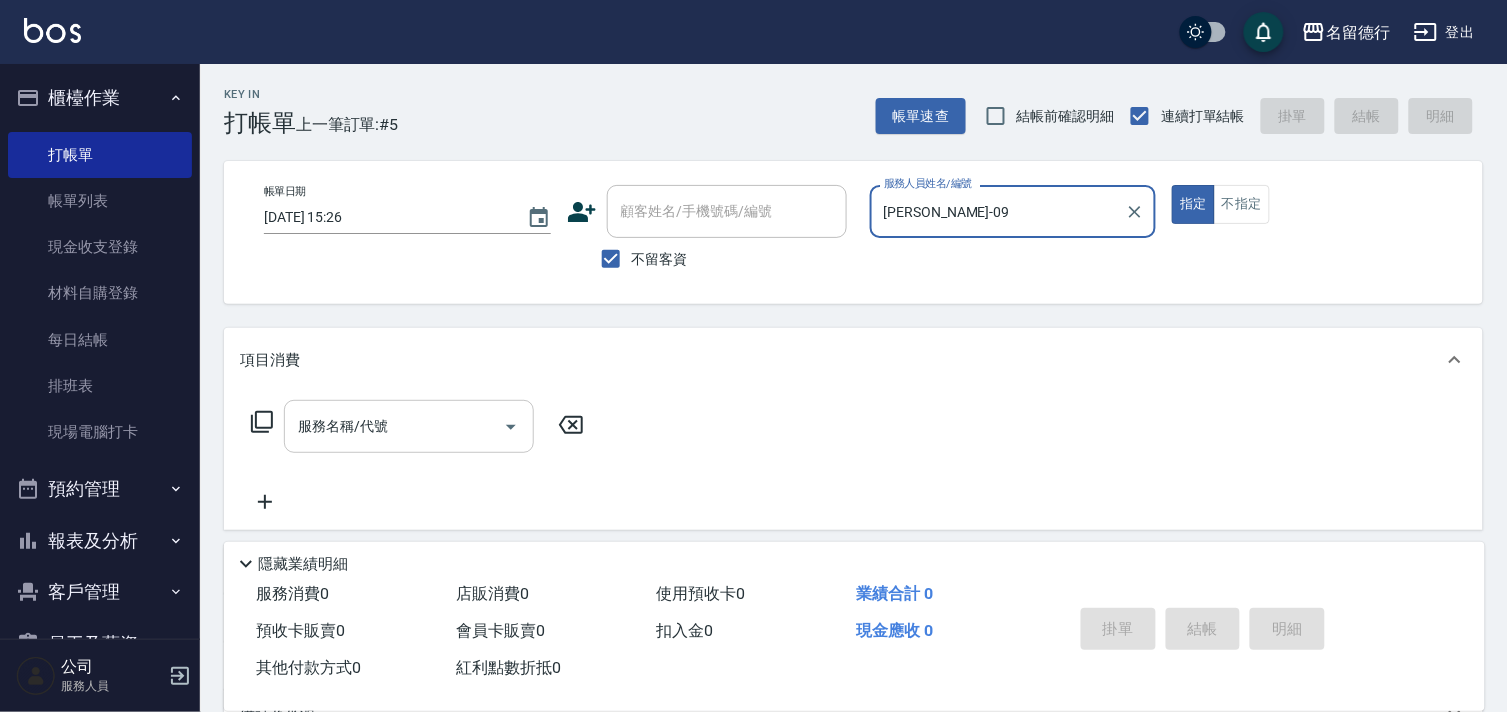 click on "服務名稱/代號" at bounding box center [394, 426] 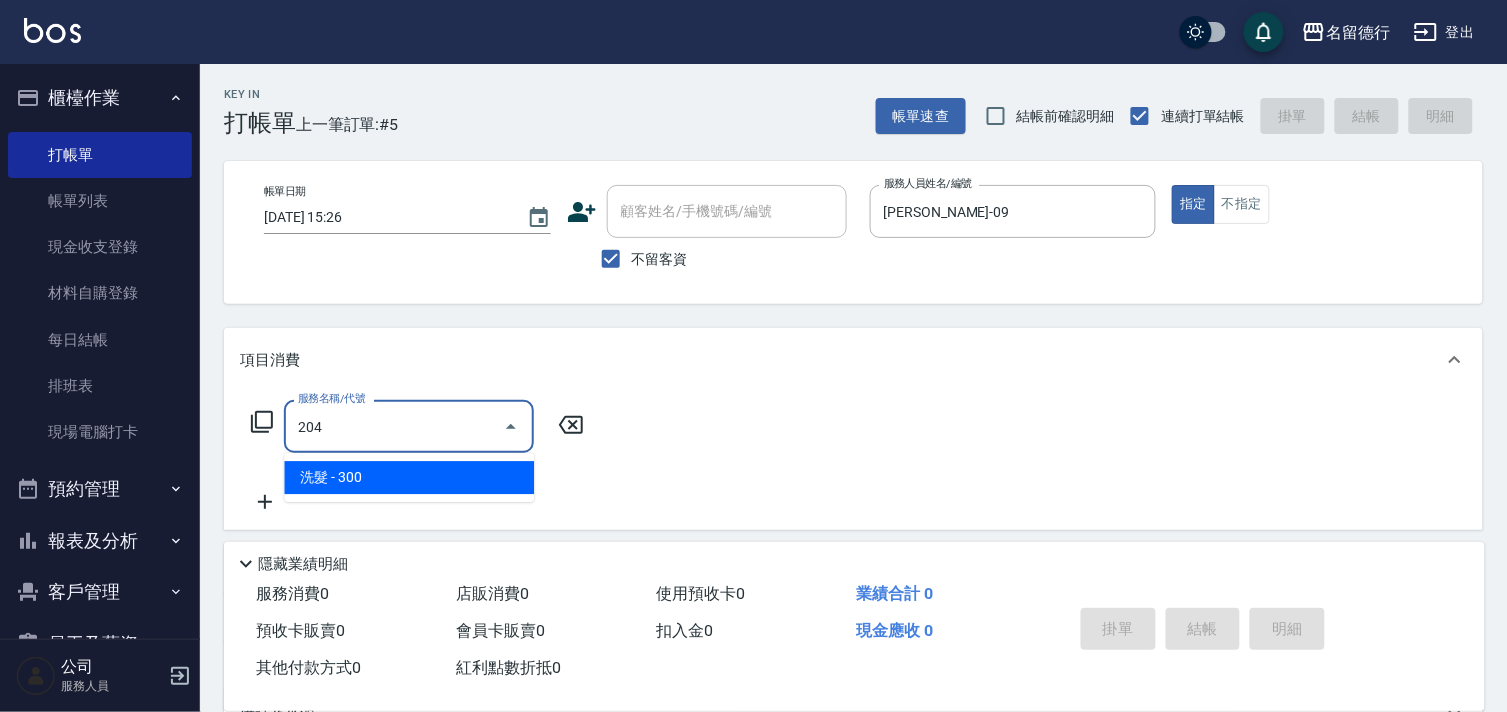 click on "洗髮 - 300" at bounding box center (409, 477) 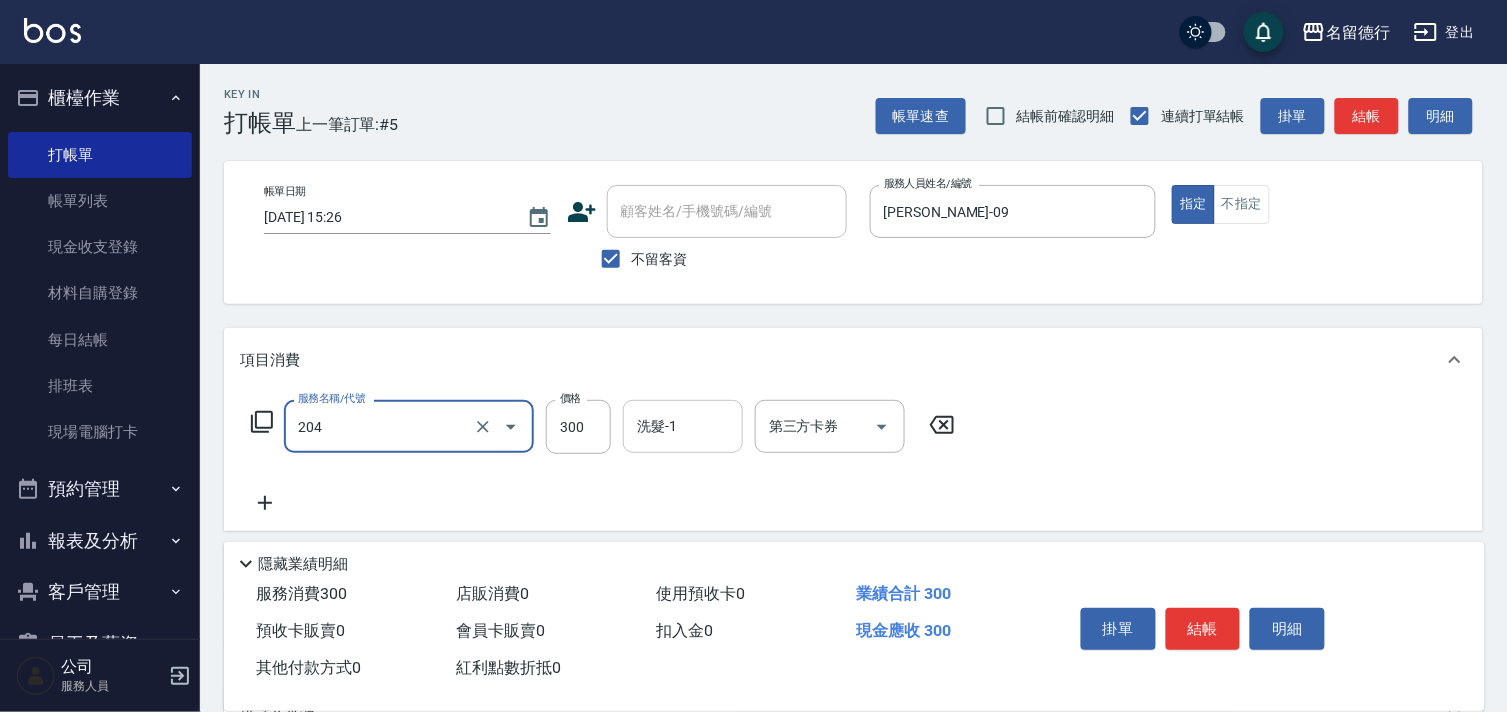type on "洗髮(204)" 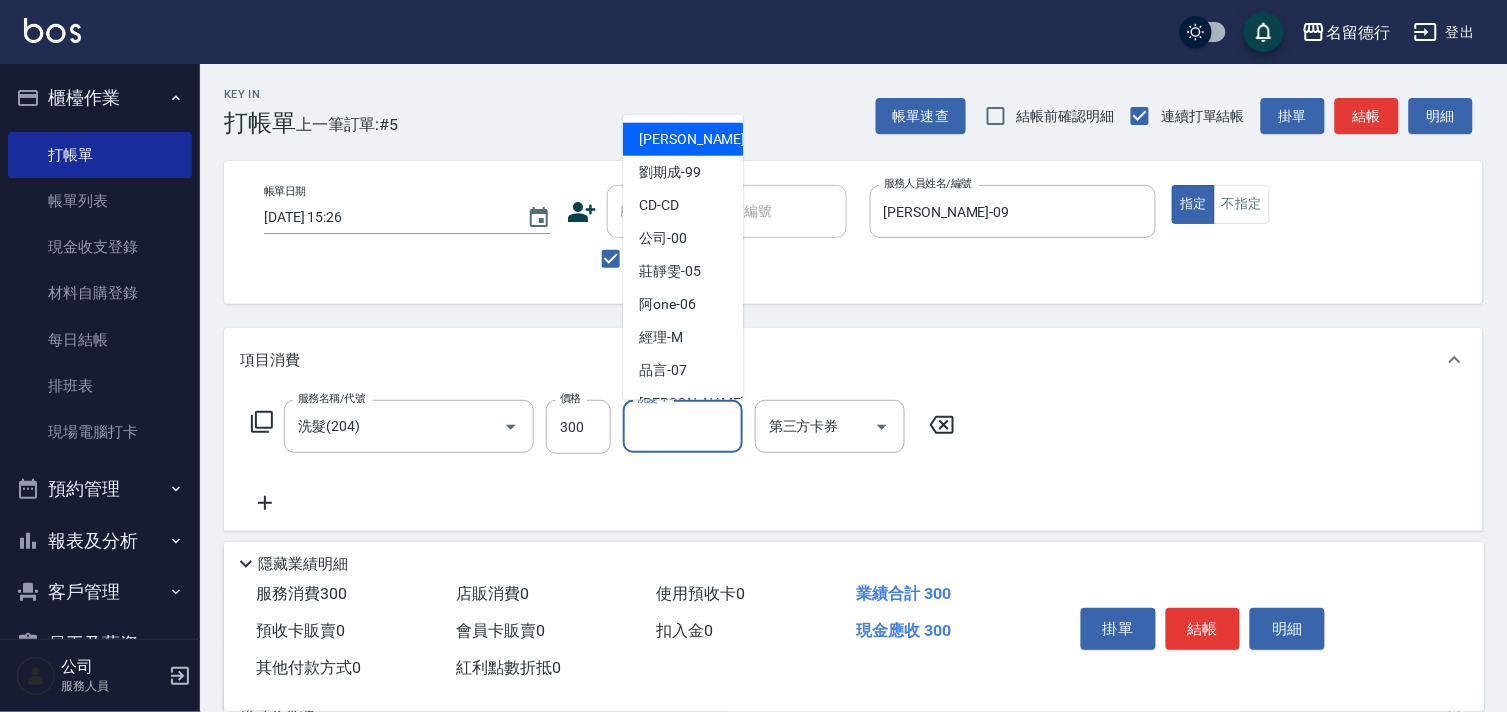 click on "洗髮-1" at bounding box center [683, 426] 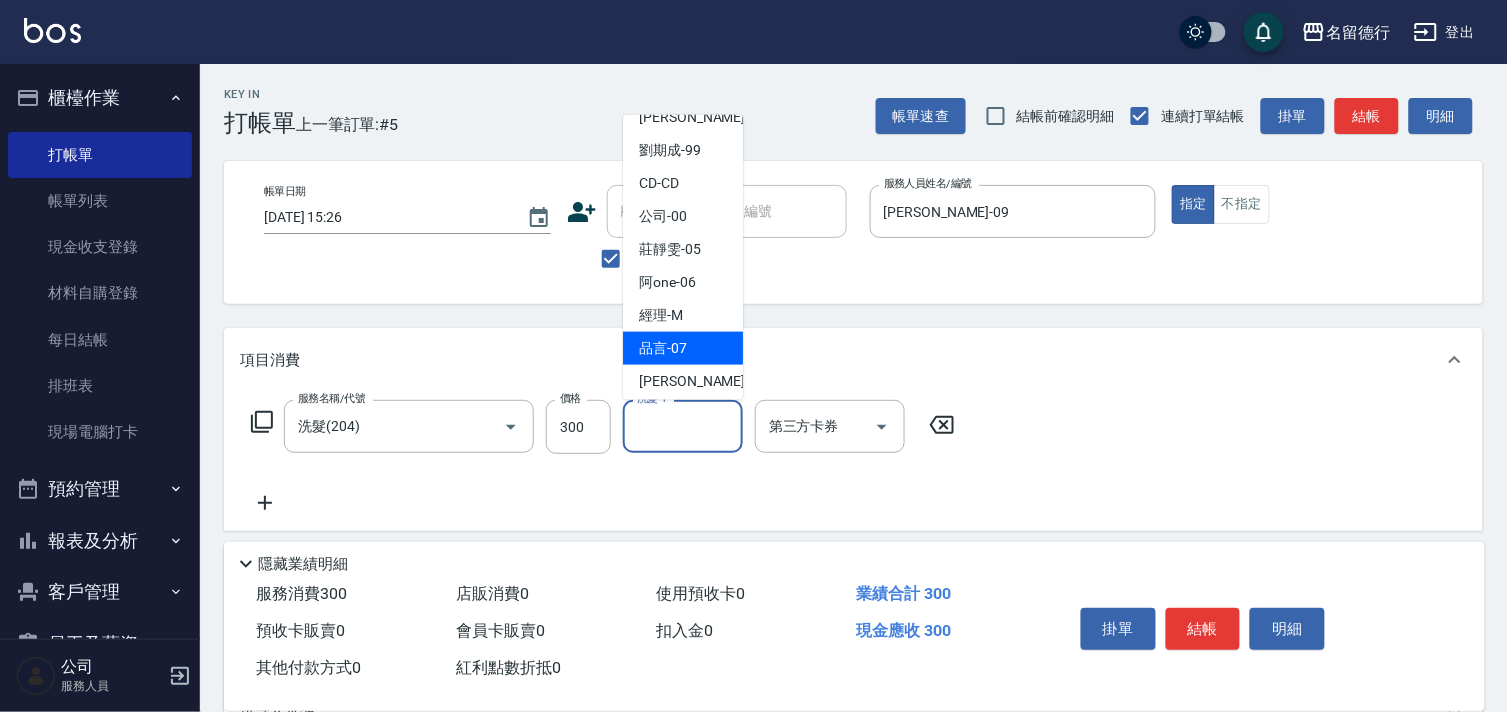 scroll, scrollTop: 27, scrollLeft: 0, axis: vertical 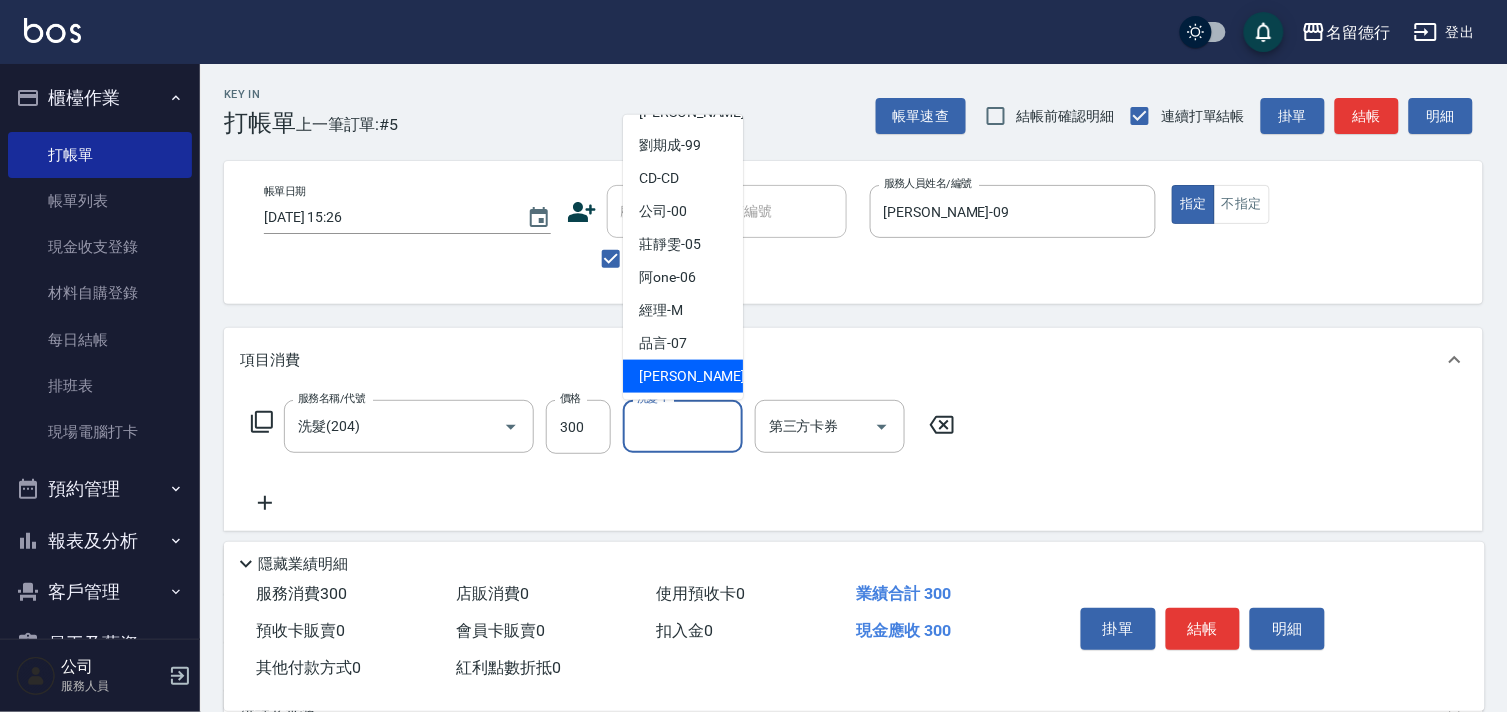 click on "[PERSON_NAME] -09" at bounding box center (702, 376) 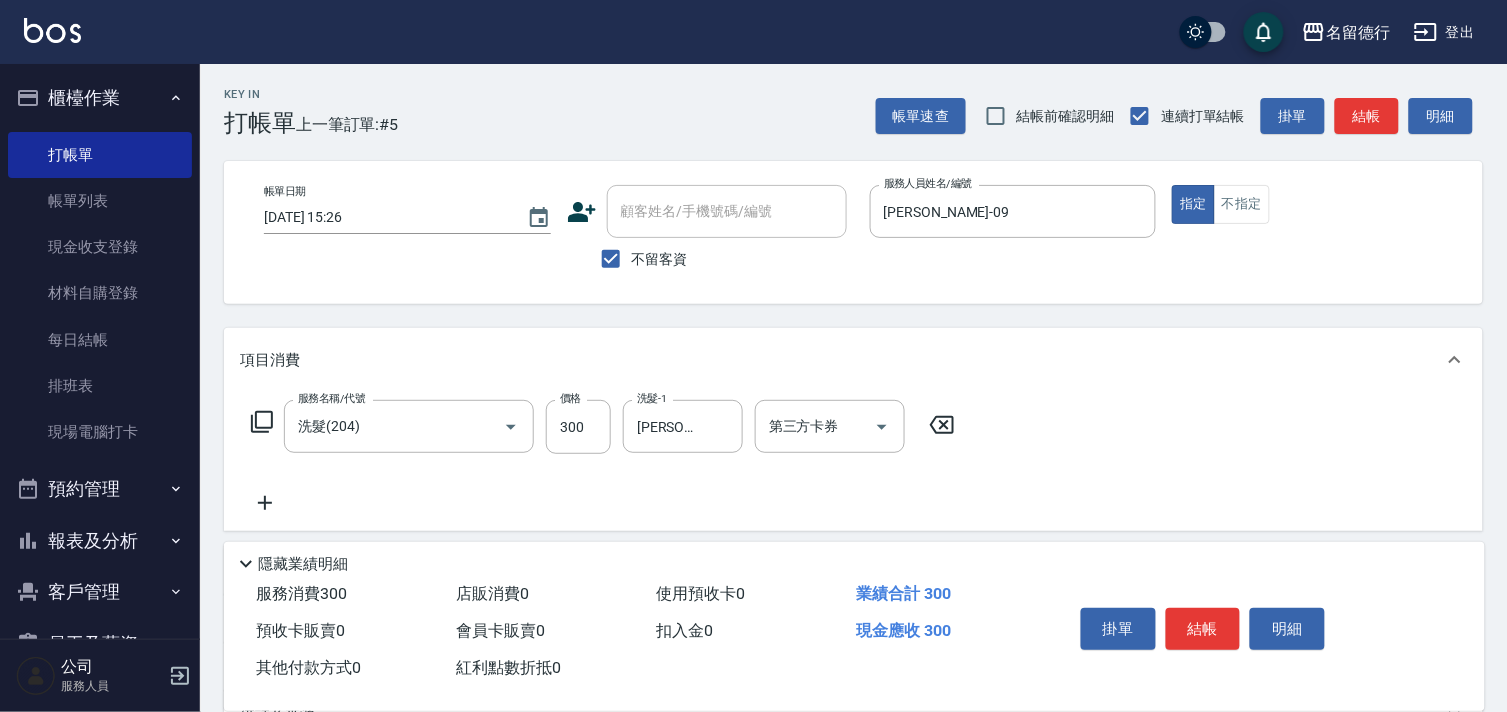 click 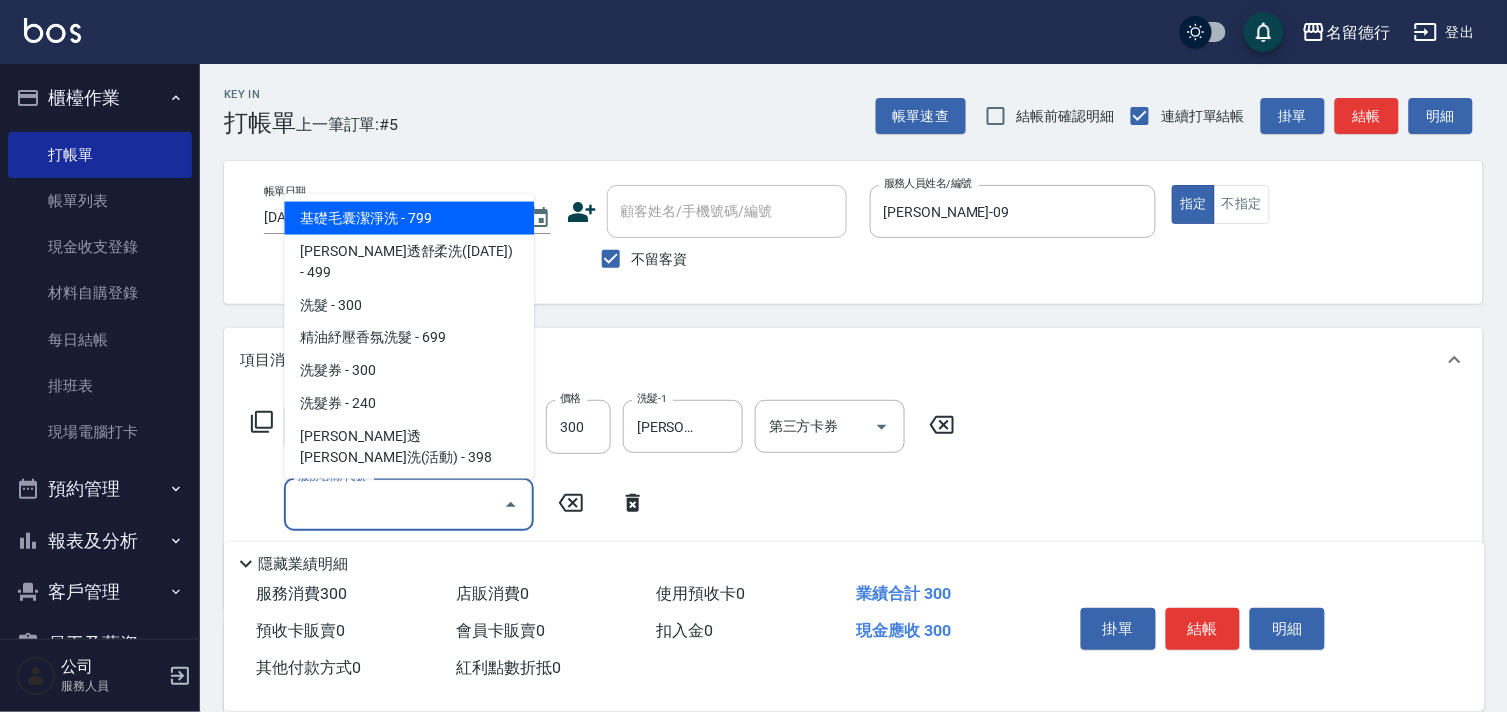 click on "服務名稱/代號" at bounding box center [394, 504] 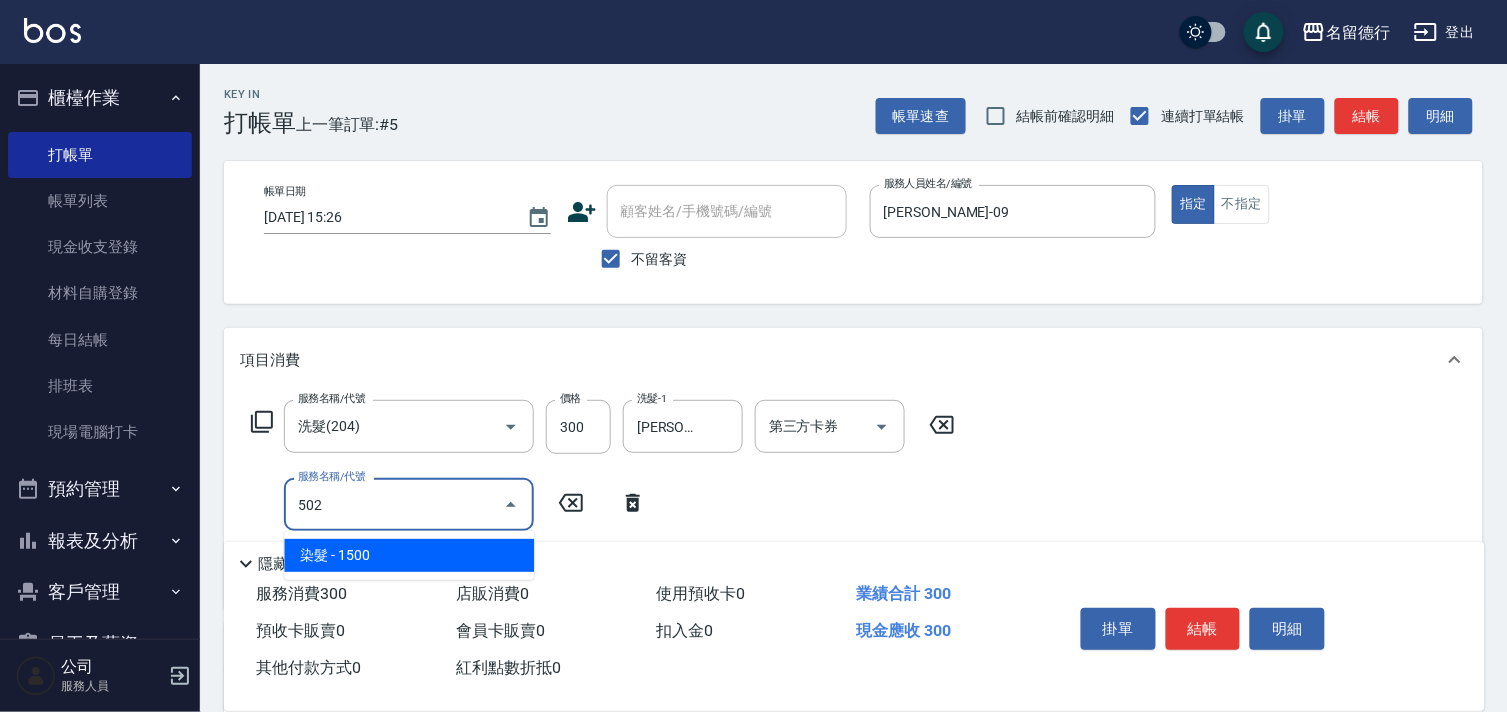click on "染髮 - 1500" at bounding box center (409, 555) 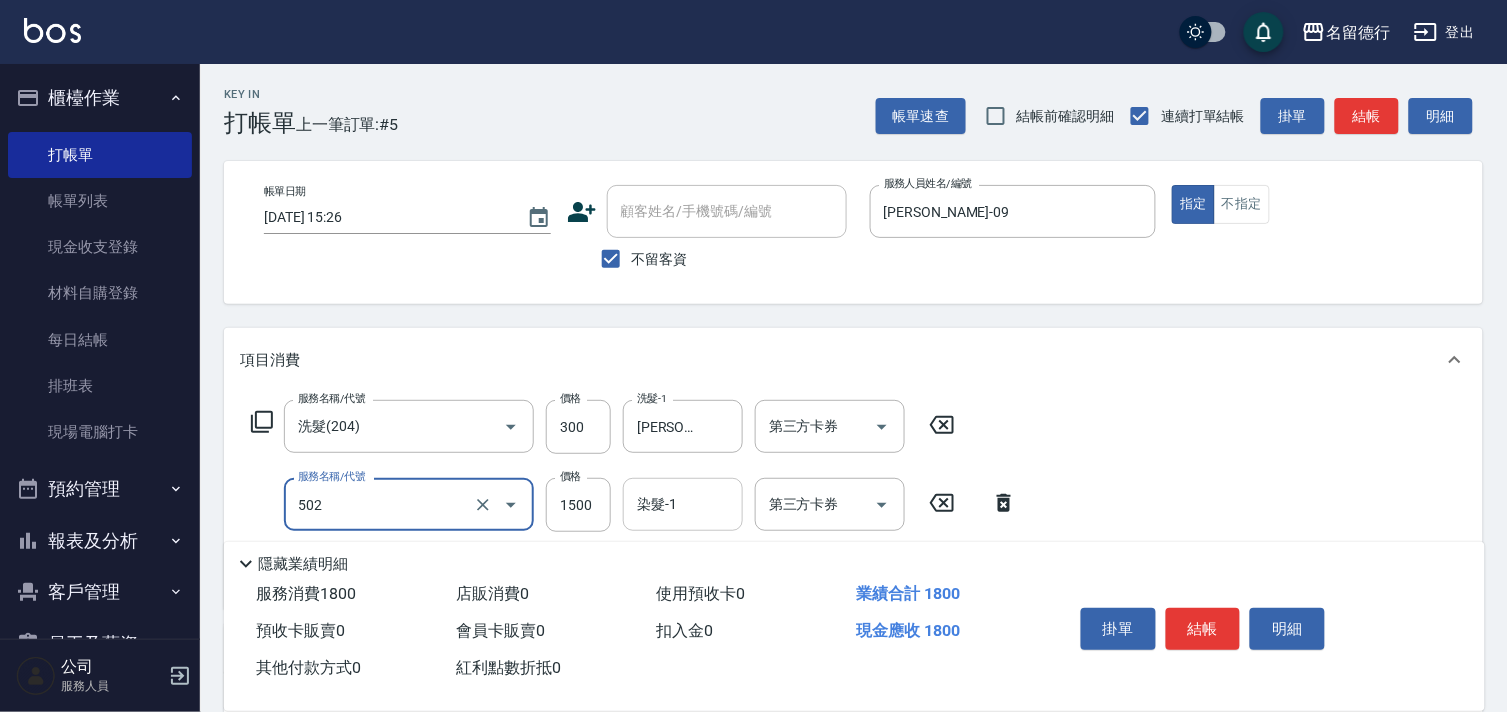 click on "染髮-1 染髮-1" at bounding box center (683, 504) 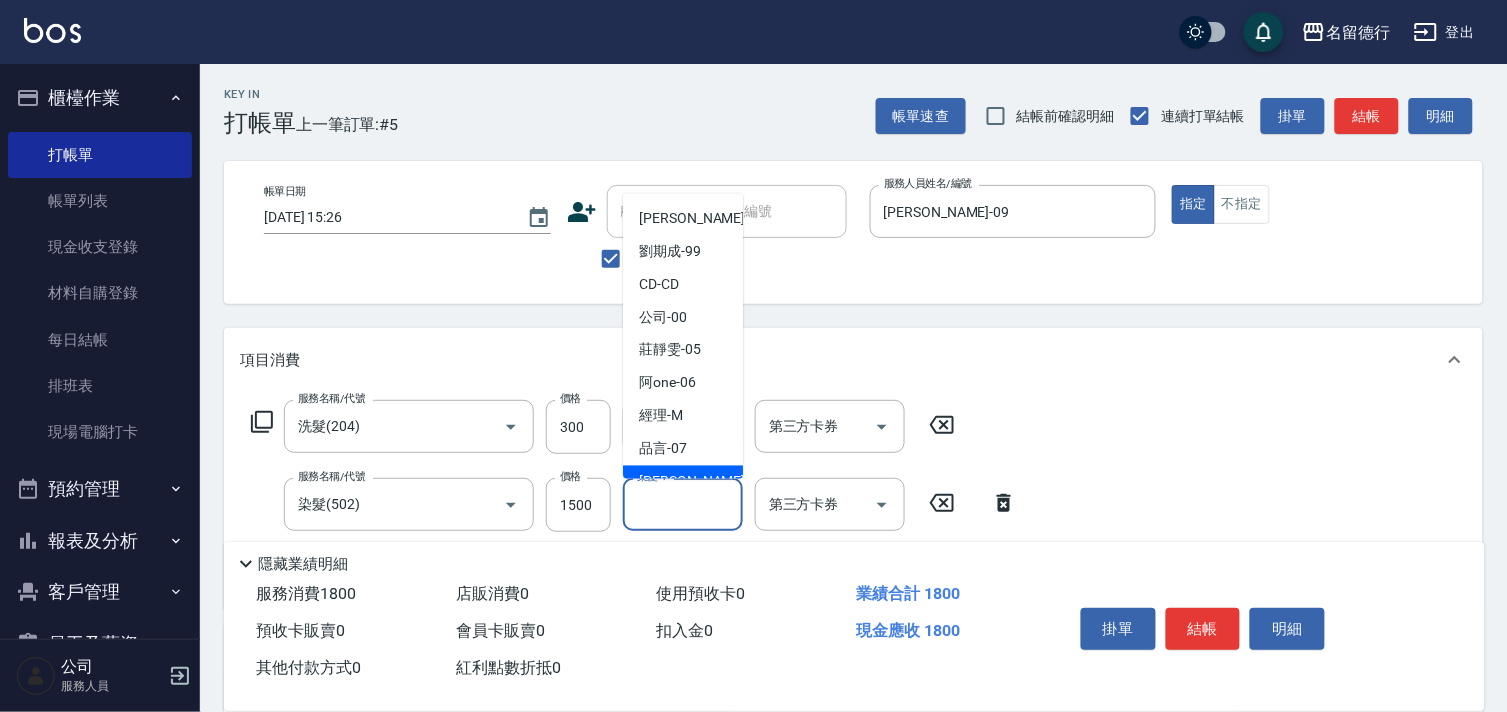 click on "[PERSON_NAME] -09" at bounding box center [683, 482] 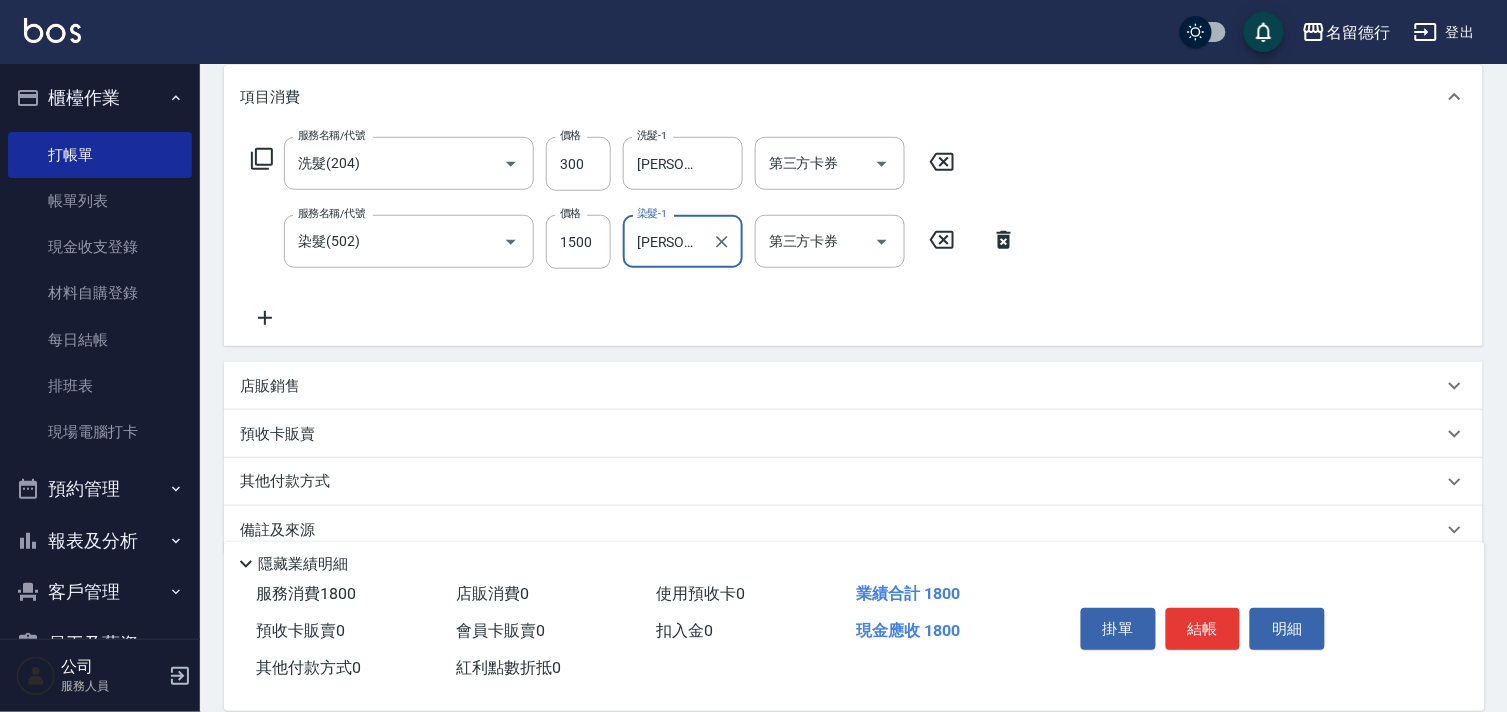 scroll, scrollTop: 294, scrollLeft: 0, axis: vertical 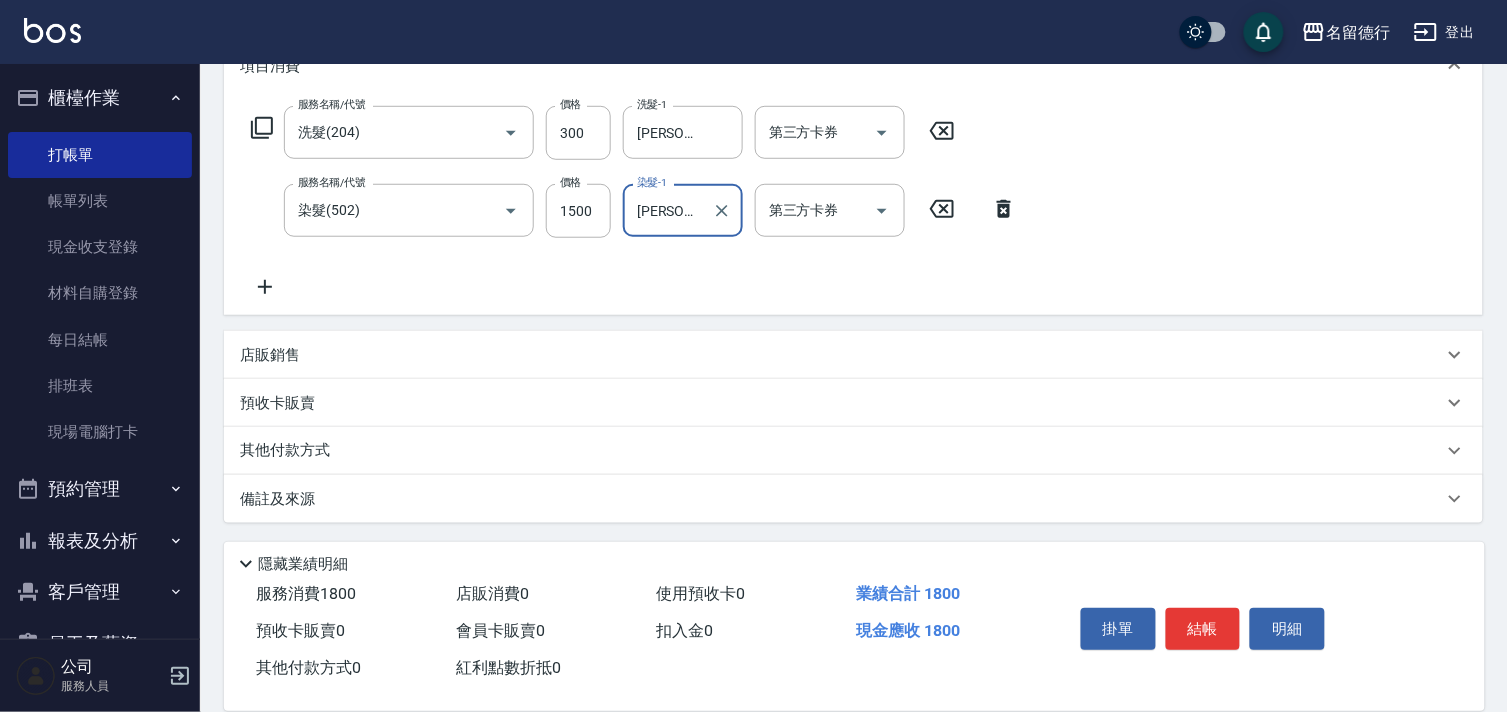 click on "其他付款方式" at bounding box center [290, 451] 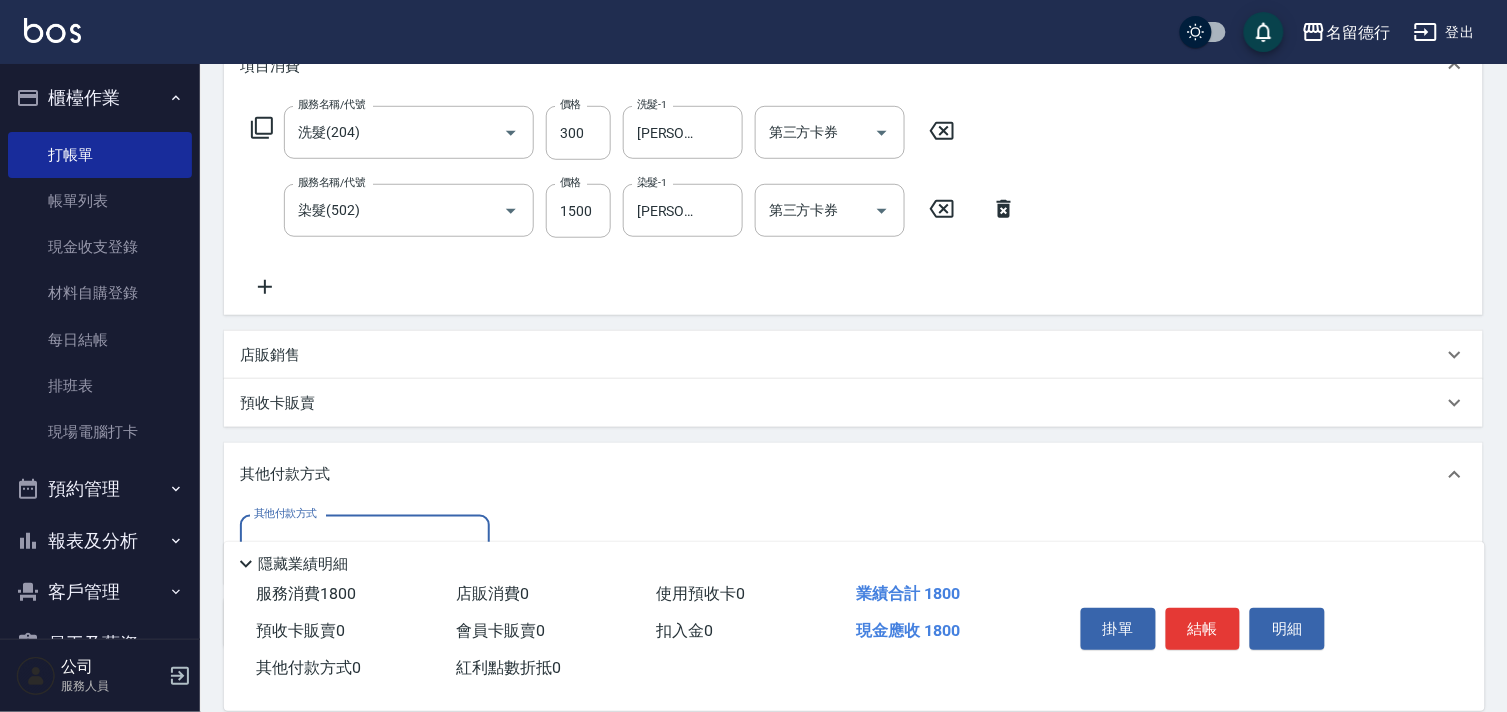 scroll, scrollTop: 34, scrollLeft: 0, axis: vertical 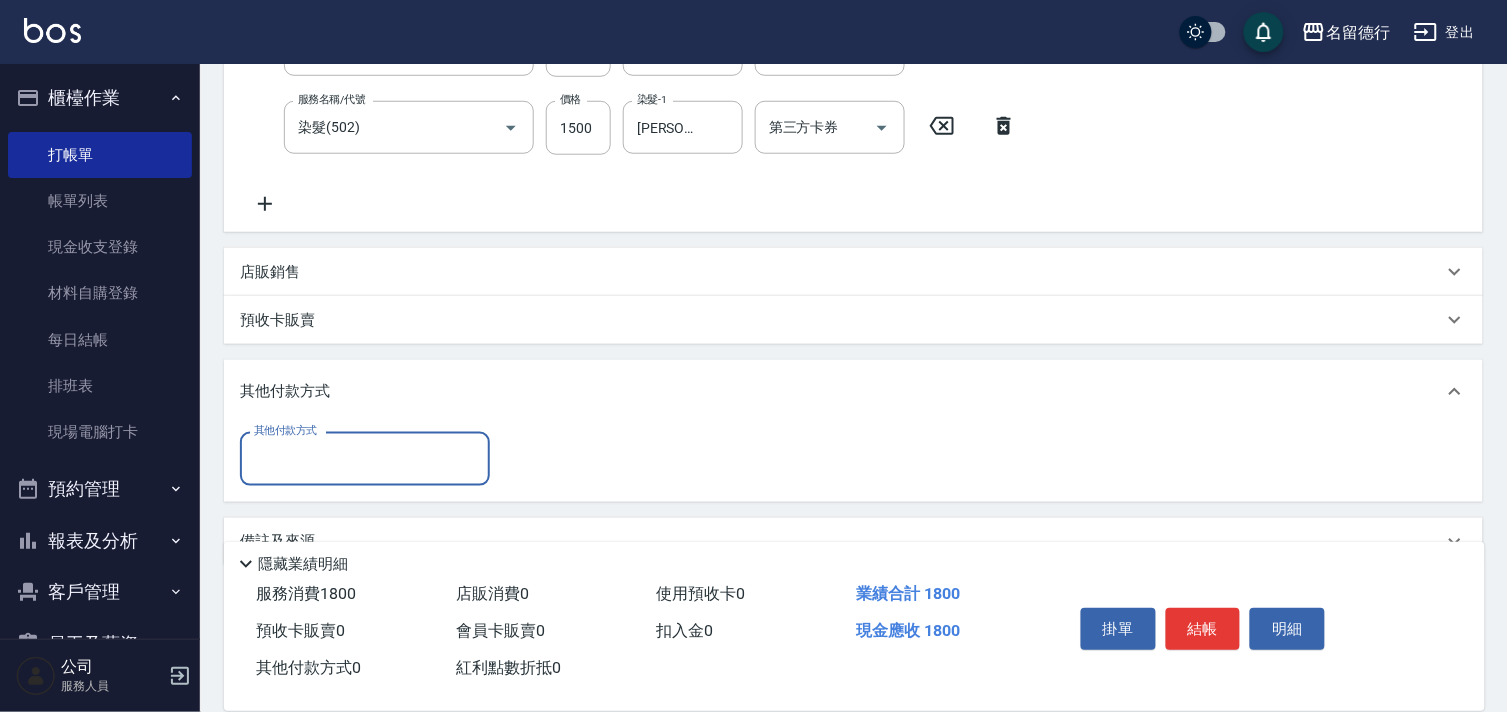 click on "其他付款方式" at bounding box center (365, 458) 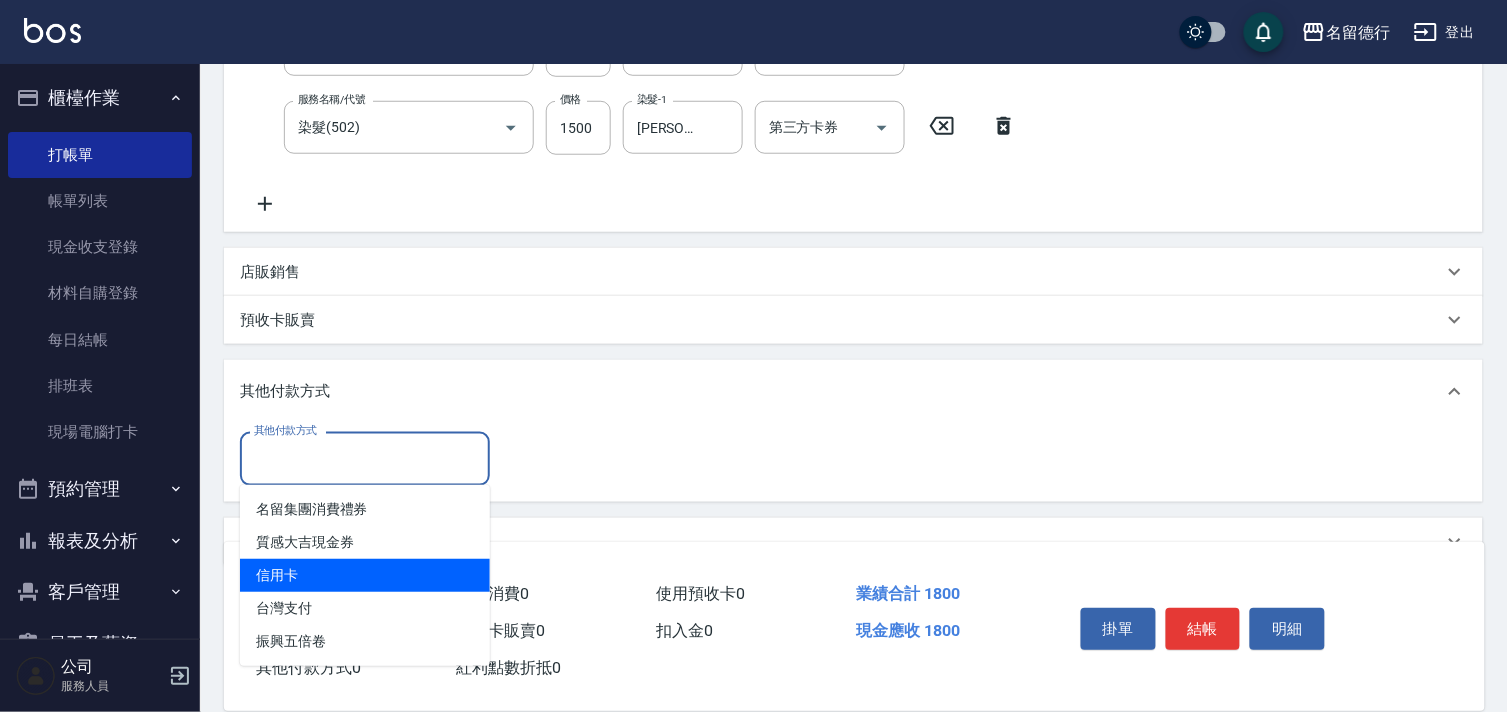click on "信用卡" at bounding box center (365, 575) 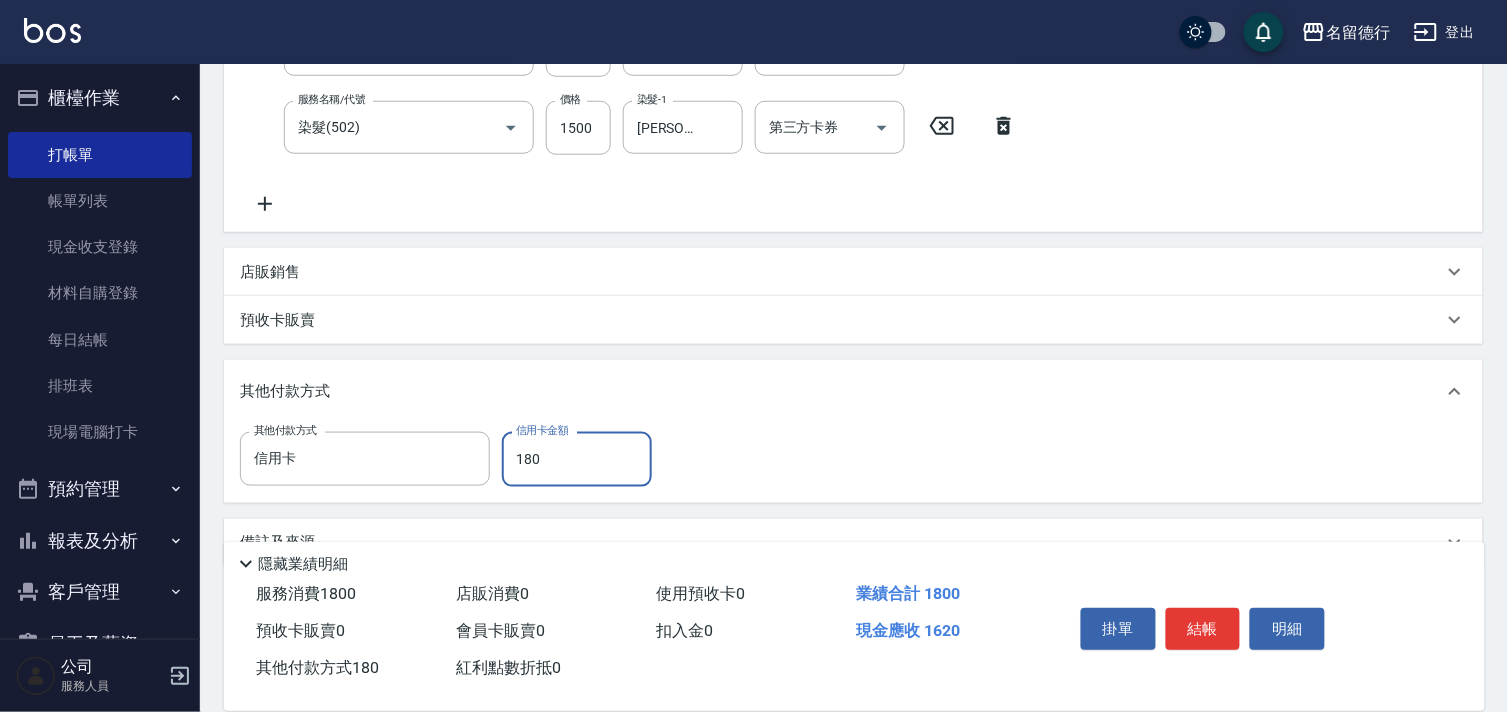 type on "1800" 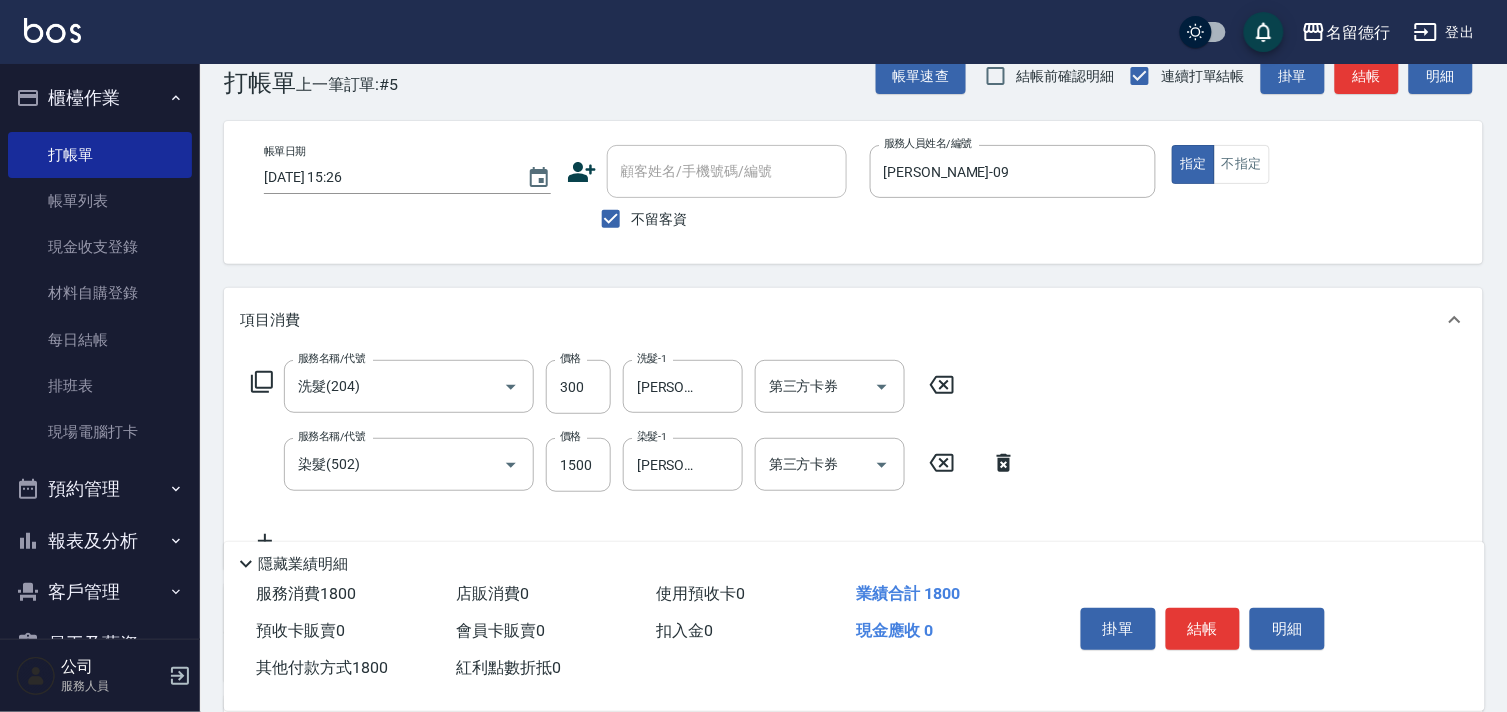 scroll, scrollTop: 0, scrollLeft: 0, axis: both 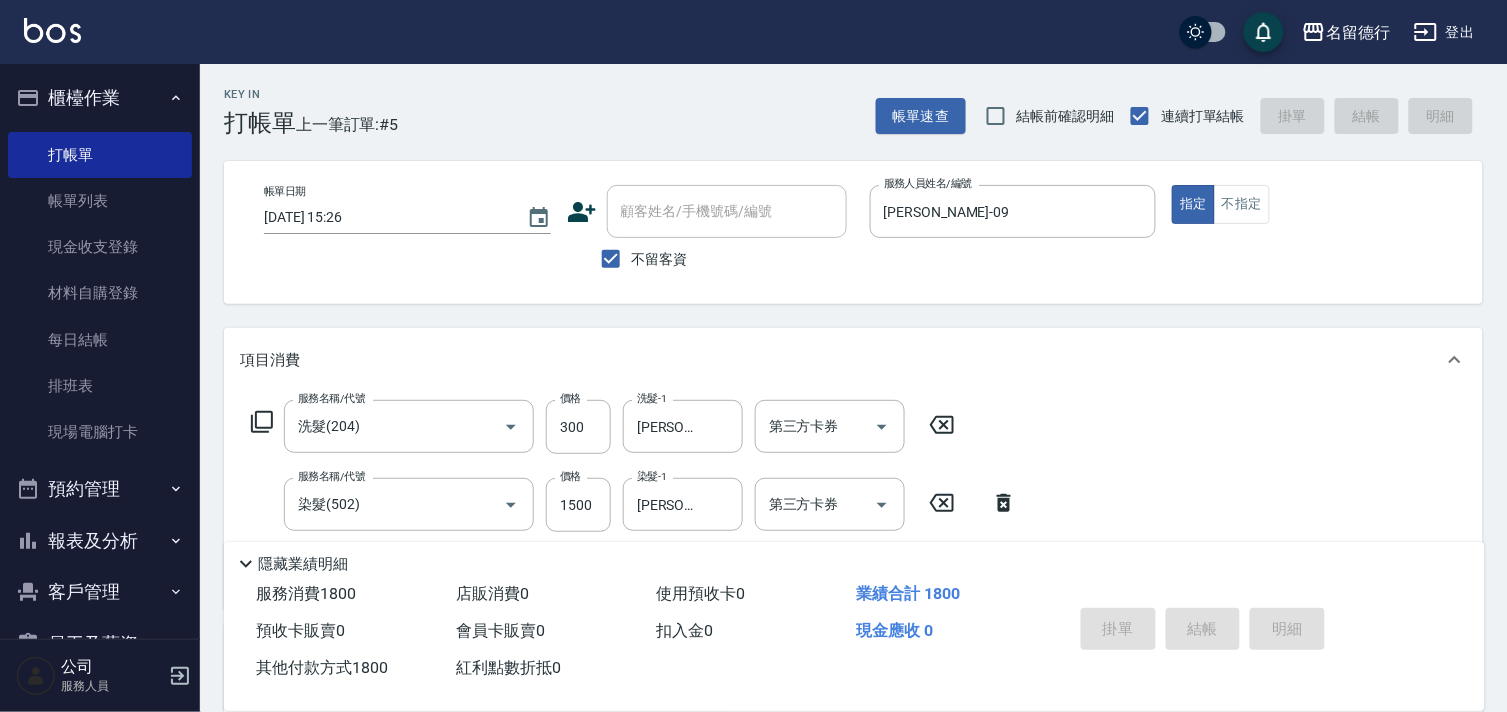 type on "[DATE] 15:27" 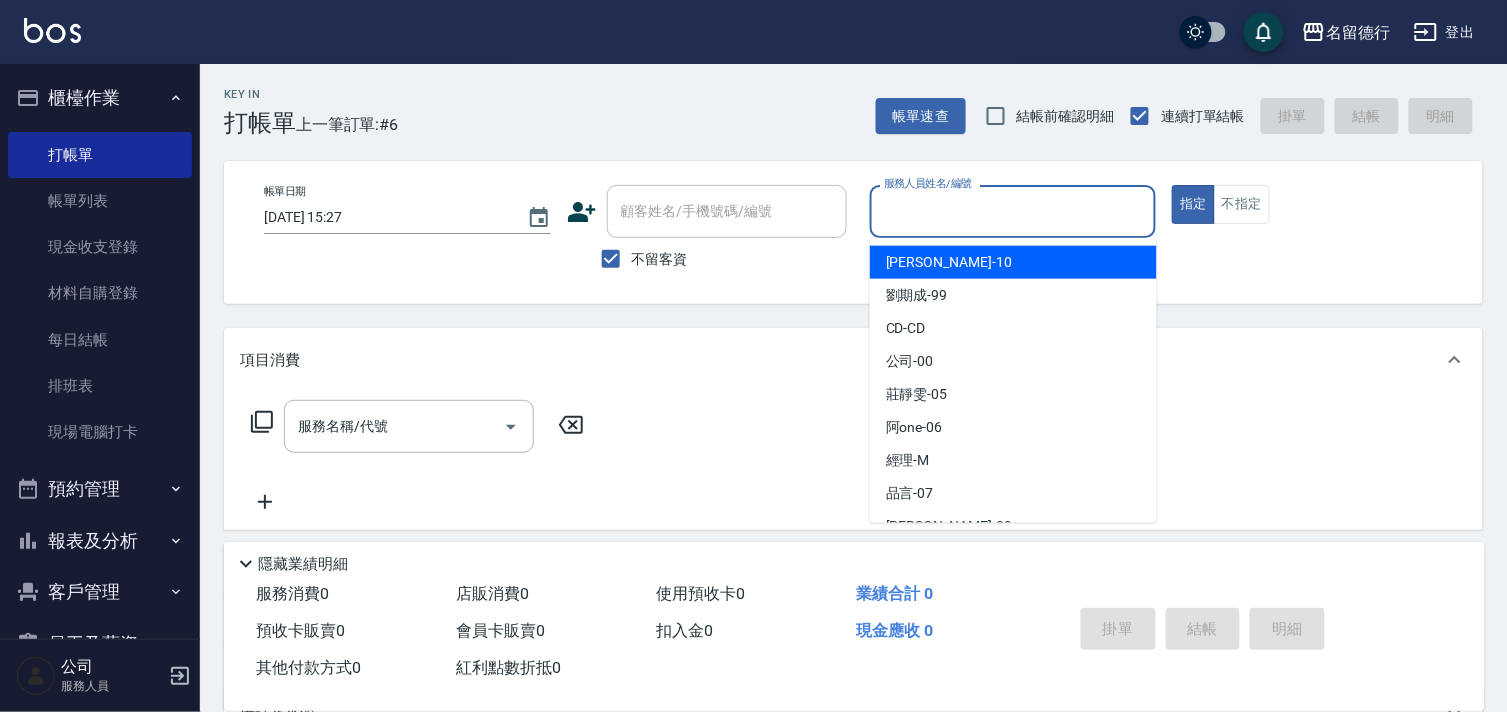 click on "服務人員姓名/編號" at bounding box center [1013, 211] 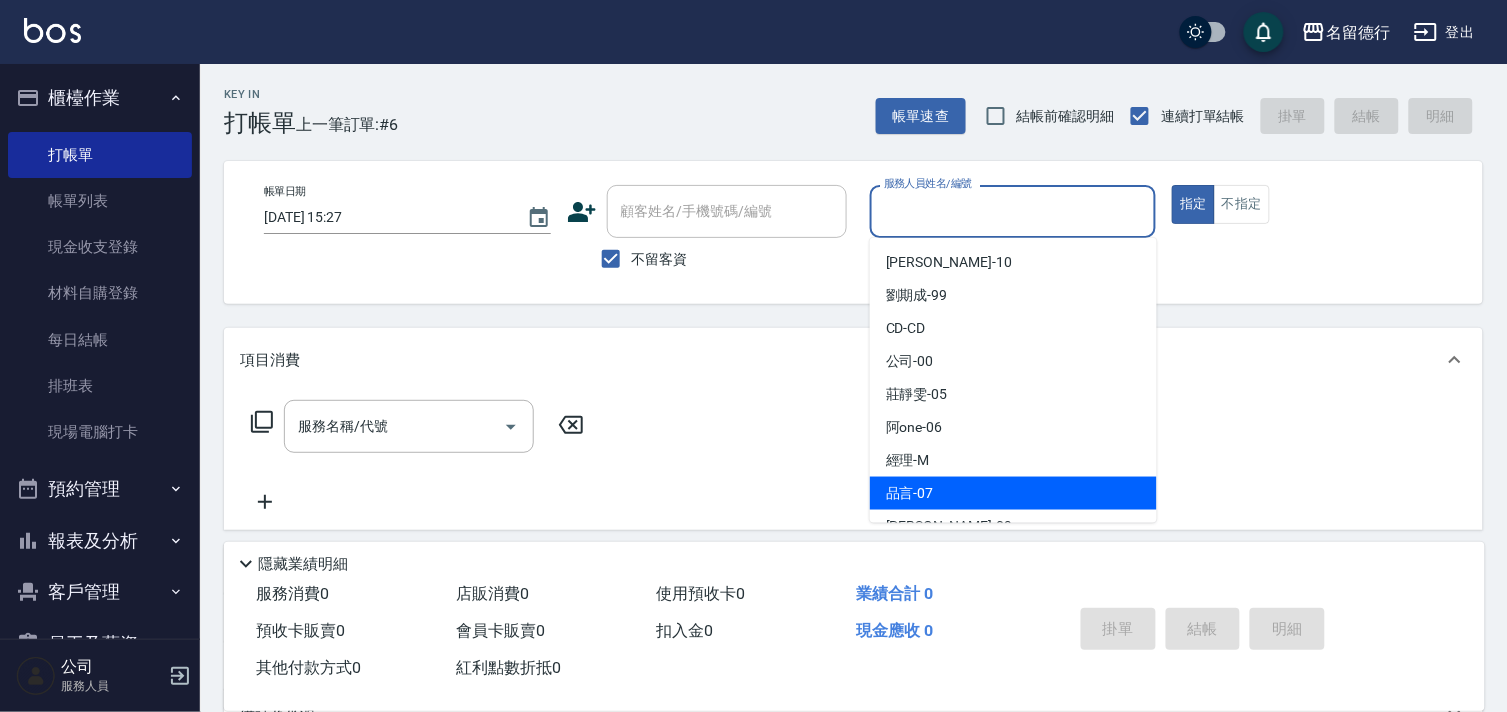 click on "品言 -07" at bounding box center (910, 493) 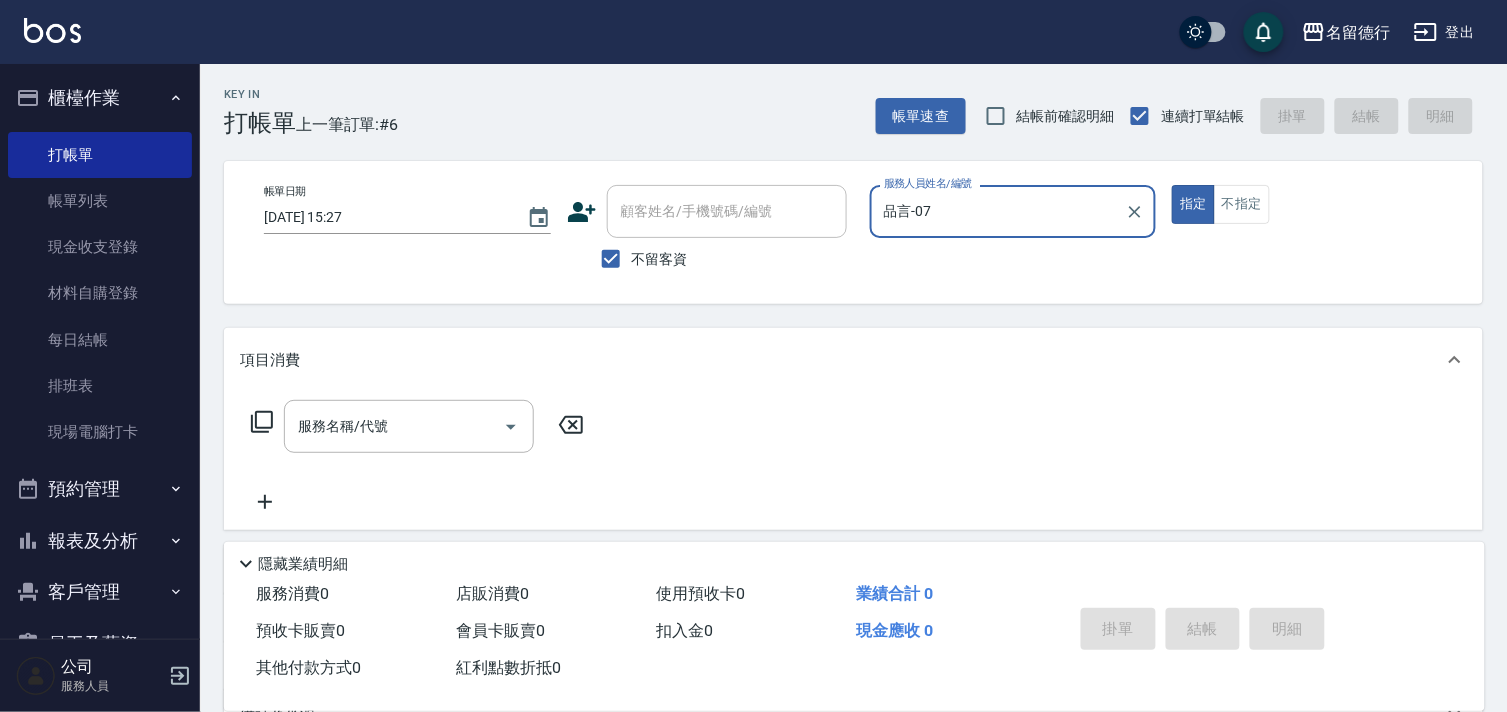 click on "品言-07" at bounding box center [998, 211] 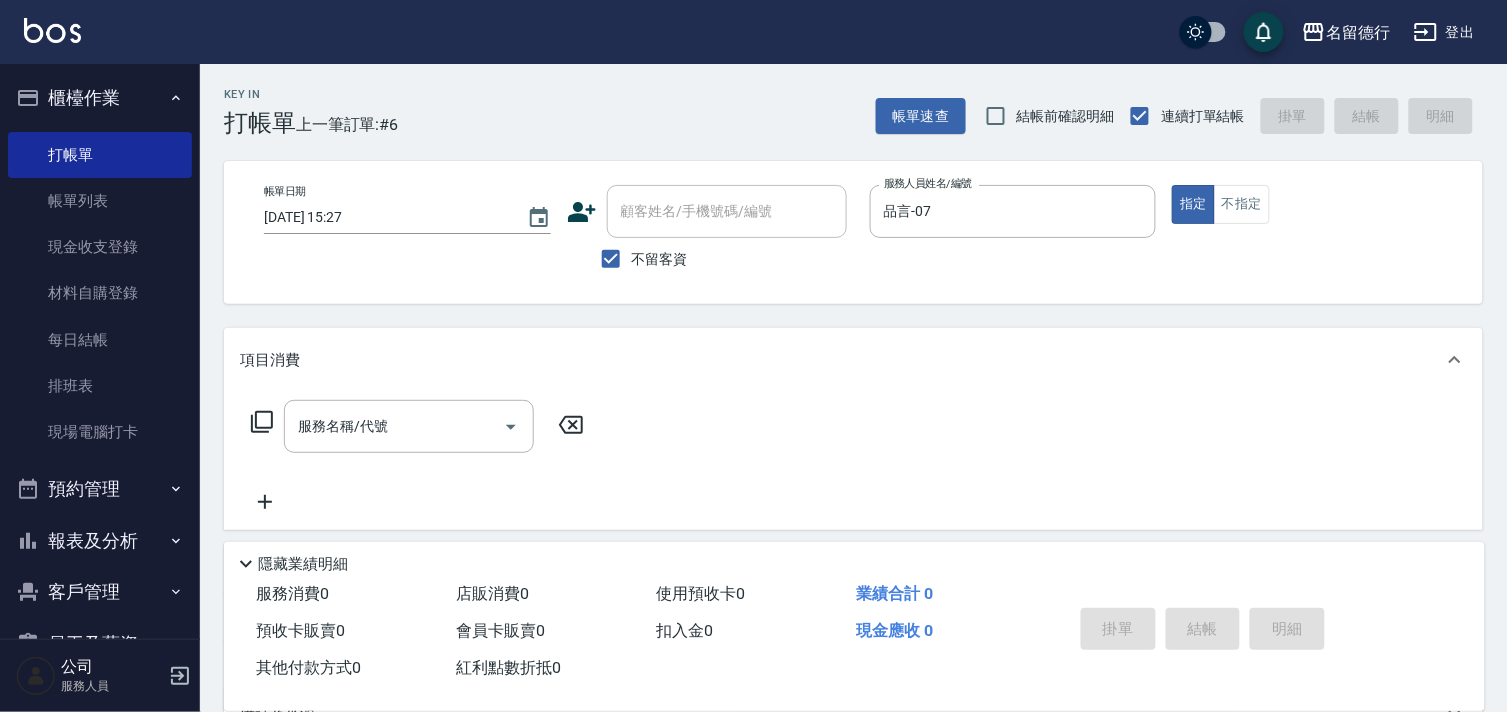 click on "服務名稱/代號 服務名稱/代號" at bounding box center [853, 461] 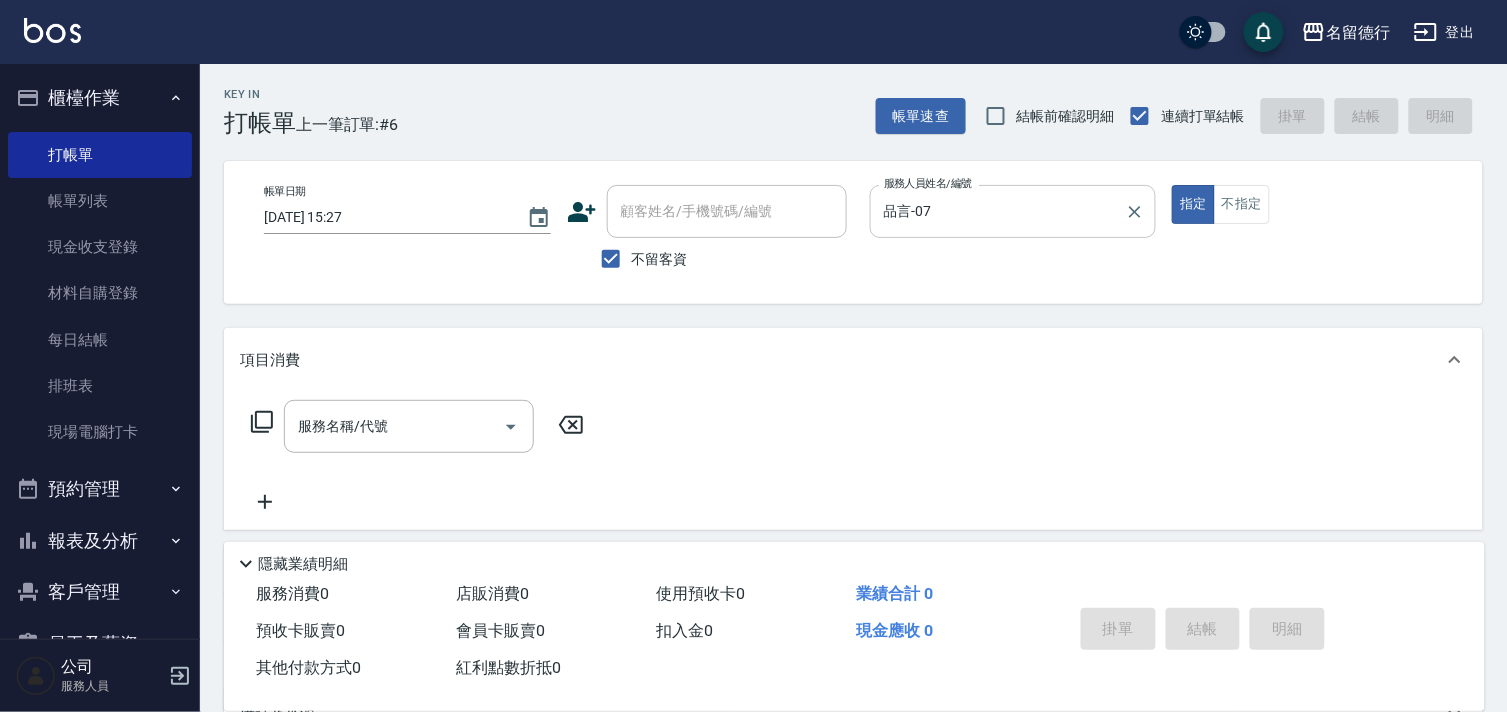 click on "品言-07" at bounding box center (998, 211) 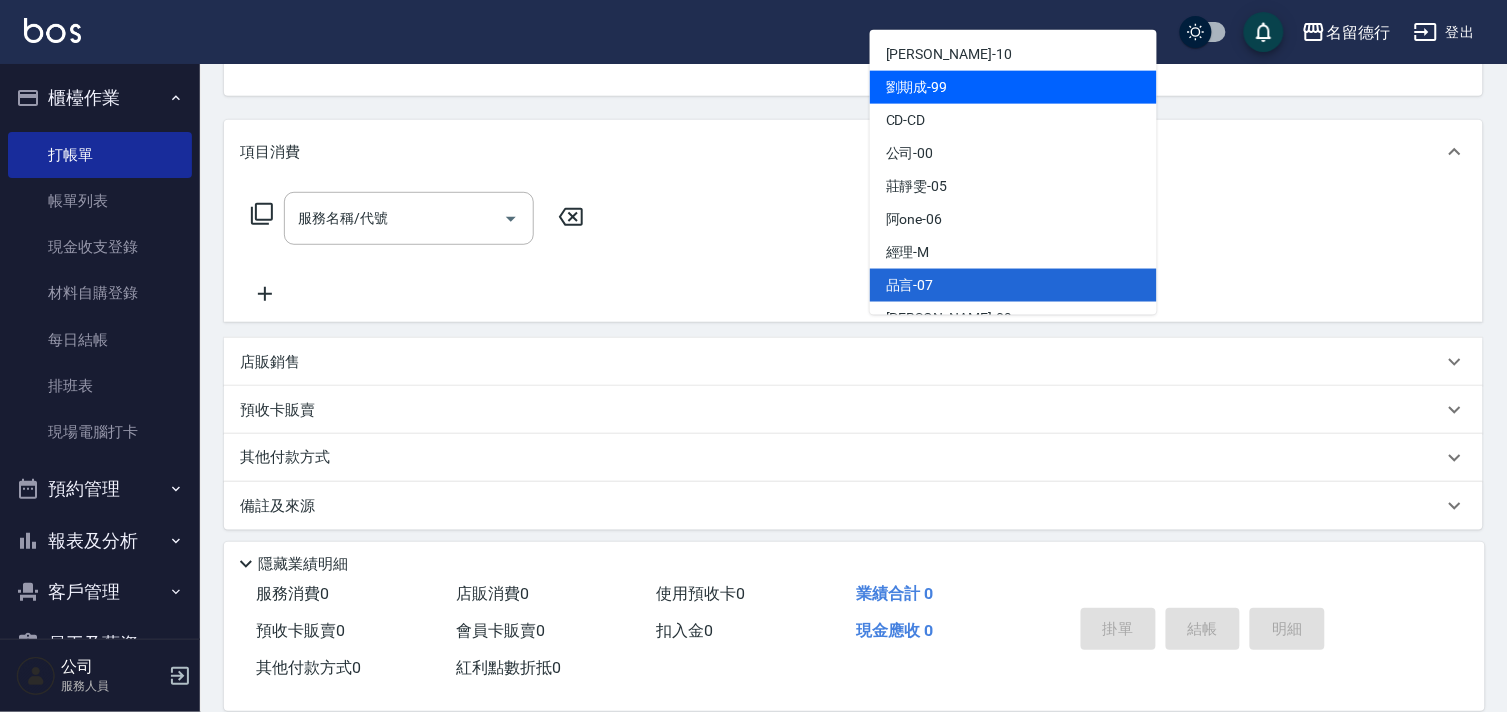 scroll, scrollTop: 215, scrollLeft: 0, axis: vertical 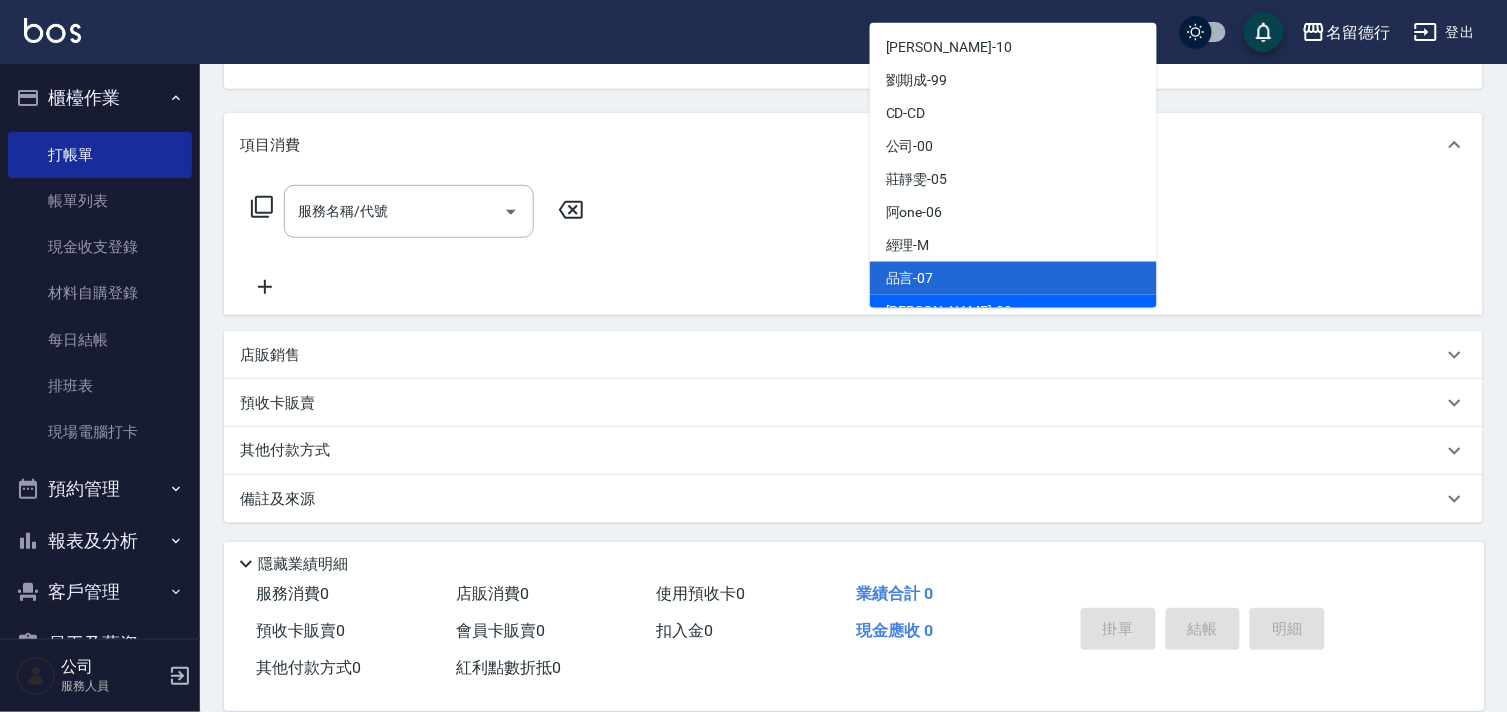 click on "[PERSON_NAME] -09" at bounding box center (949, 311) 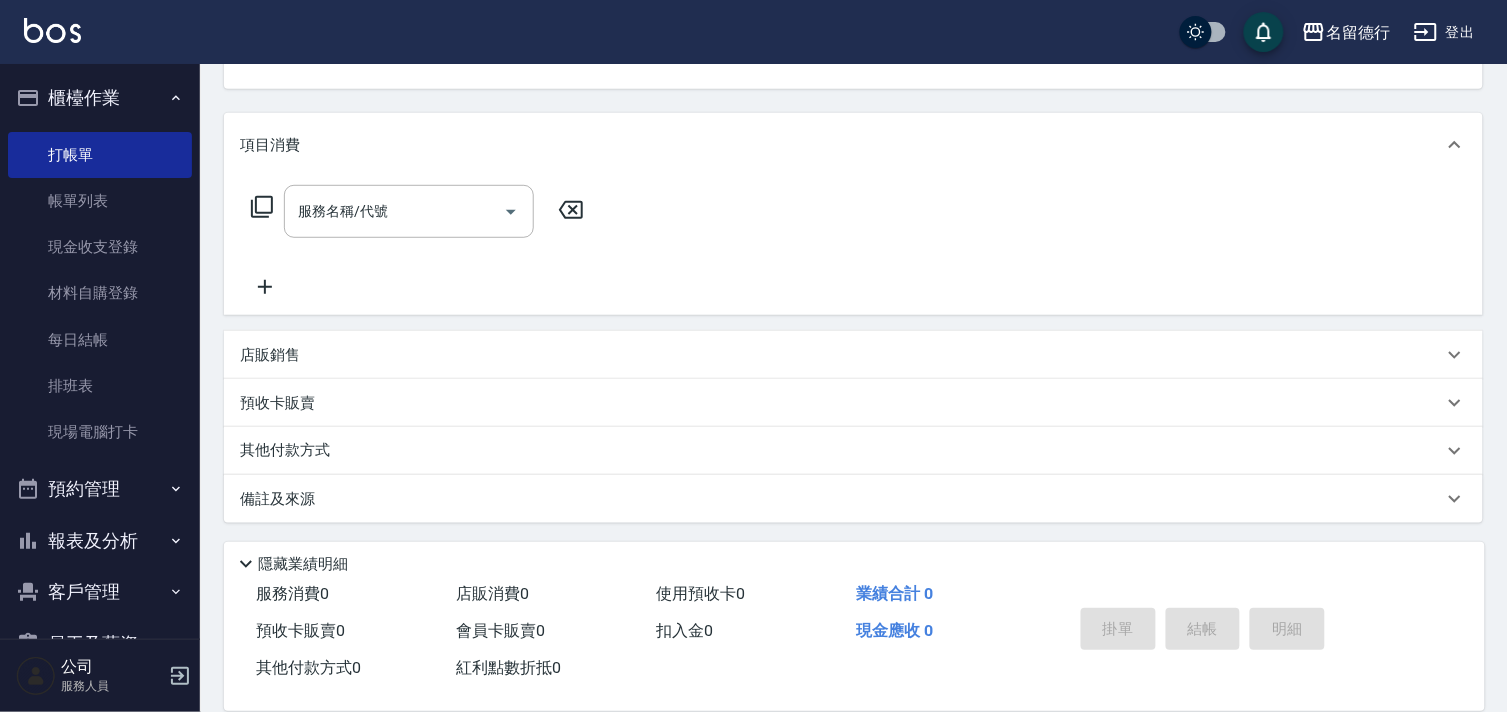 scroll, scrollTop: 0, scrollLeft: 0, axis: both 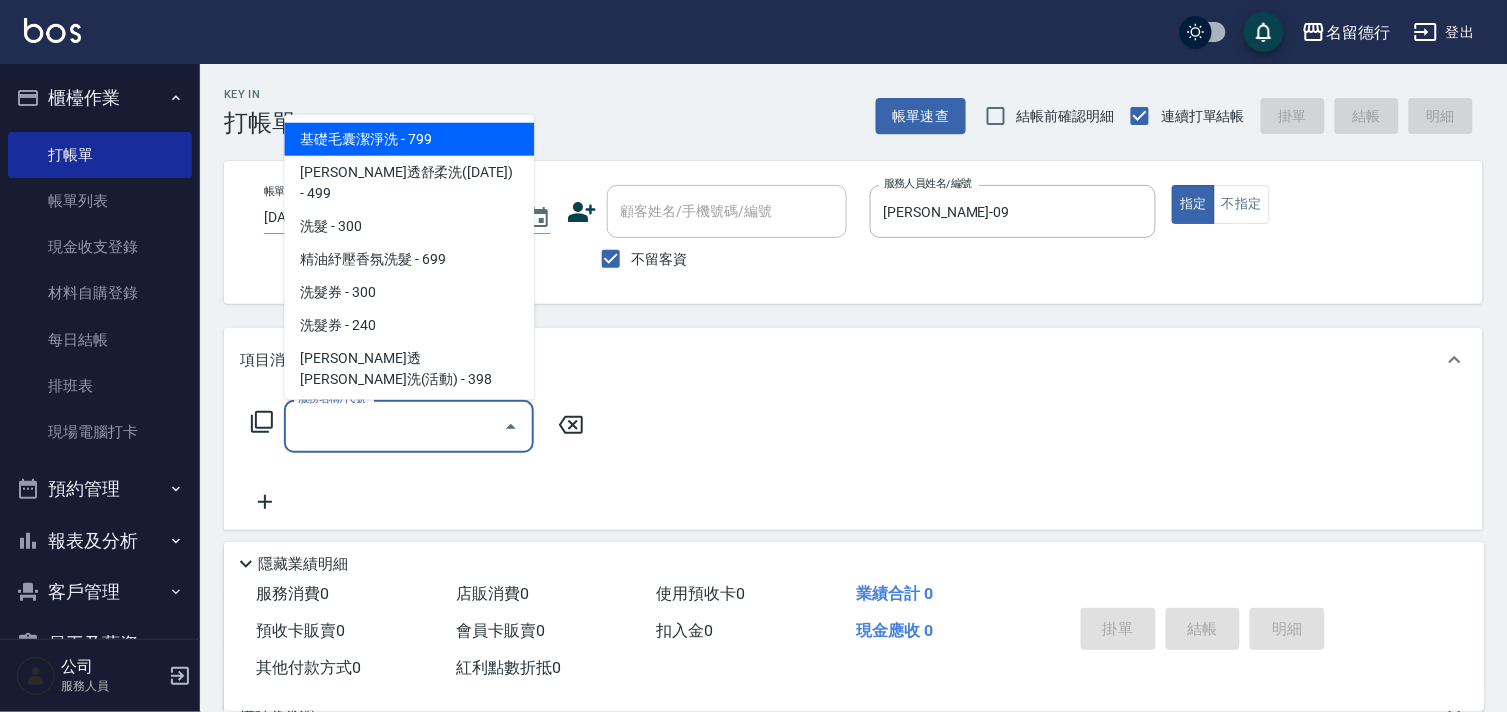 click on "服務名稱/代號" at bounding box center (394, 426) 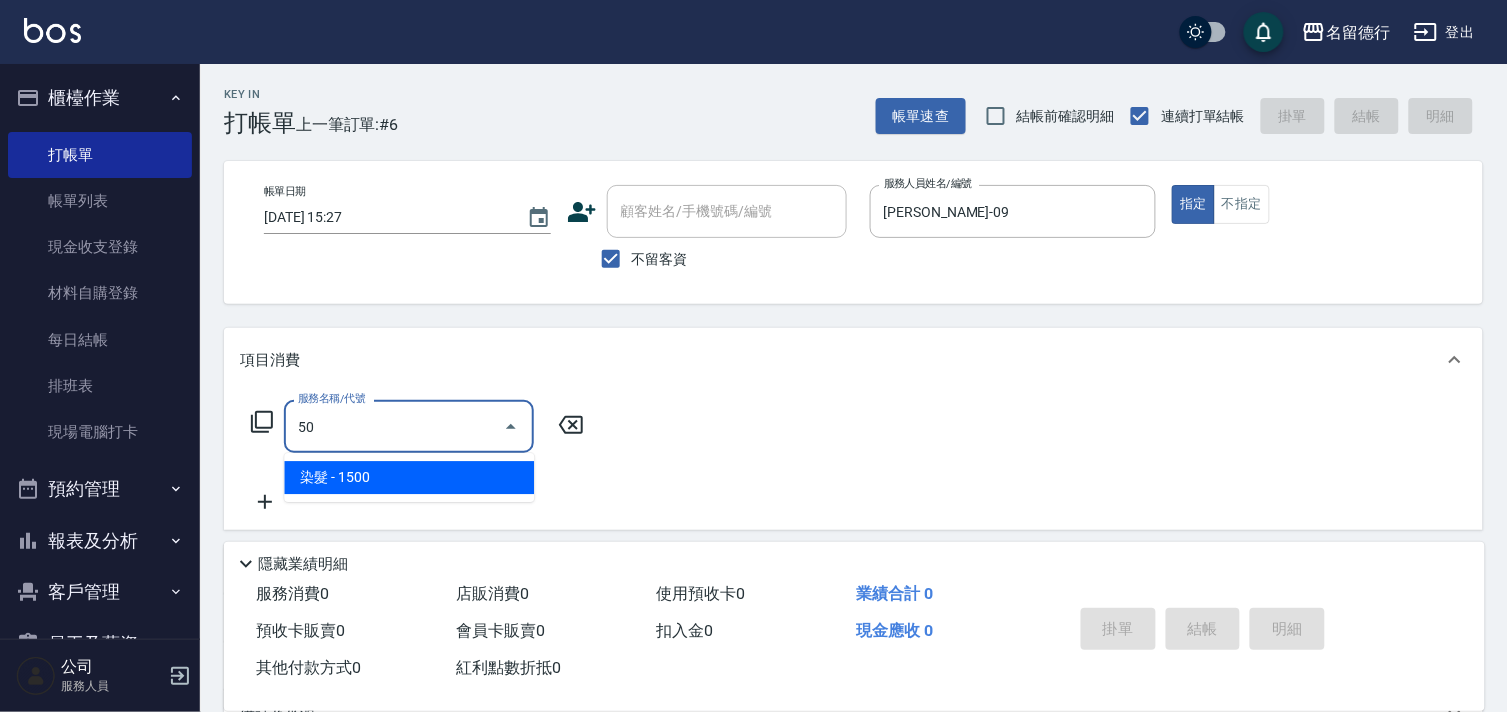type on "5" 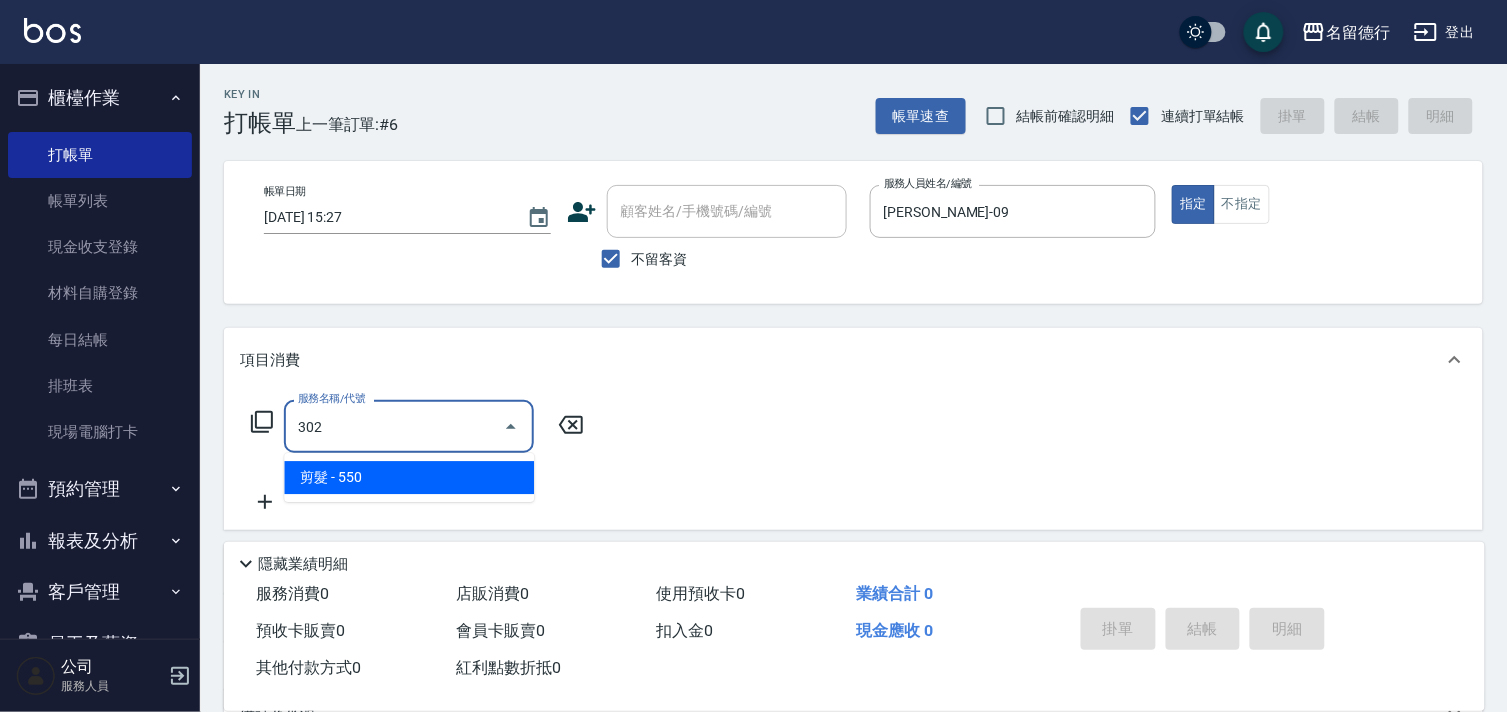 click on "剪髮 - 550" at bounding box center [409, 477] 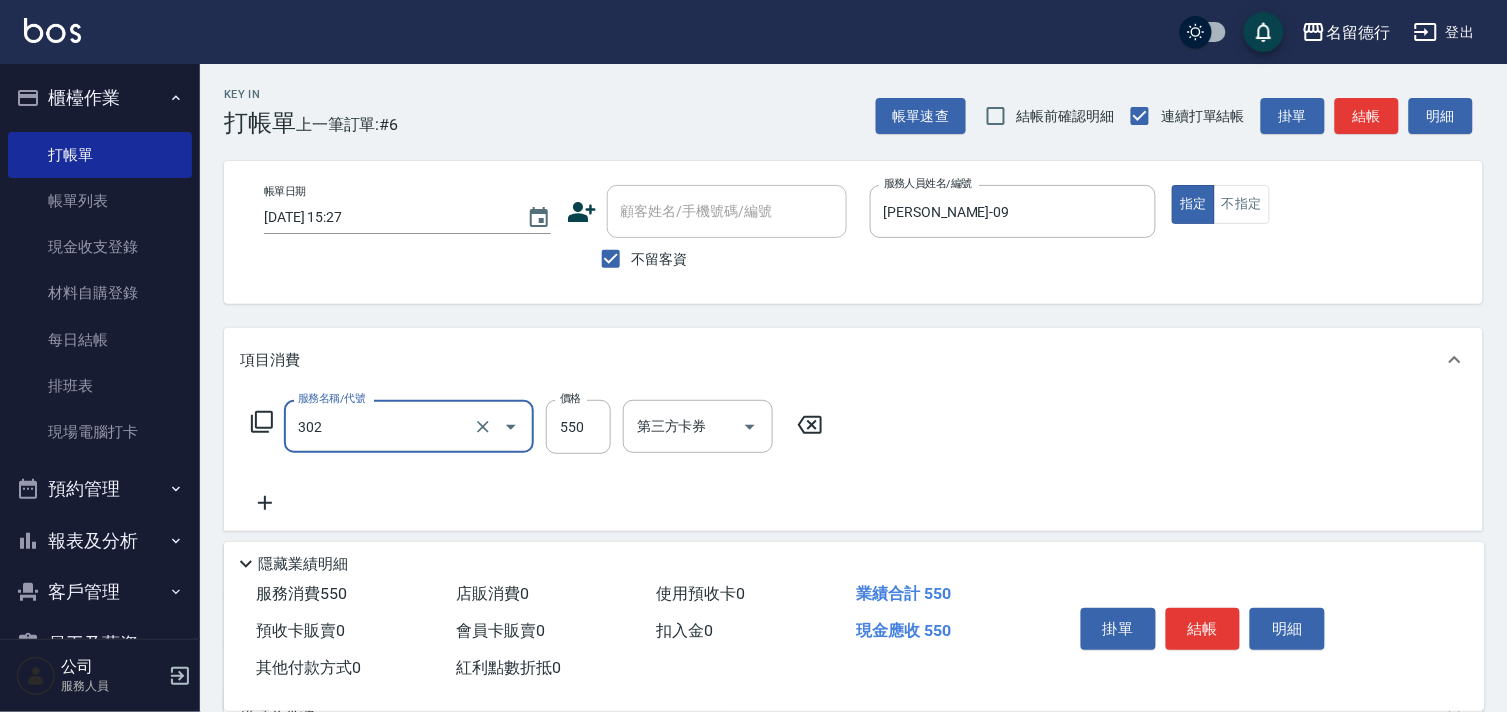 type on "剪髮(302)" 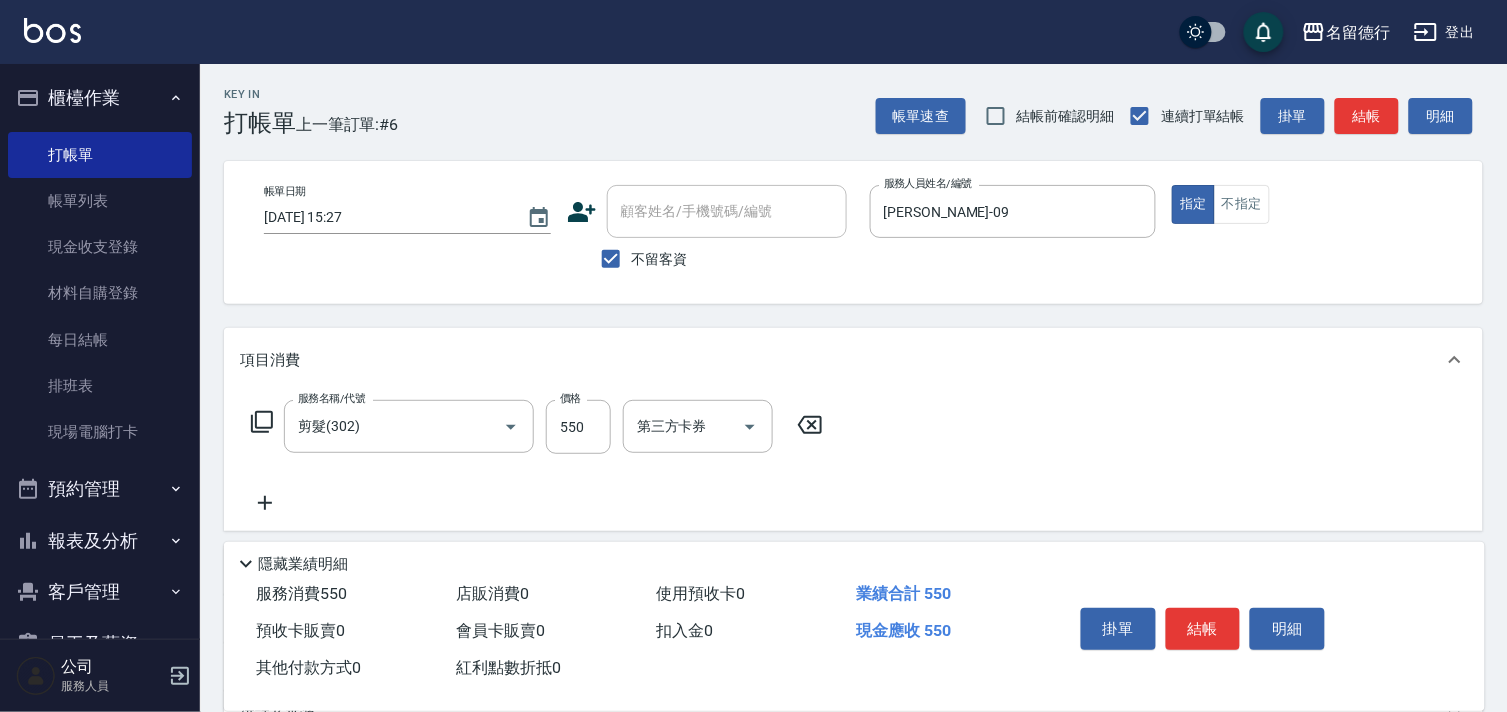 click 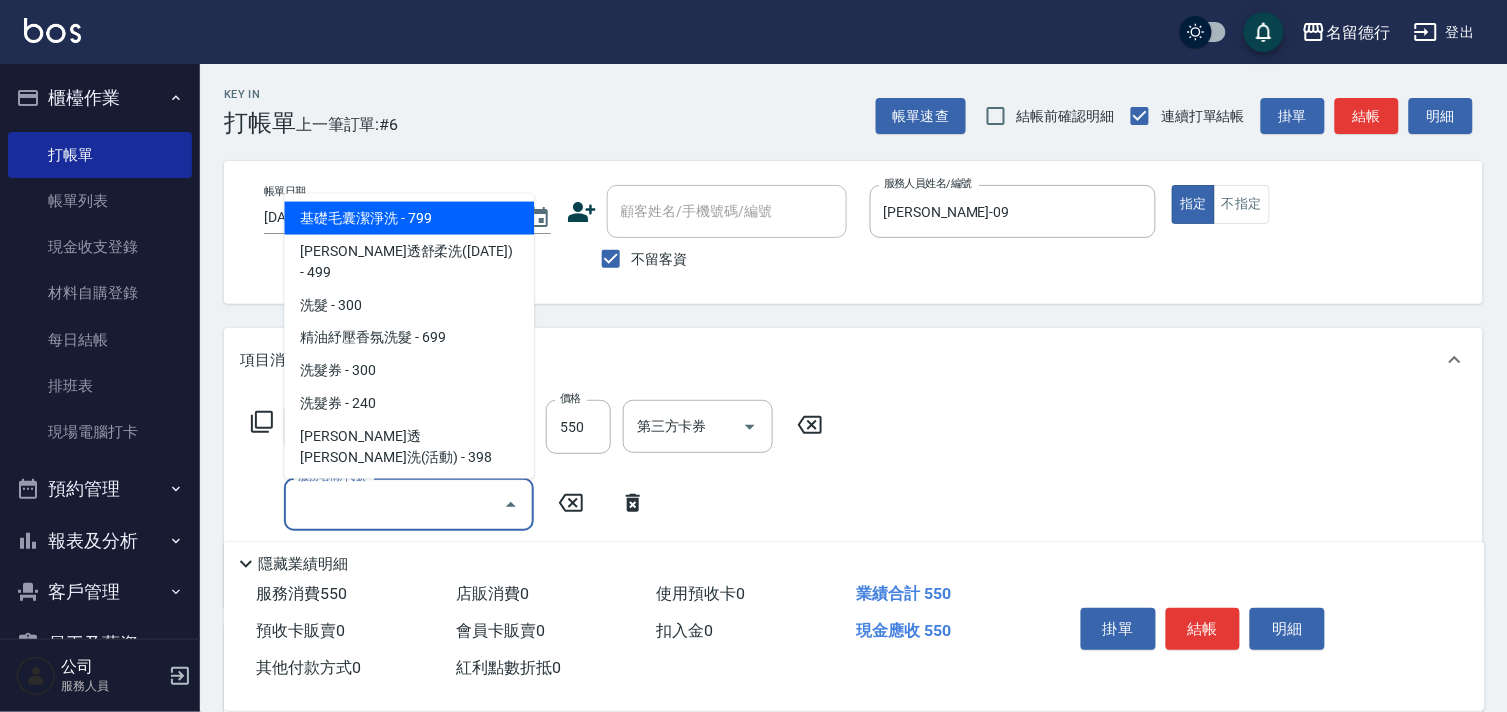 click on "服務名稱/代號" at bounding box center (394, 504) 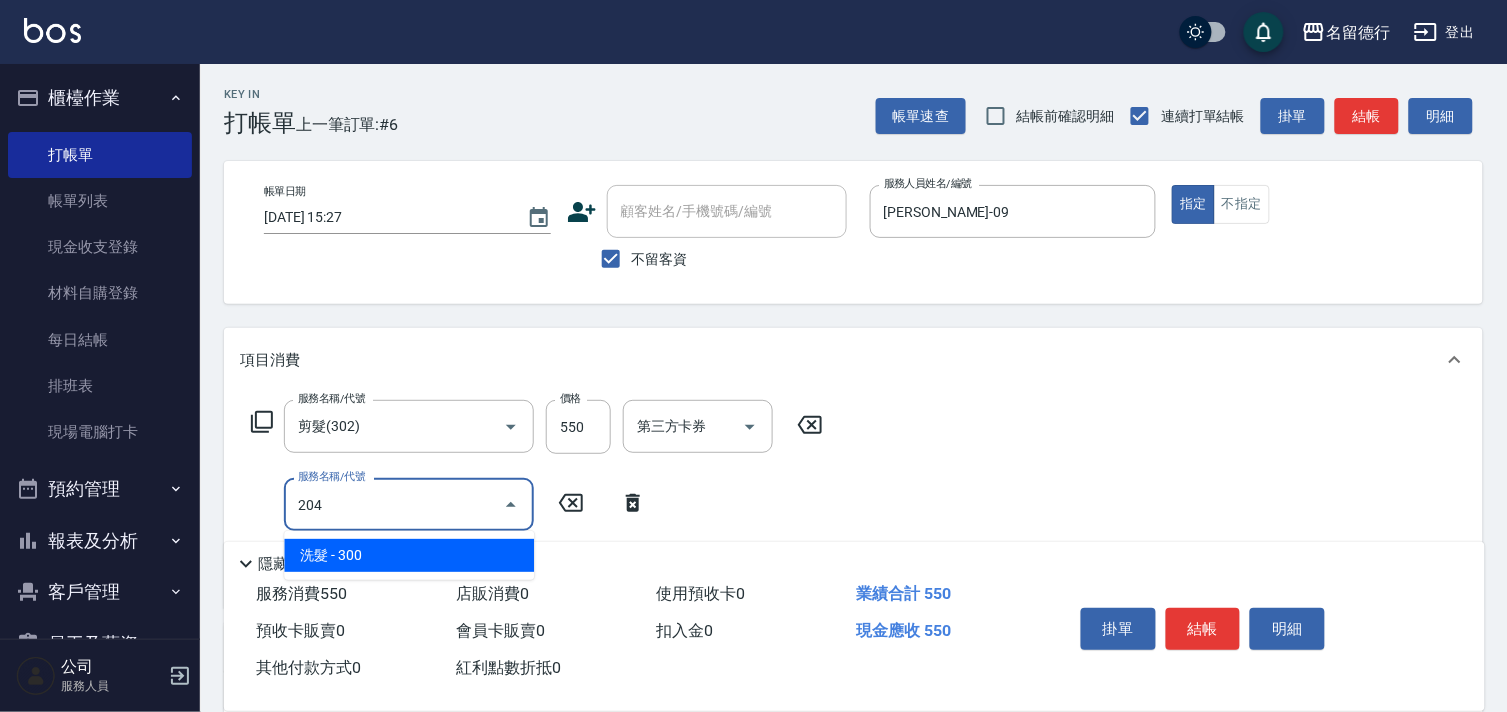 click on "洗髮 - 300" at bounding box center [409, 555] 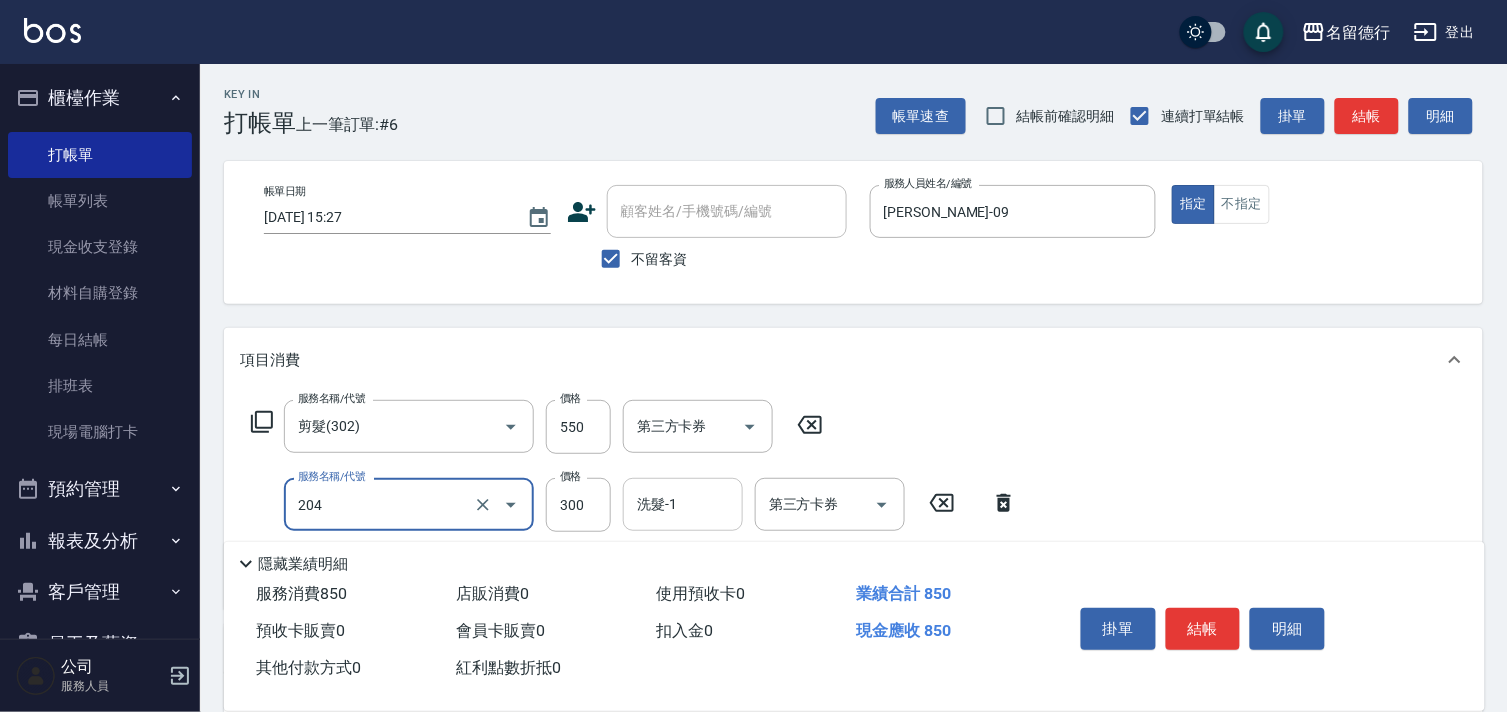 click on "洗髮-1" at bounding box center (683, 504) 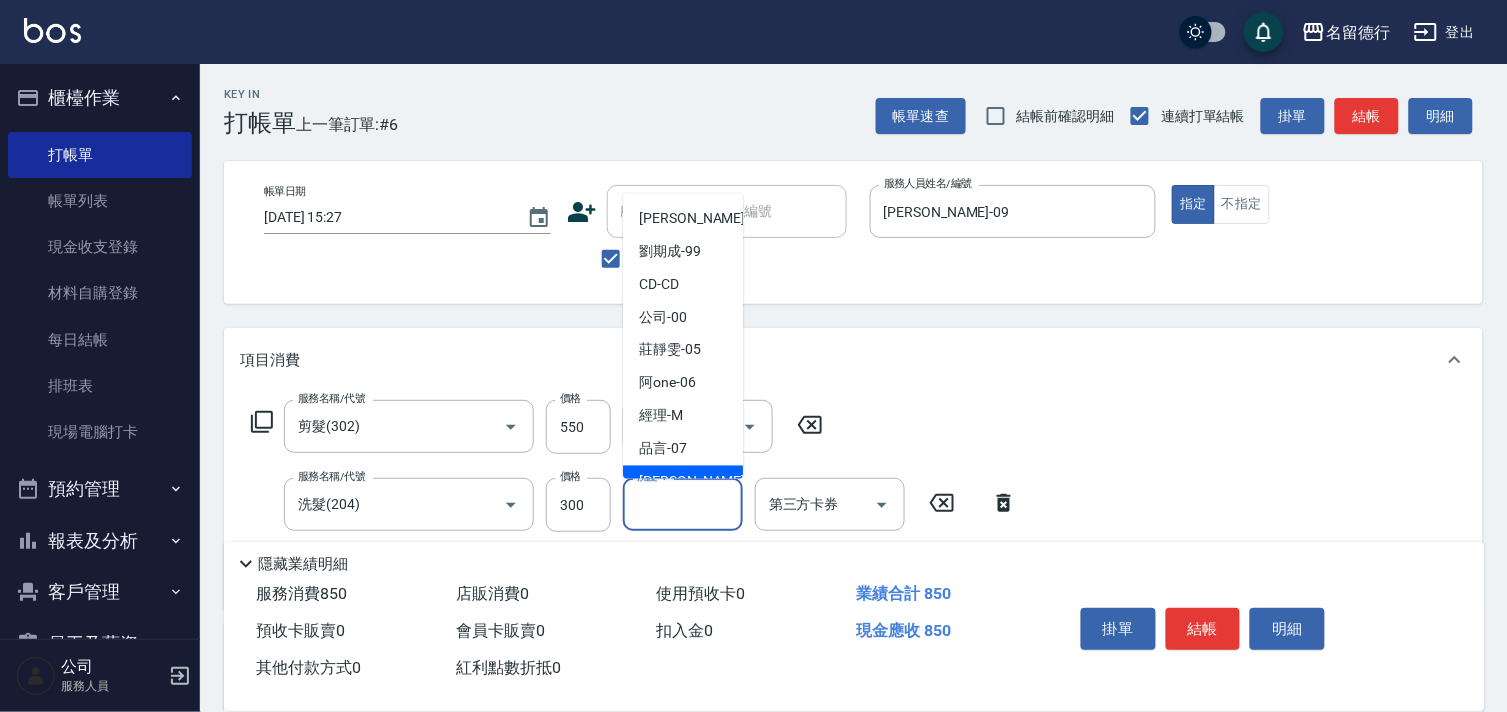 click on "[PERSON_NAME] -09" at bounding box center (702, 482) 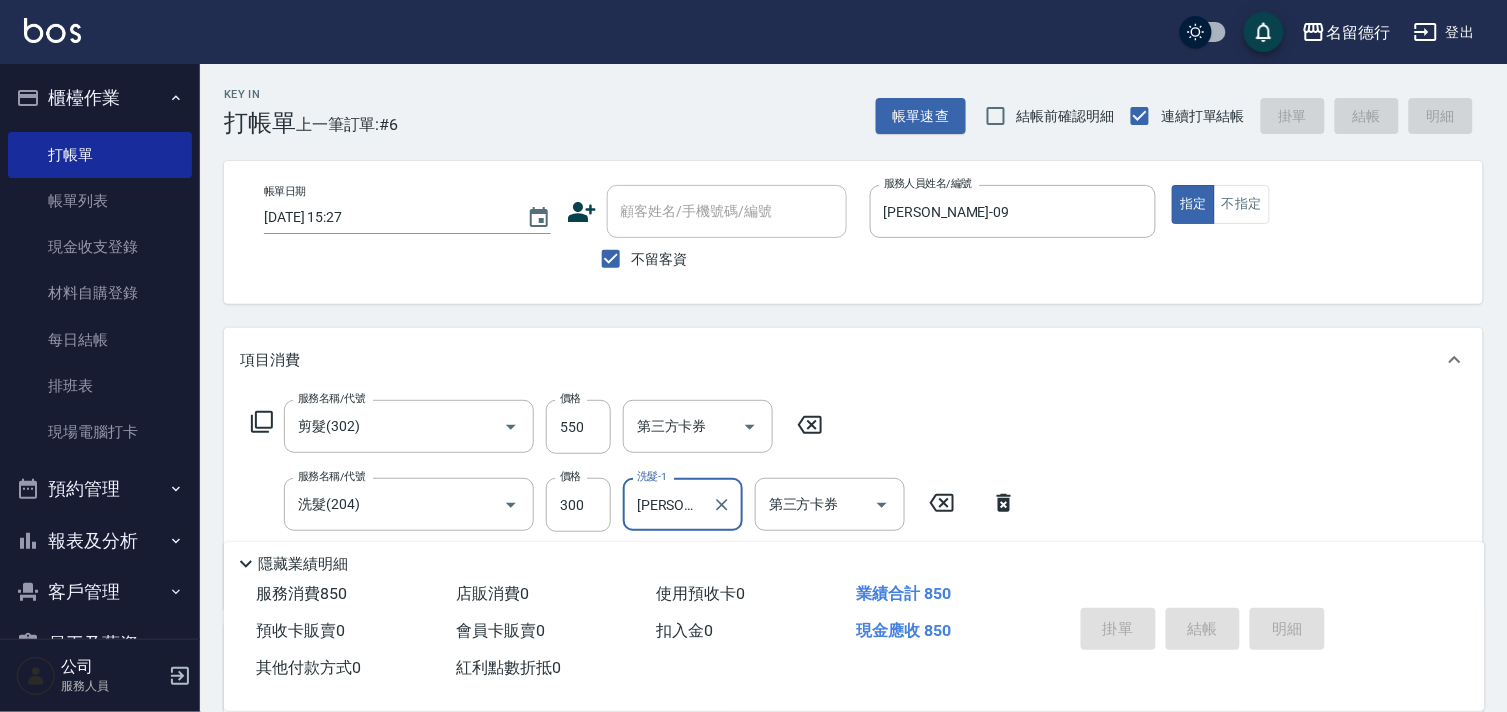 type 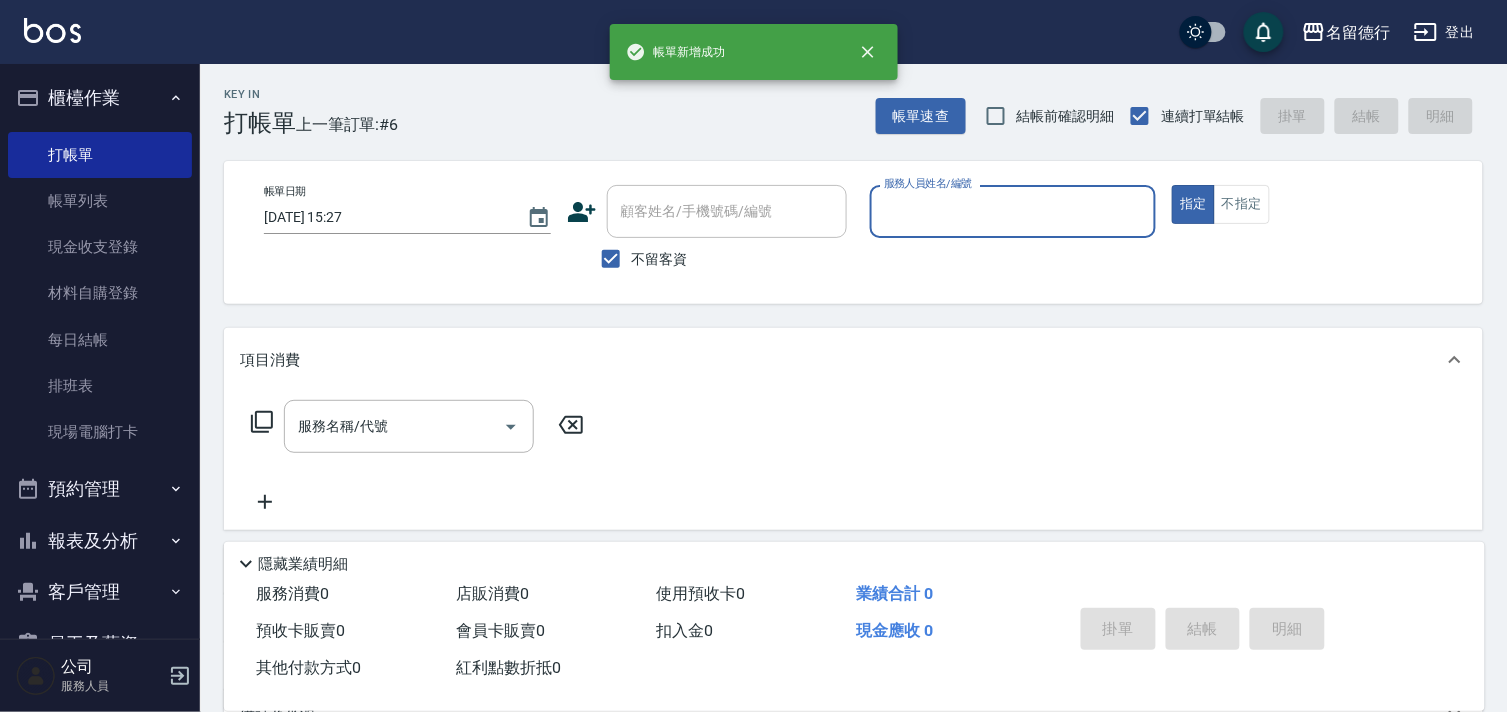 click on "服務人員姓名/編號" at bounding box center (1013, 211) 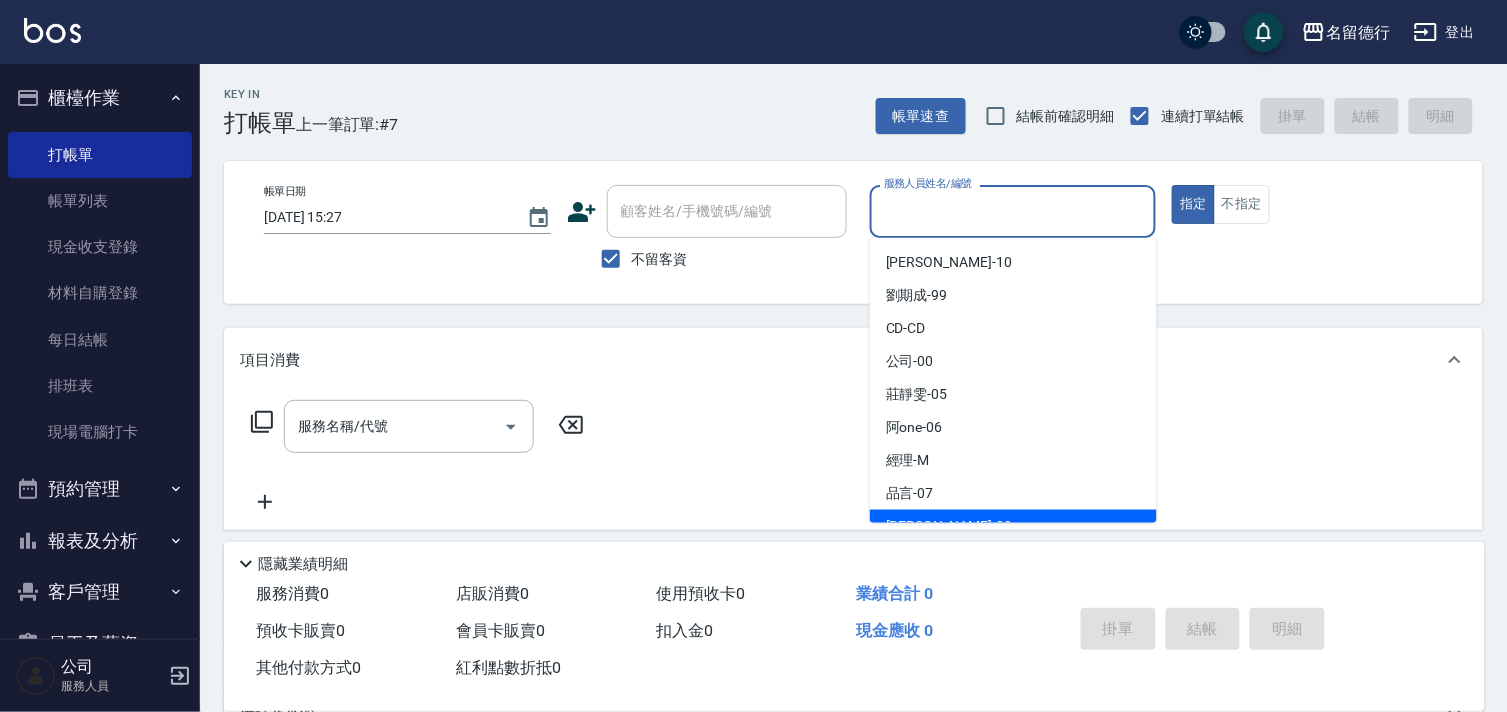 click on "[PERSON_NAME] -09" at bounding box center (1013, 526) 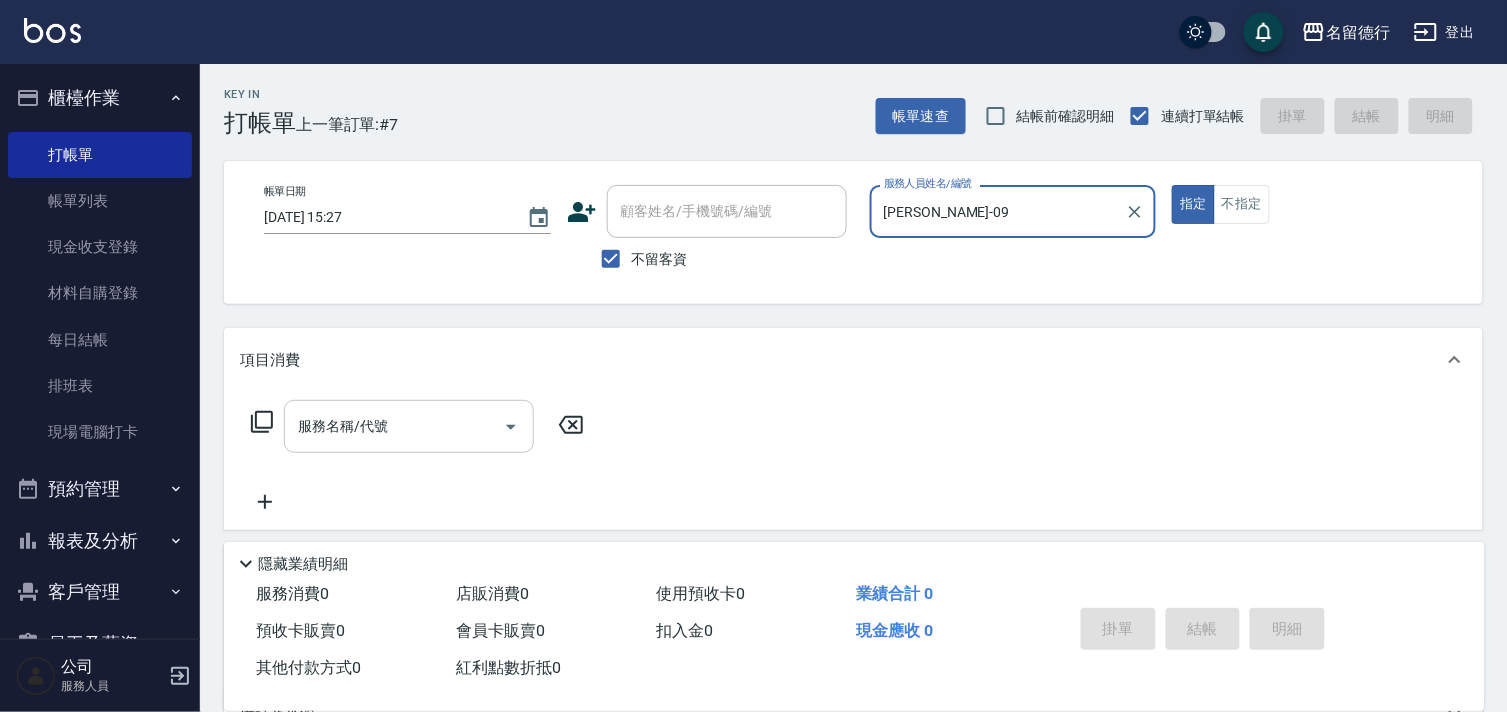click on "服務名稱/代號" at bounding box center [394, 426] 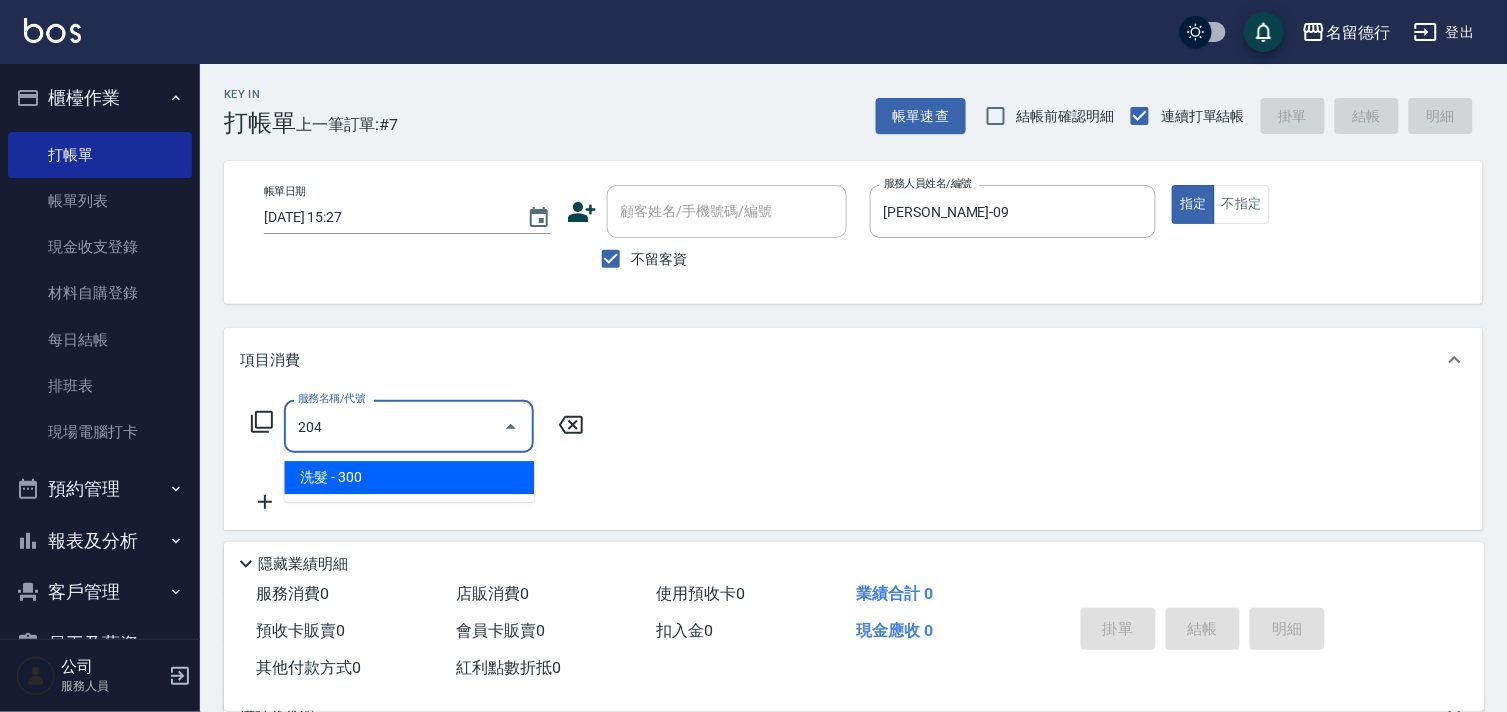 click on "洗髮 - 300" at bounding box center (409, 477) 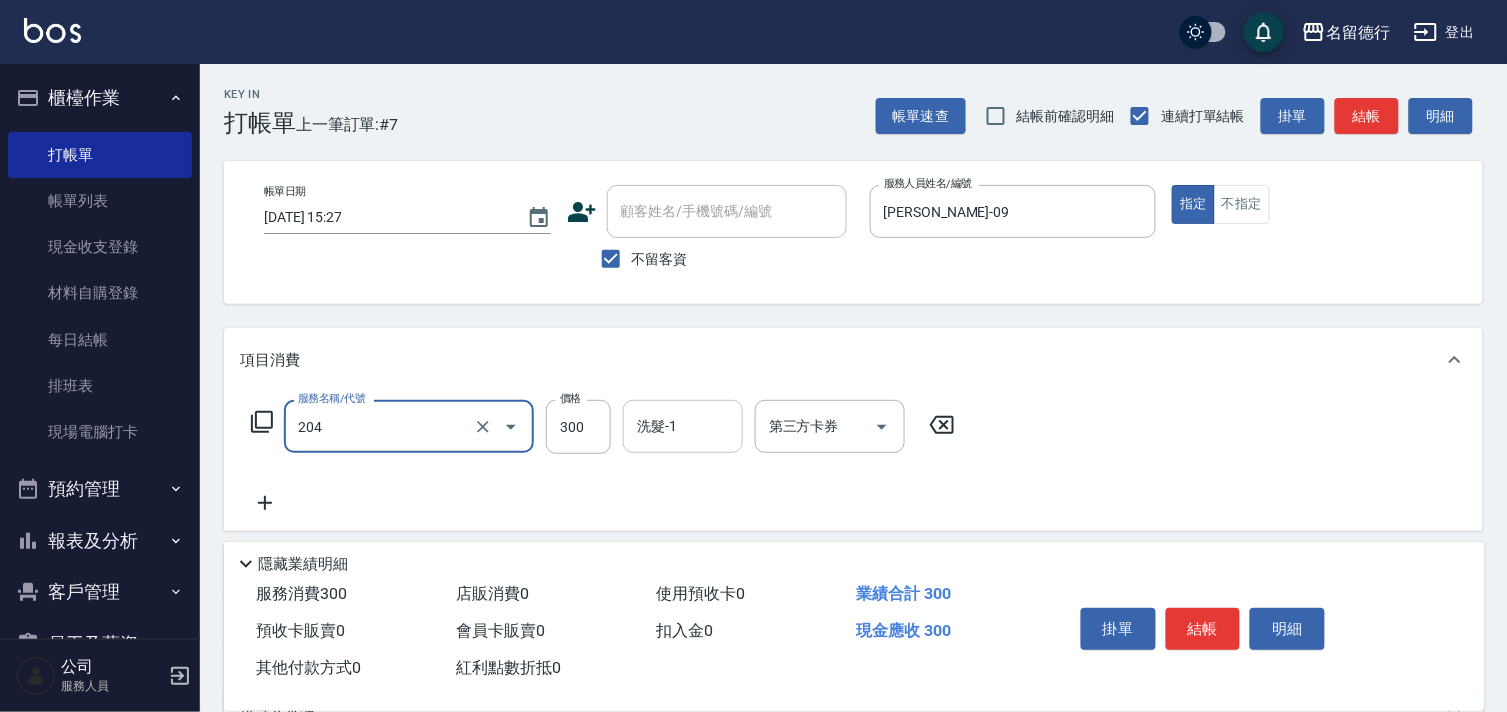 click on "洗髮-1" at bounding box center [683, 426] 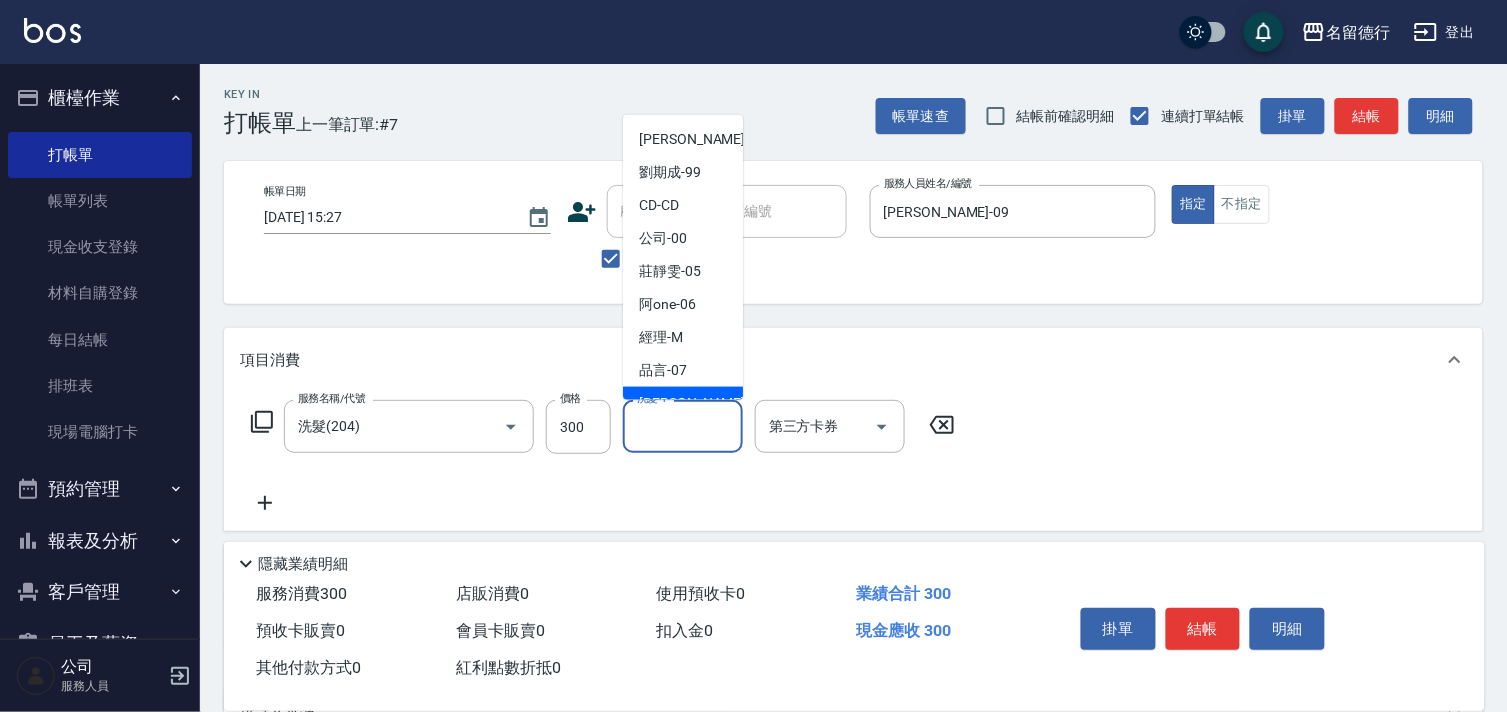 click on "洗髮-1" at bounding box center [652, 398] 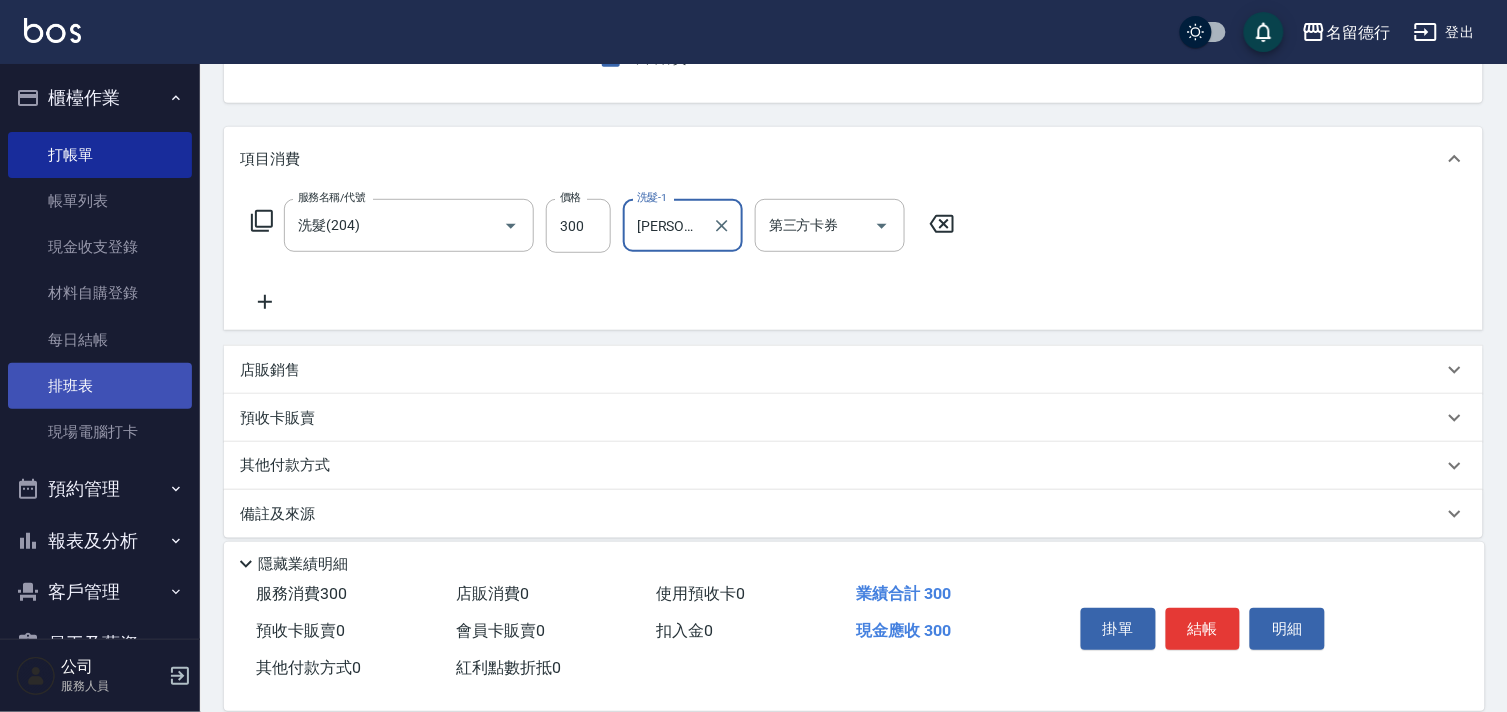 scroll, scrollTop: 216, scrollLeft: 0, axis: vertical 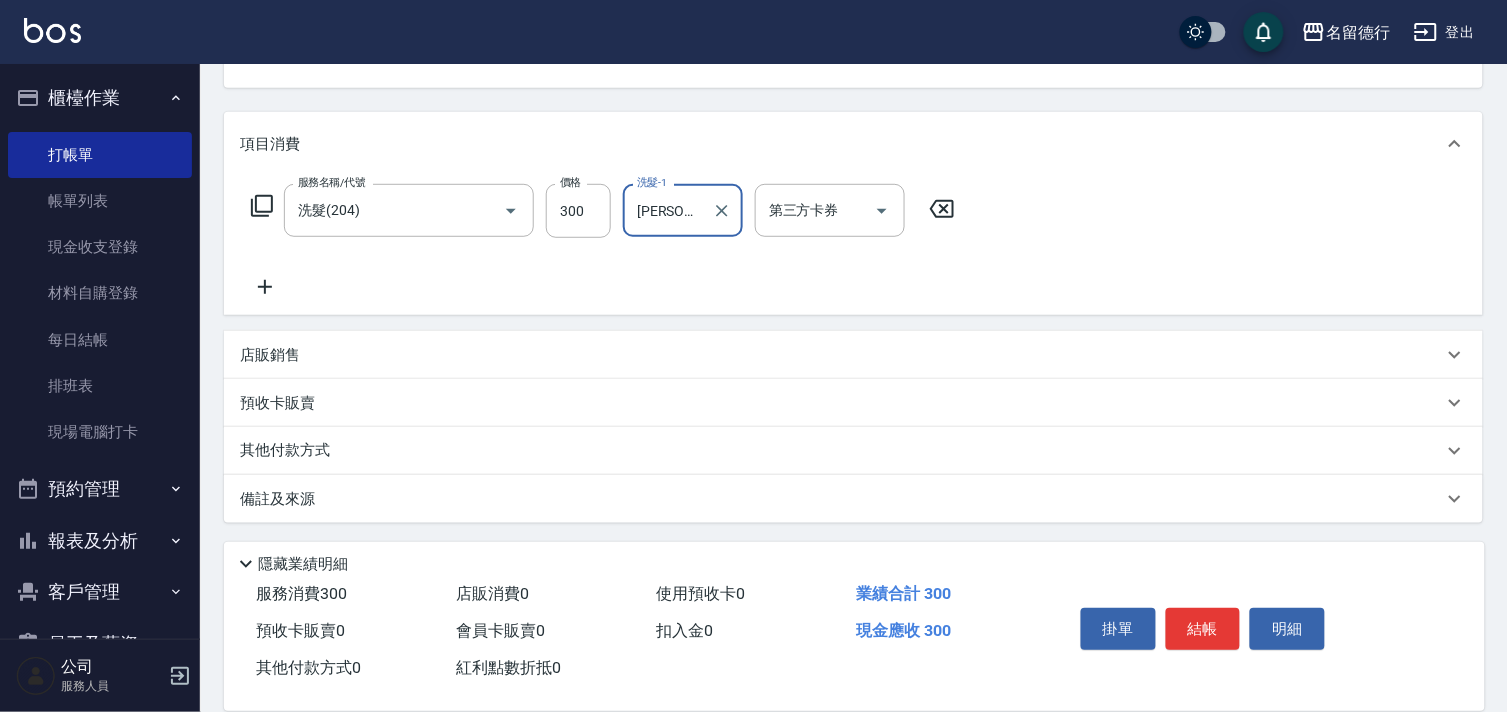 click 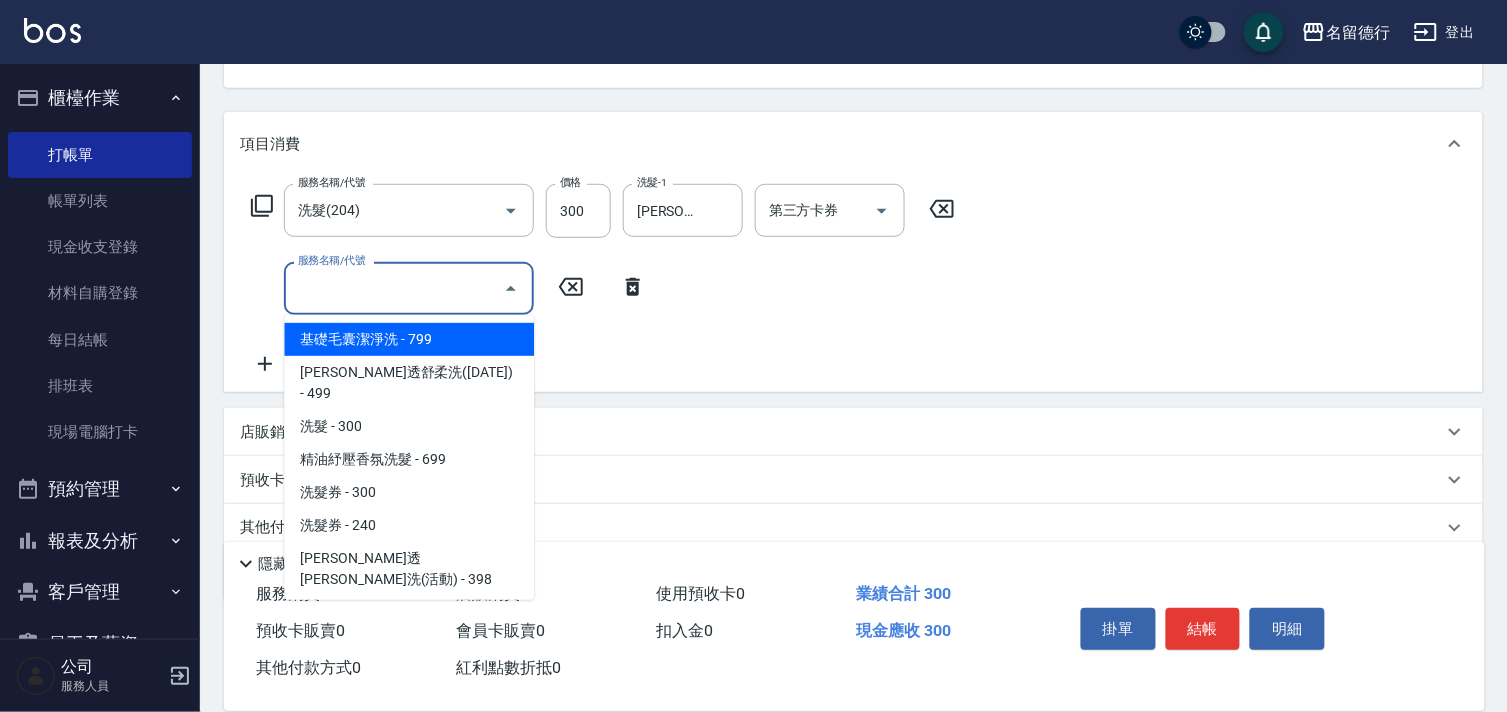 click on "服務名稱/代號" at bounding box center (394, 288) 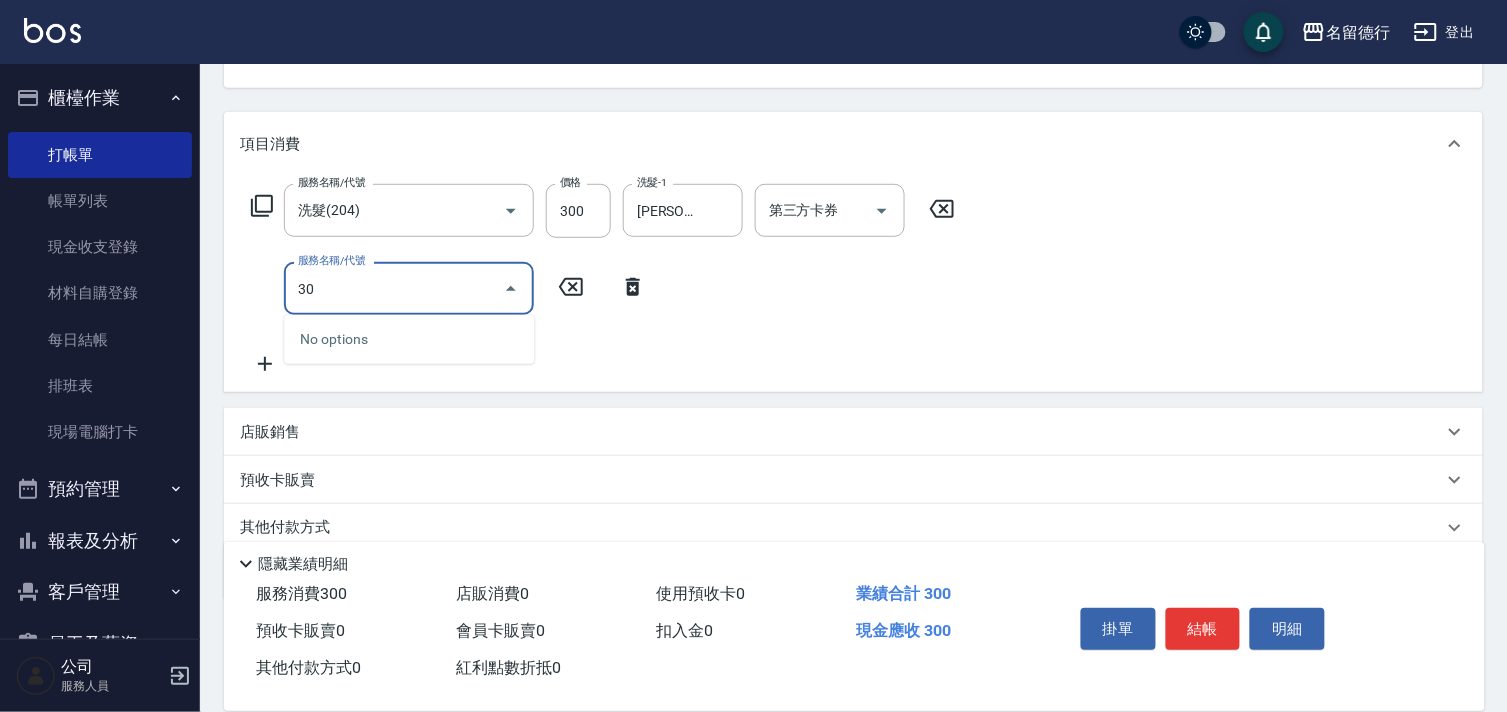 type on "302" 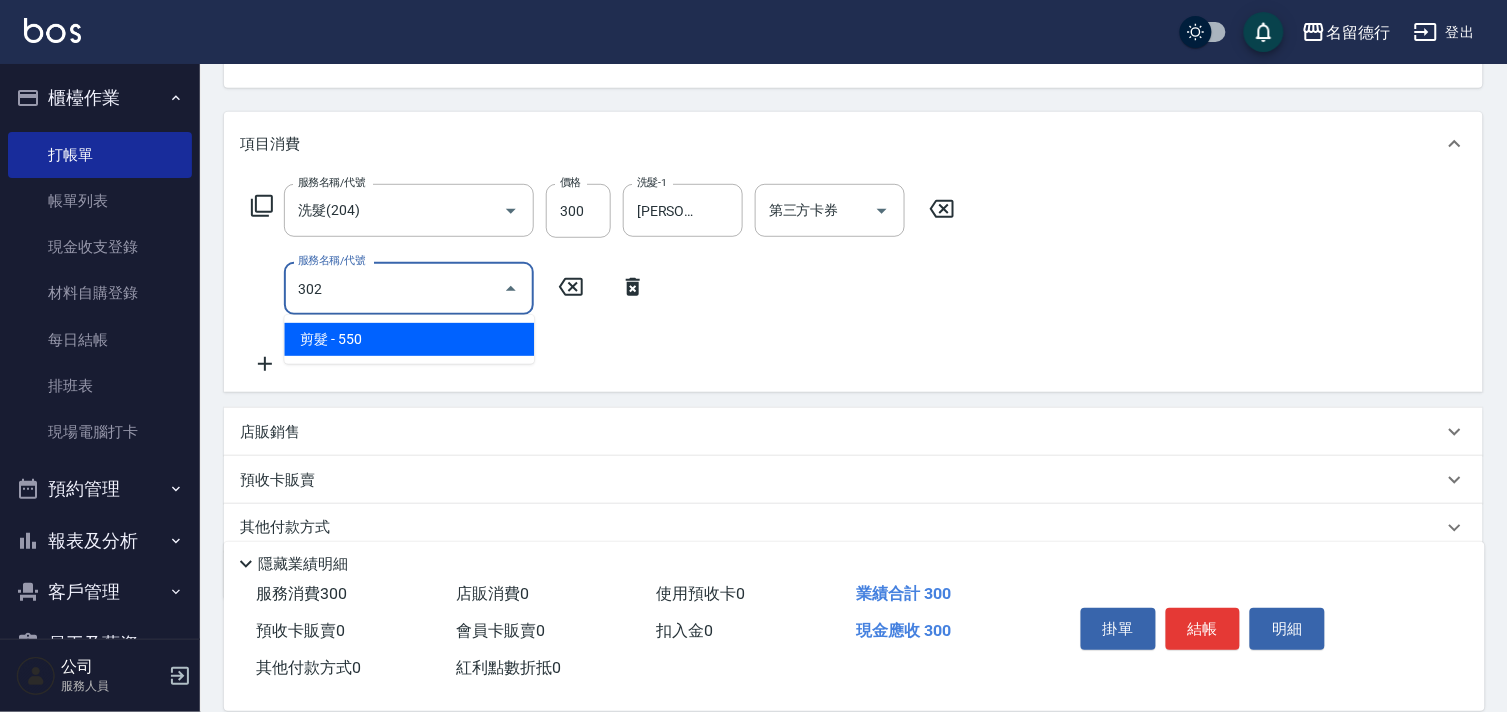 click on "剪髮 - 550" at bounding box center [409, 339] 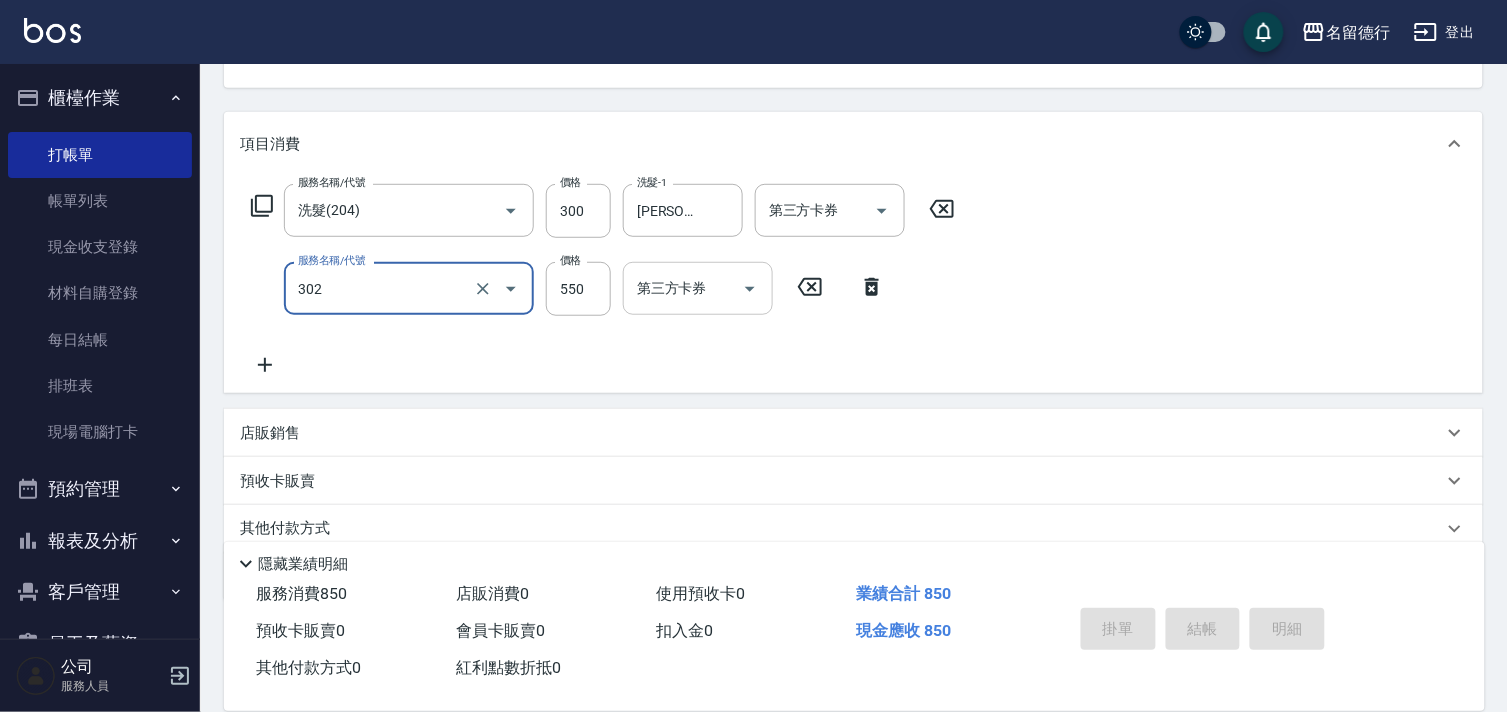 type on "[DATE] 15:28" 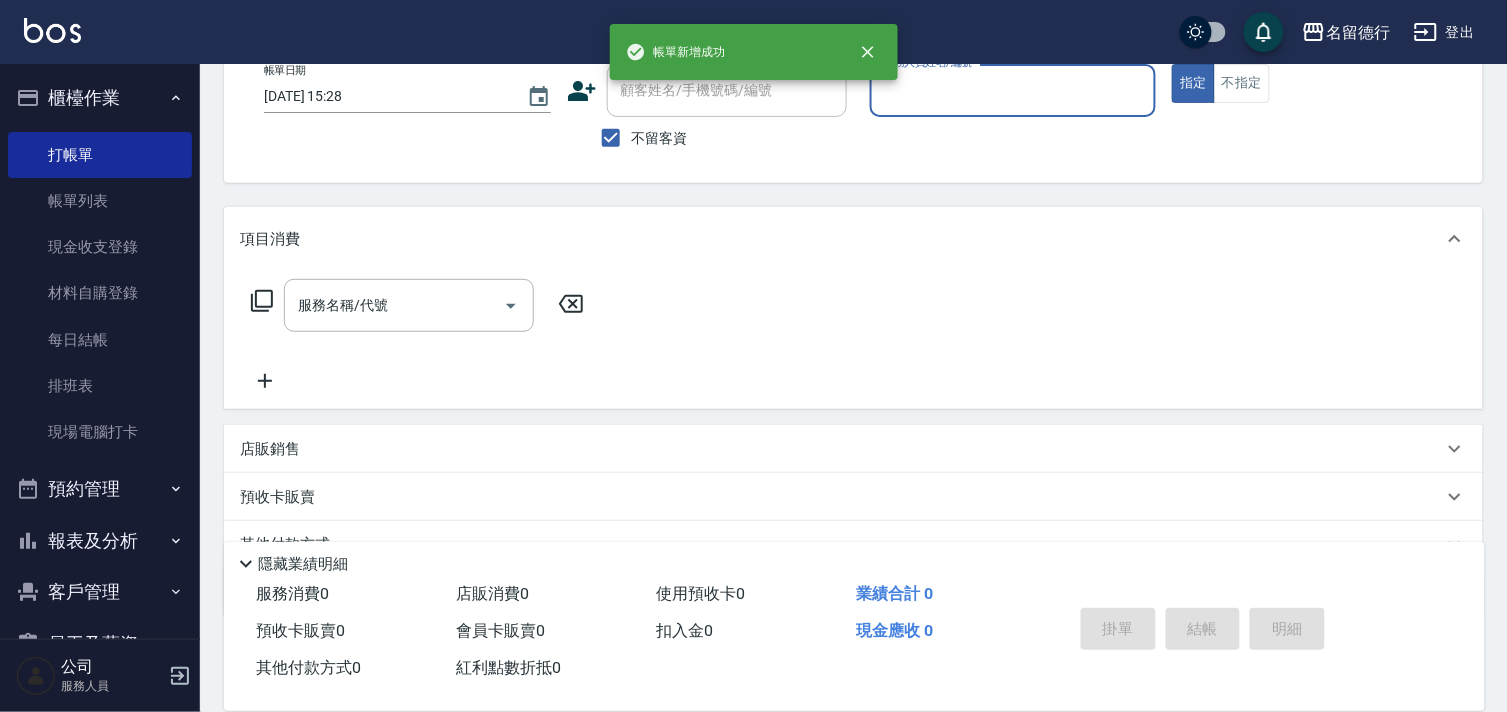 scroll, scrollTop: 83, scrollLeft: 0, axis: vertical 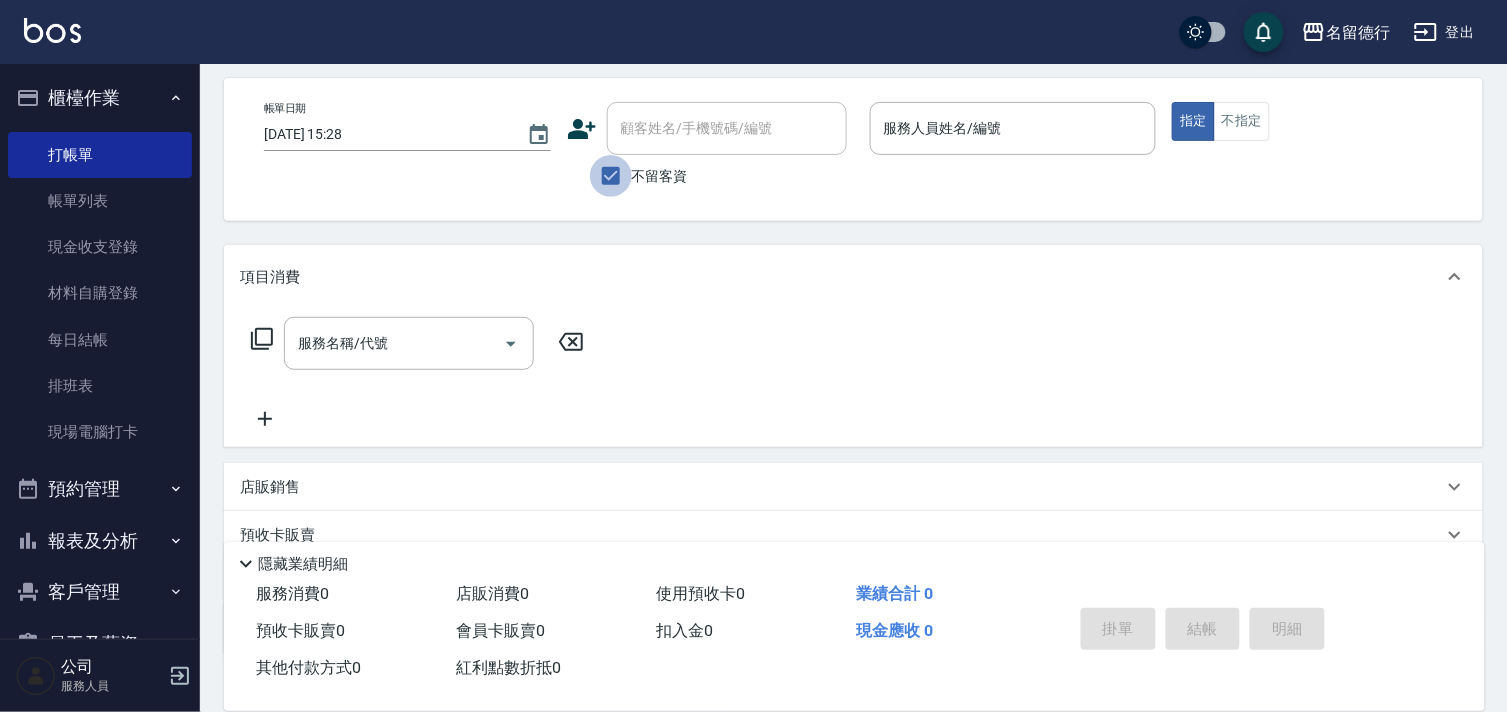 click on "不留客資" at bounding box center [611, 176] 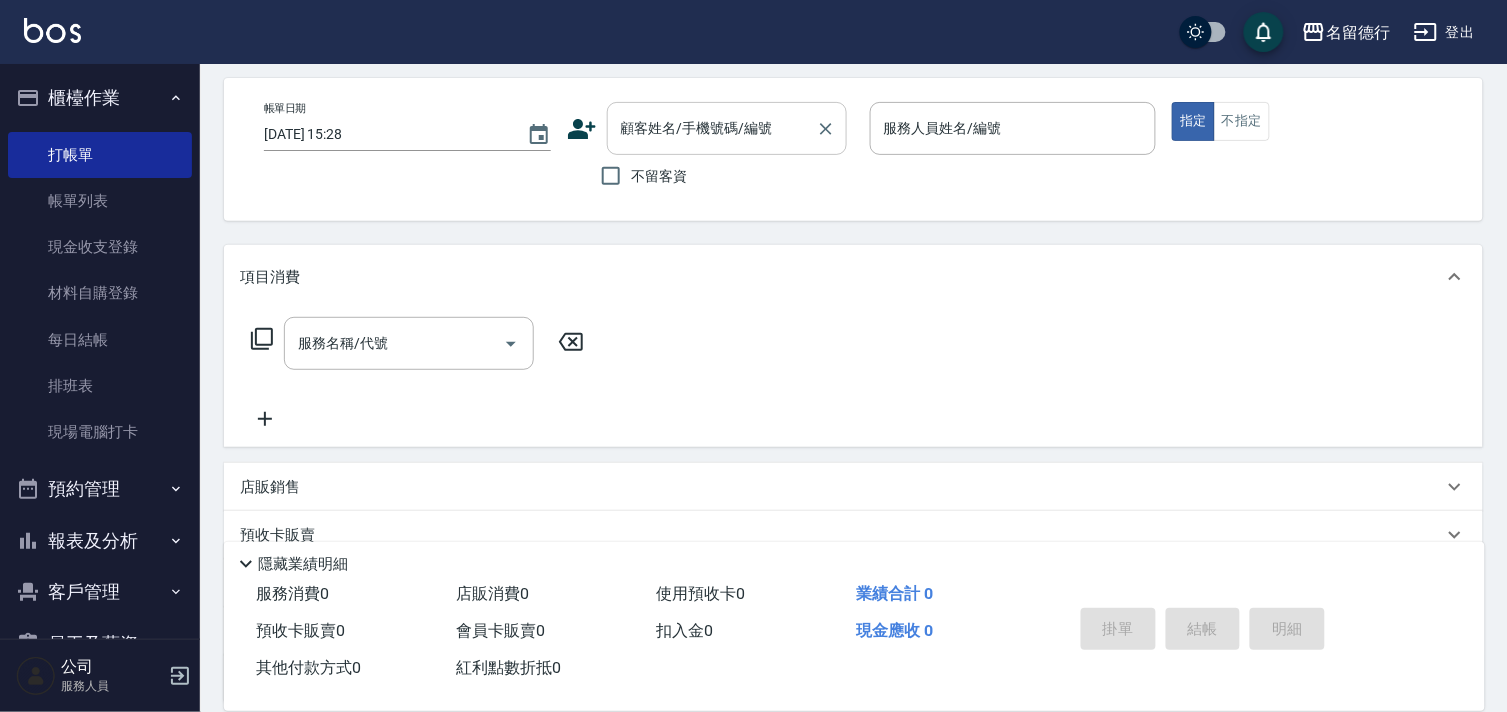 click on "顧客姓名/手機號碼/編號" at bounding box center [712, 128] 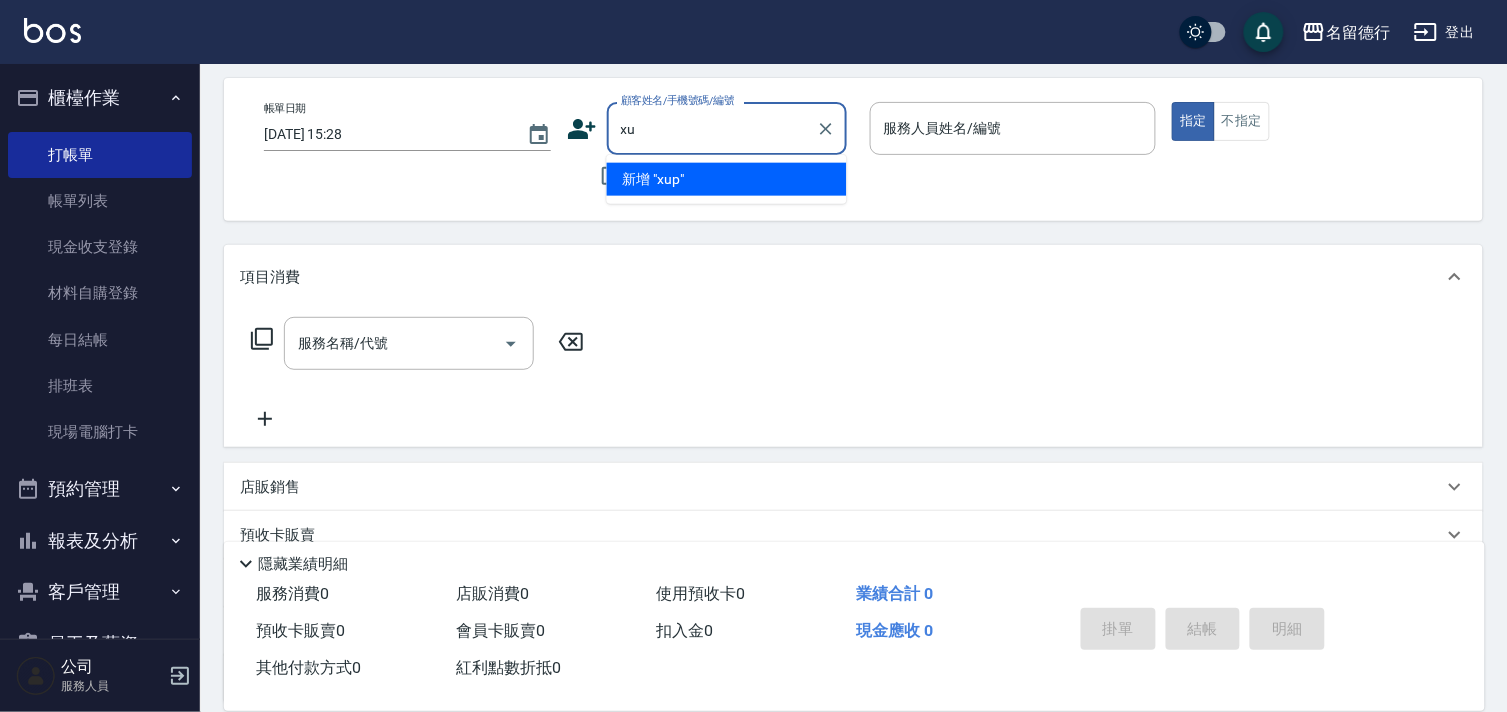 type on "x" 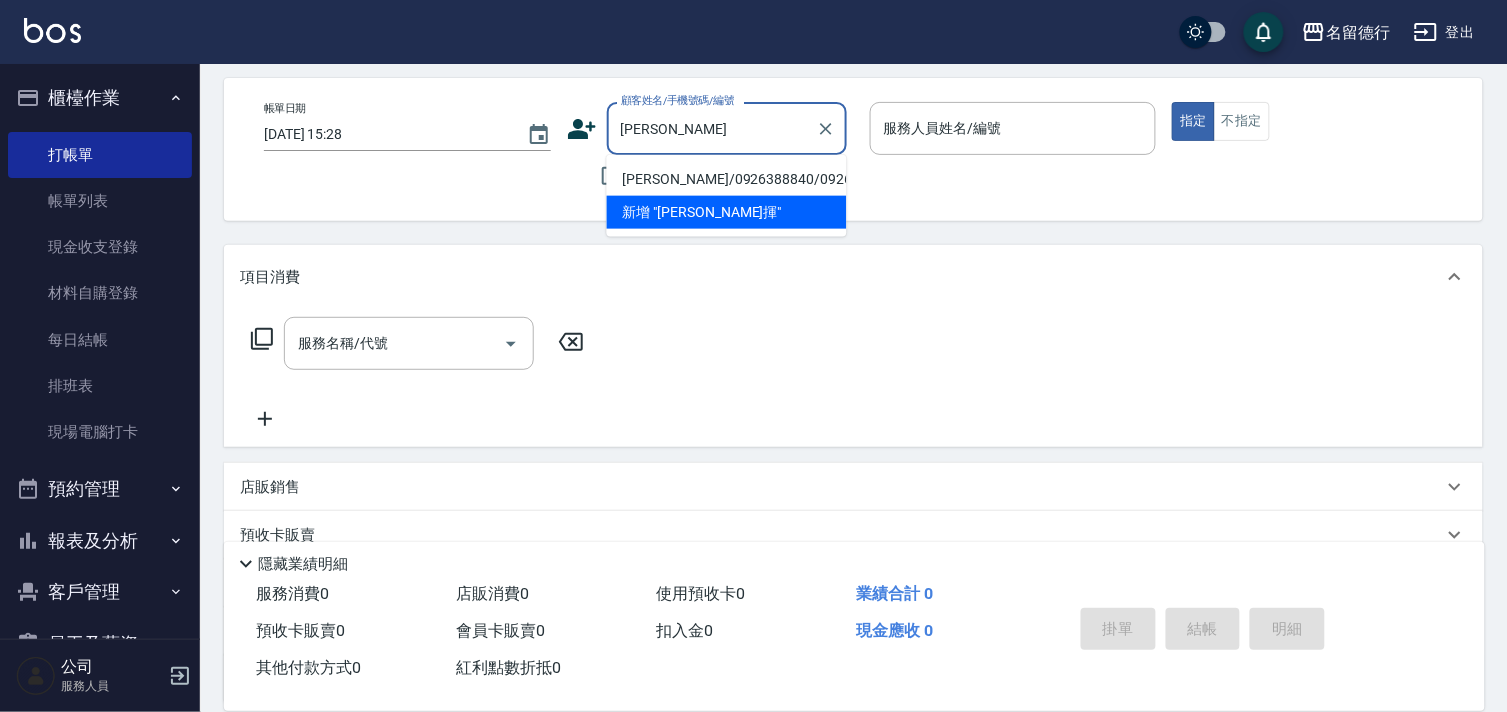 click on "[PERSON_NAME]/0926388840/0926388840" at bounding box center [727, 179] 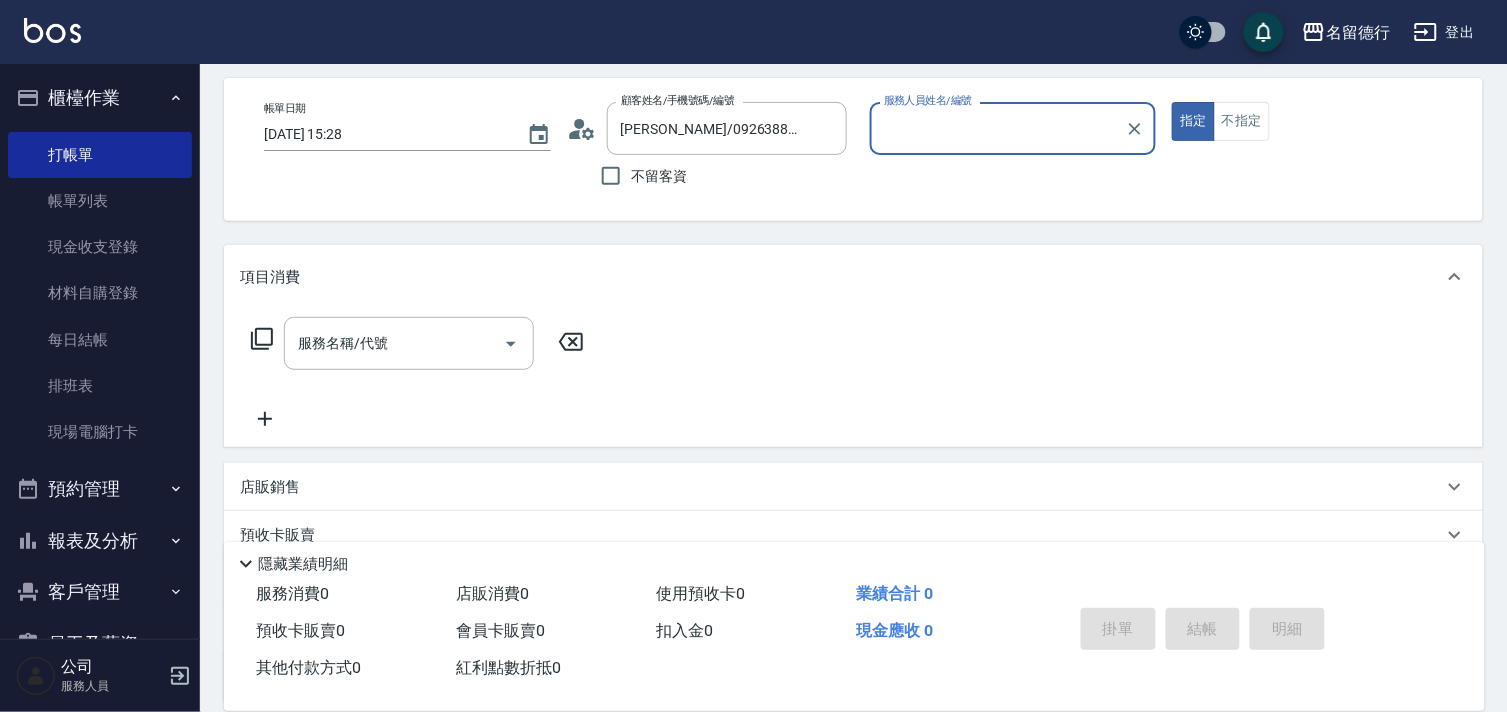 type on "[PERSON_NAME]-09" 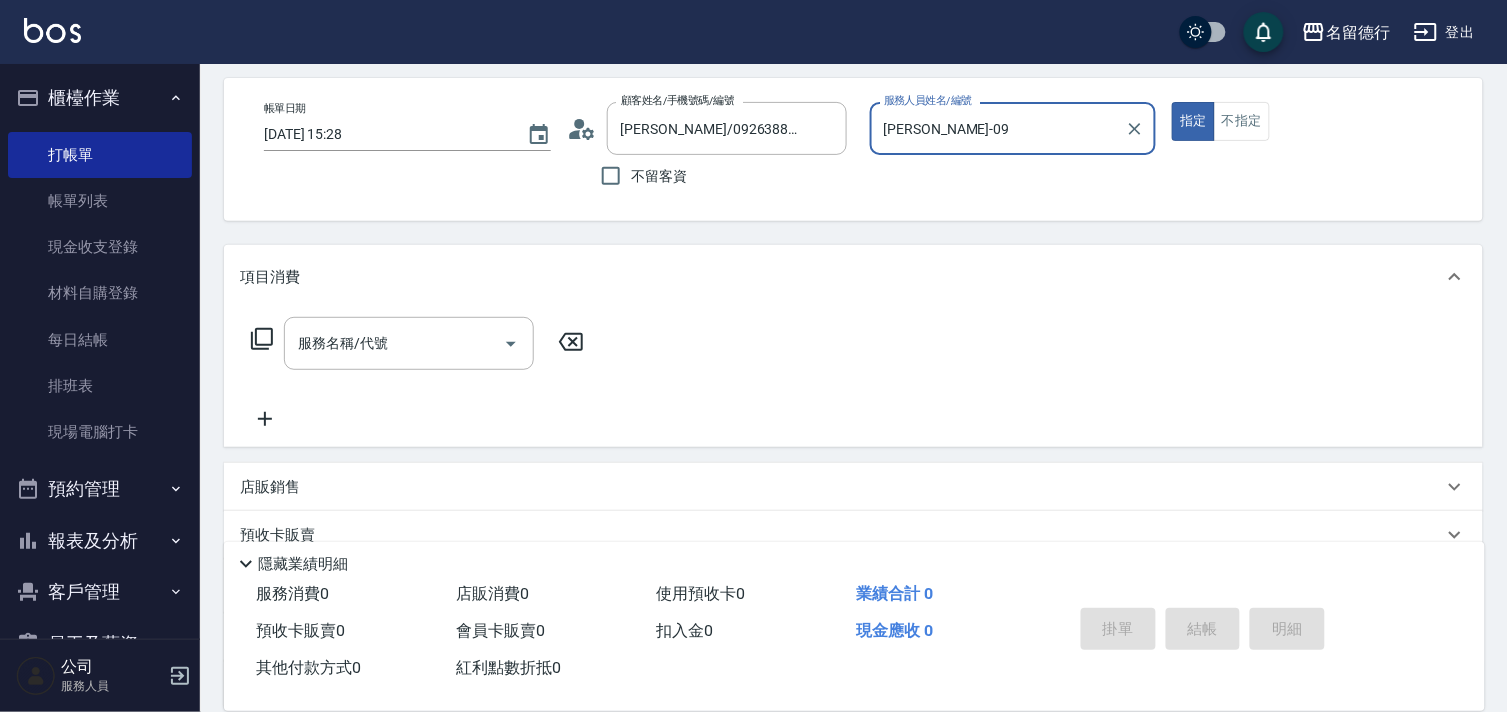 scroll, scrollTop: 194, scrollLeft: 0, axis: vertical 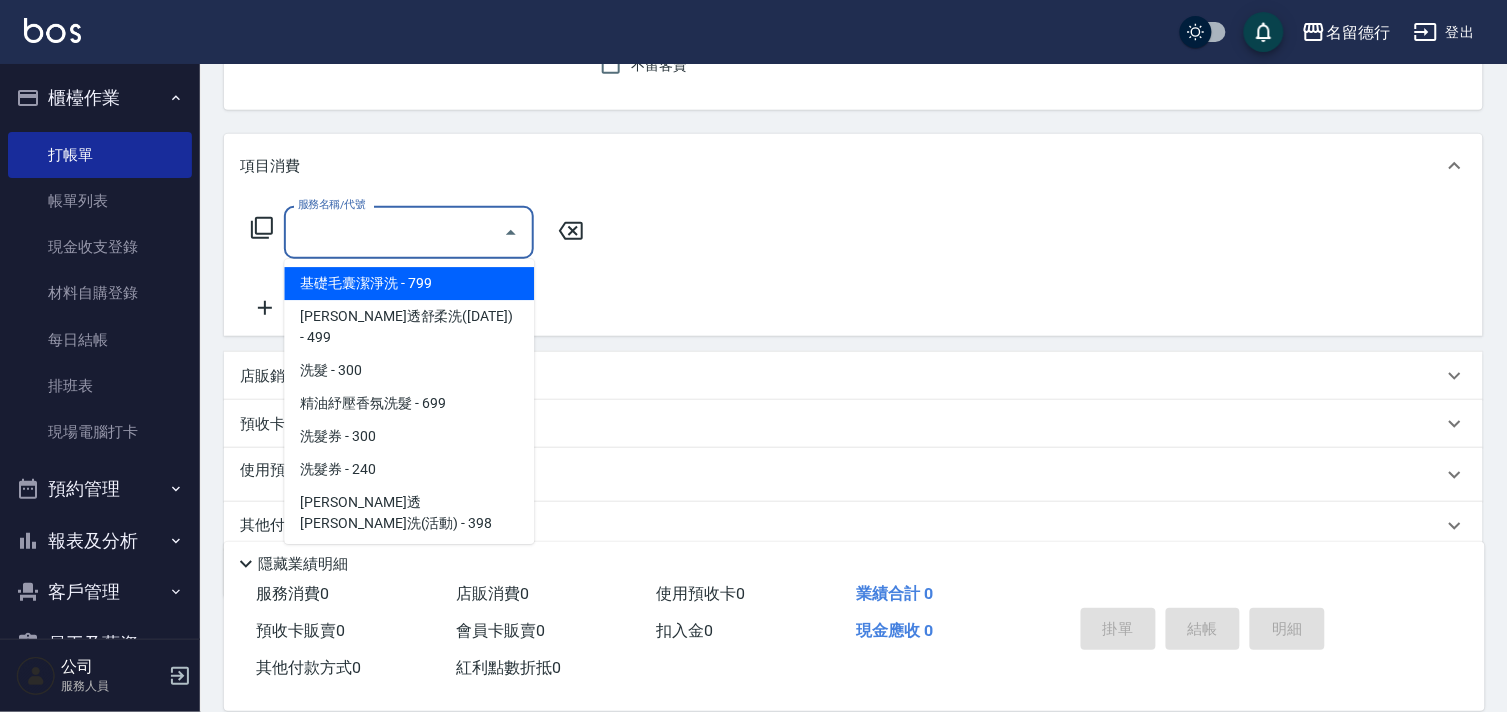click on "服務名稱/代號" at bounding box center (394, 232) 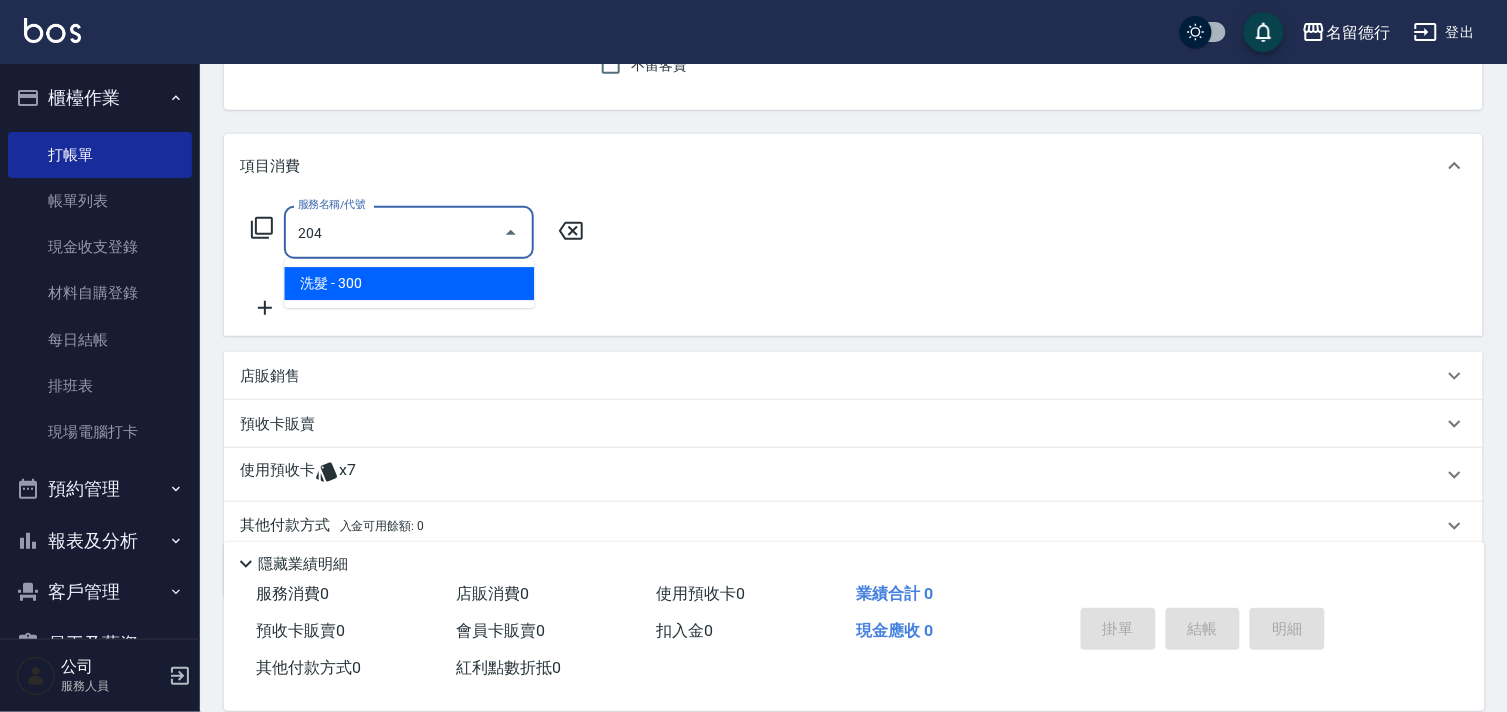 click on "洗髮 - 300" at bounding box center [409, 283] 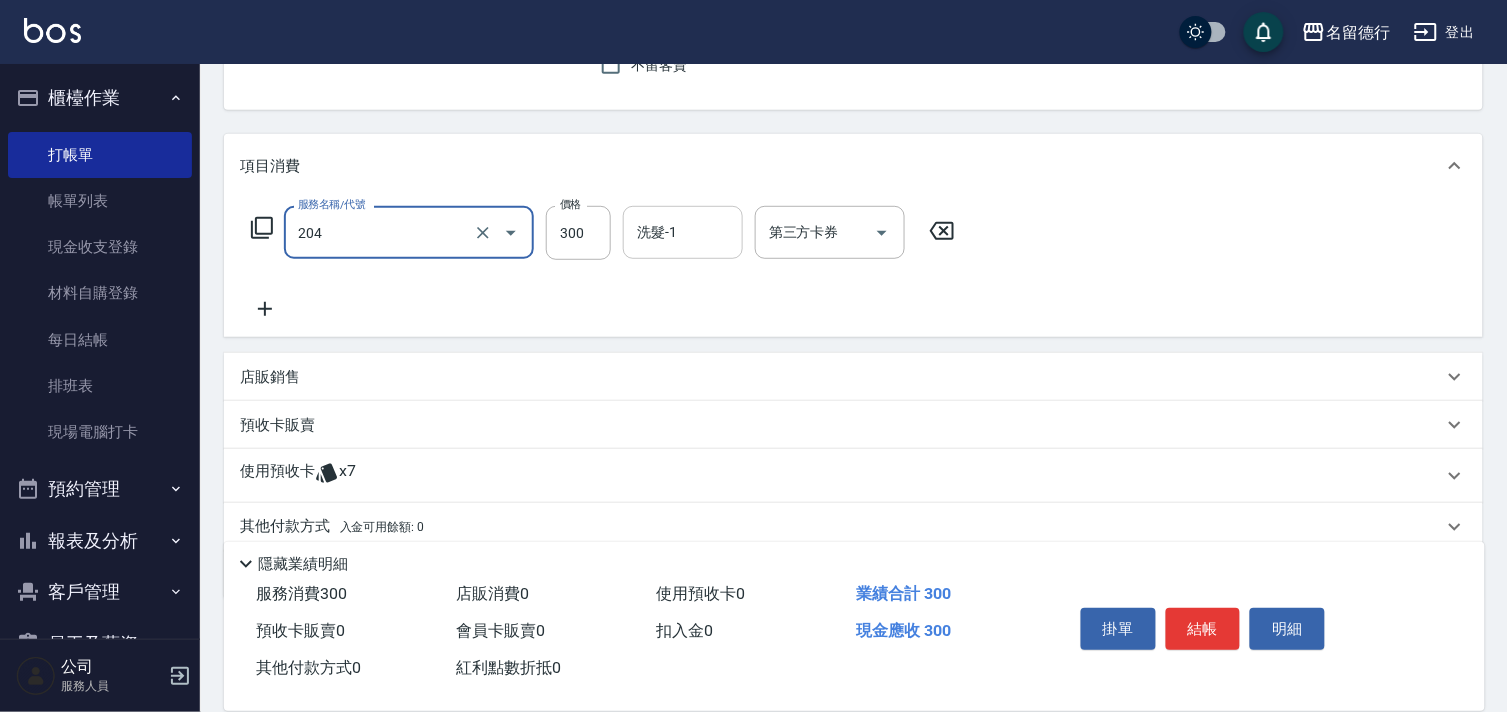 type on "洗髮(204)" 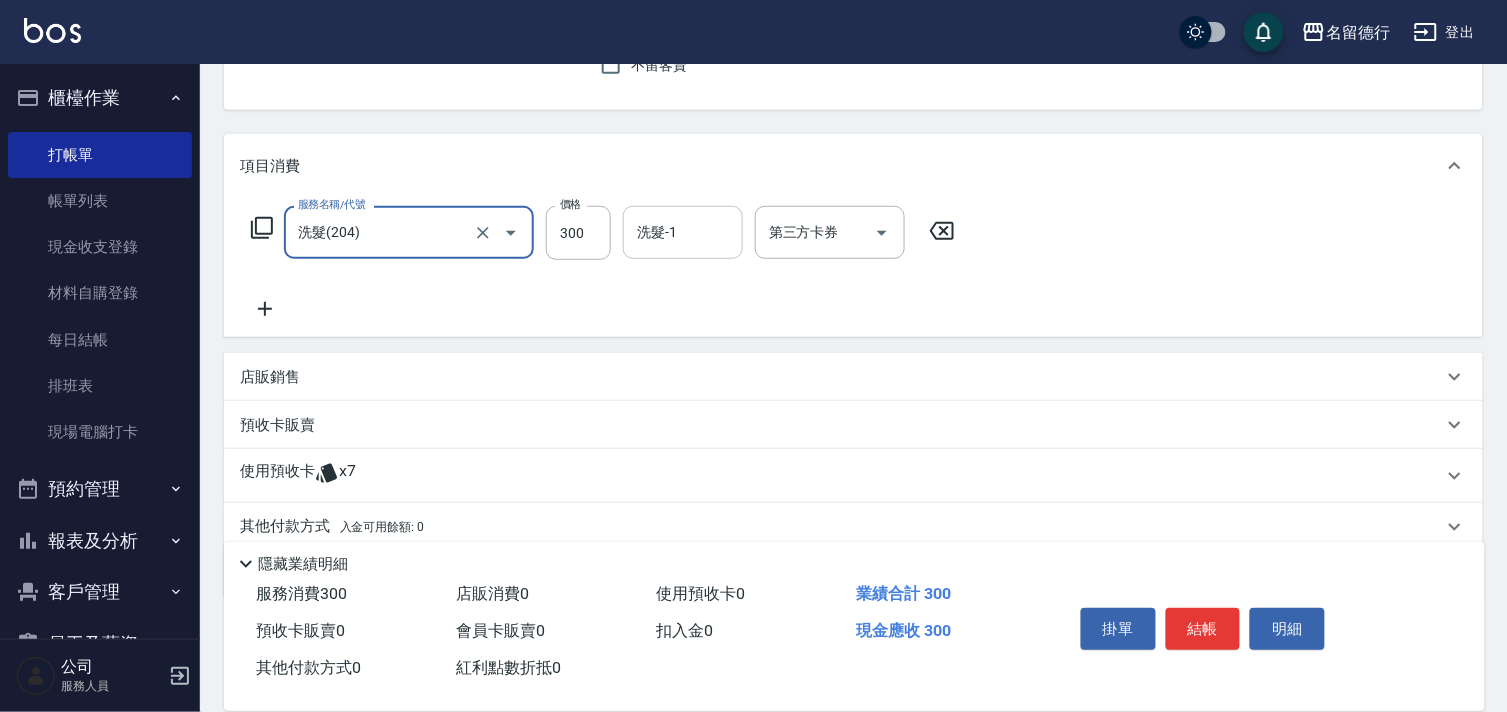 click on "洗髮-1 洗髮-1" at bounding box center [683, 232] 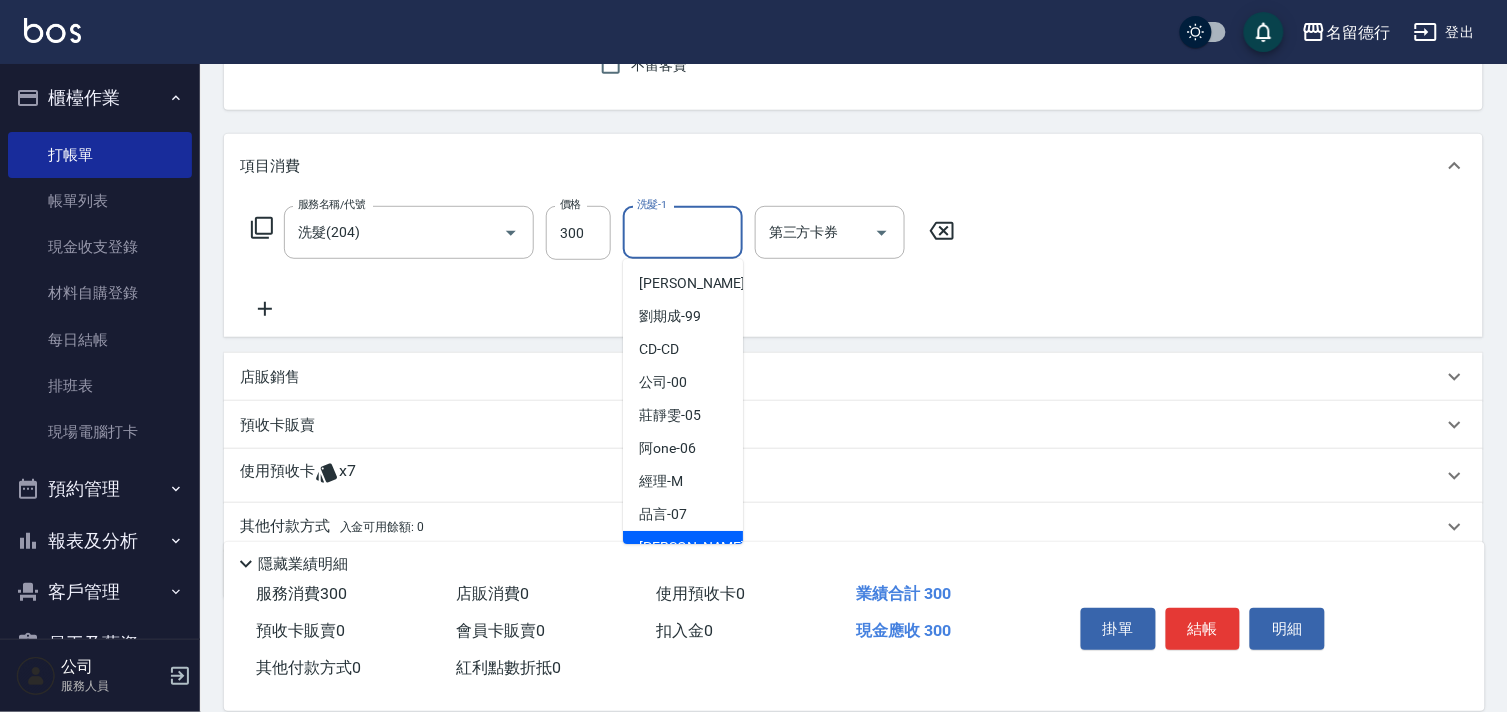 click on "[PERSON_NAME] -09" at bounding box center [702, 547] 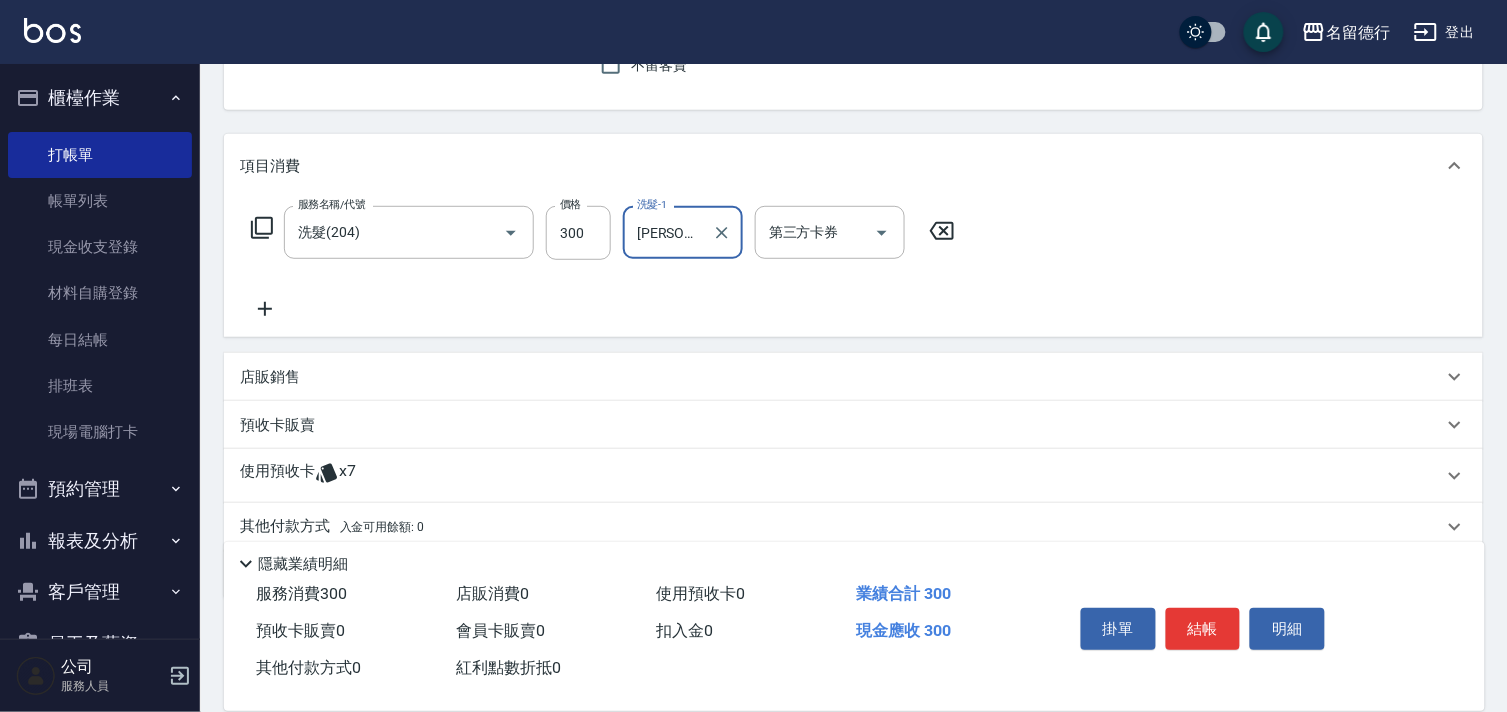click on "使用預收卡" at bounding box center [277, 476] 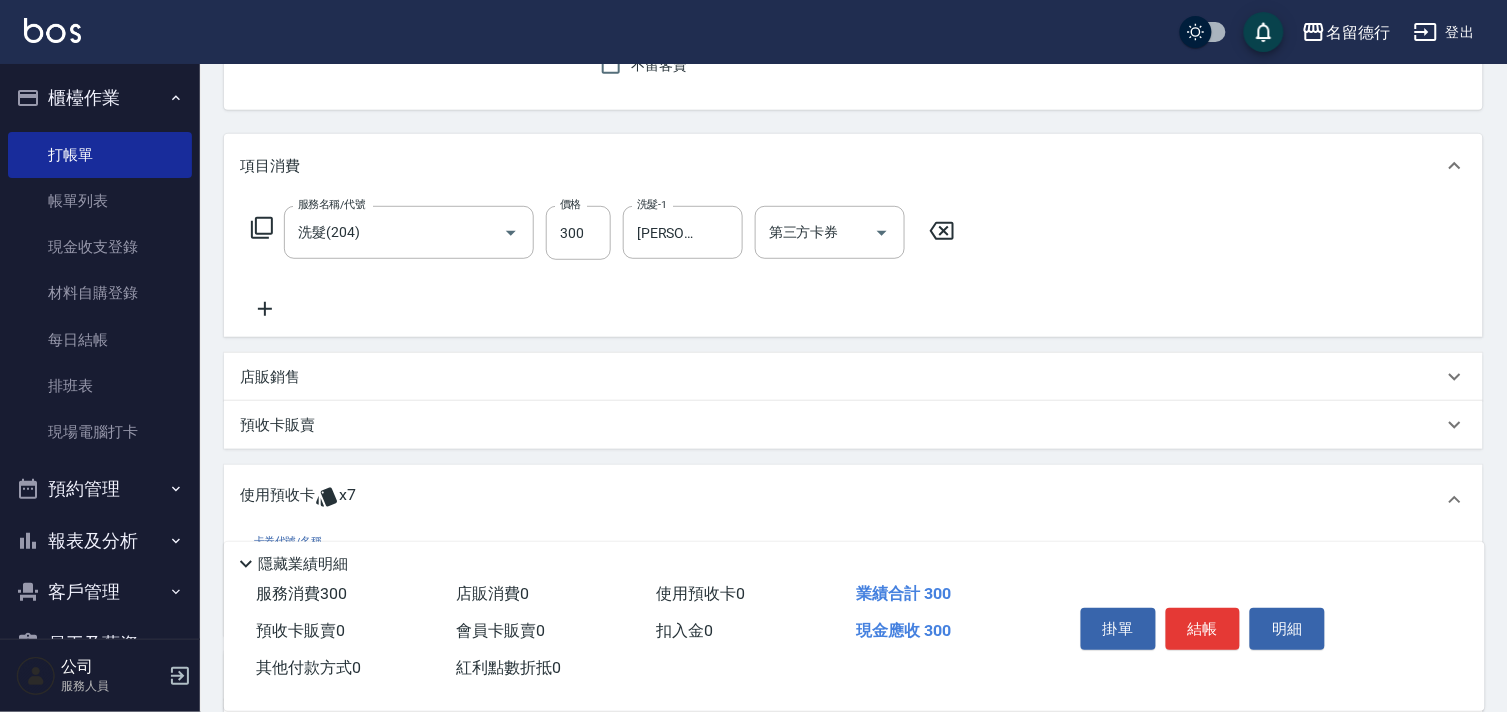 scroll, scrollTop: 1, scrollLeft: 0, axis: vertical 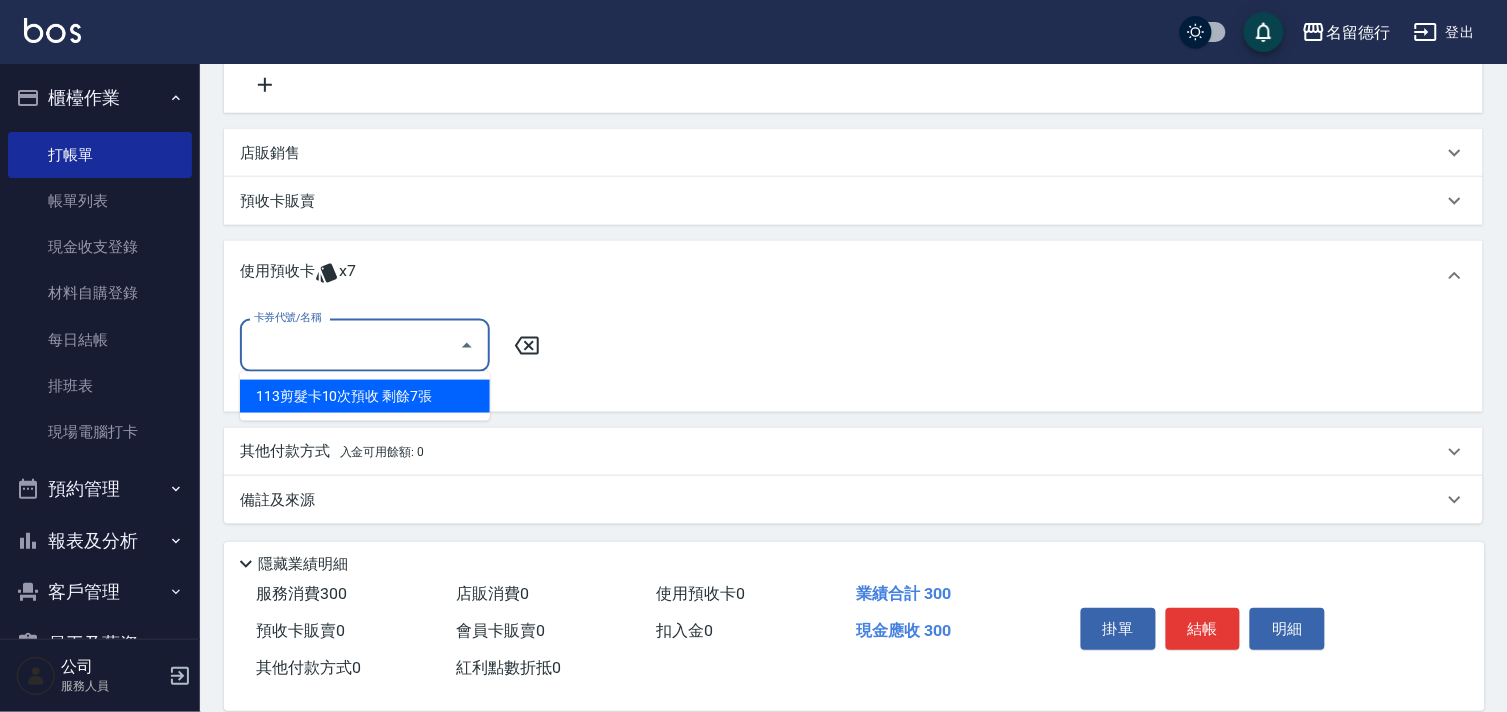 click on "卡券代號/名稱" at bounding box center (350, 345) 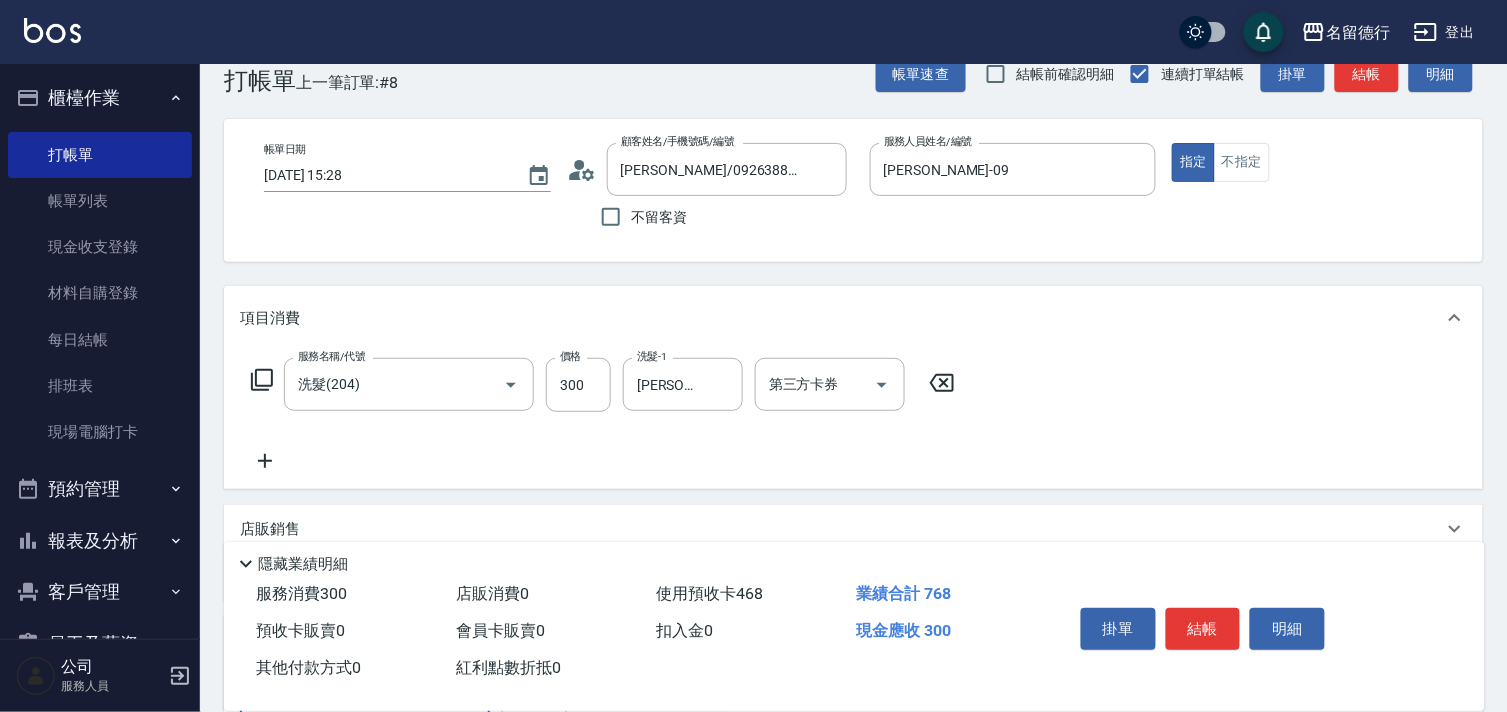 scroll, scrollTop: 0, scrollLeft: 0, axis: both 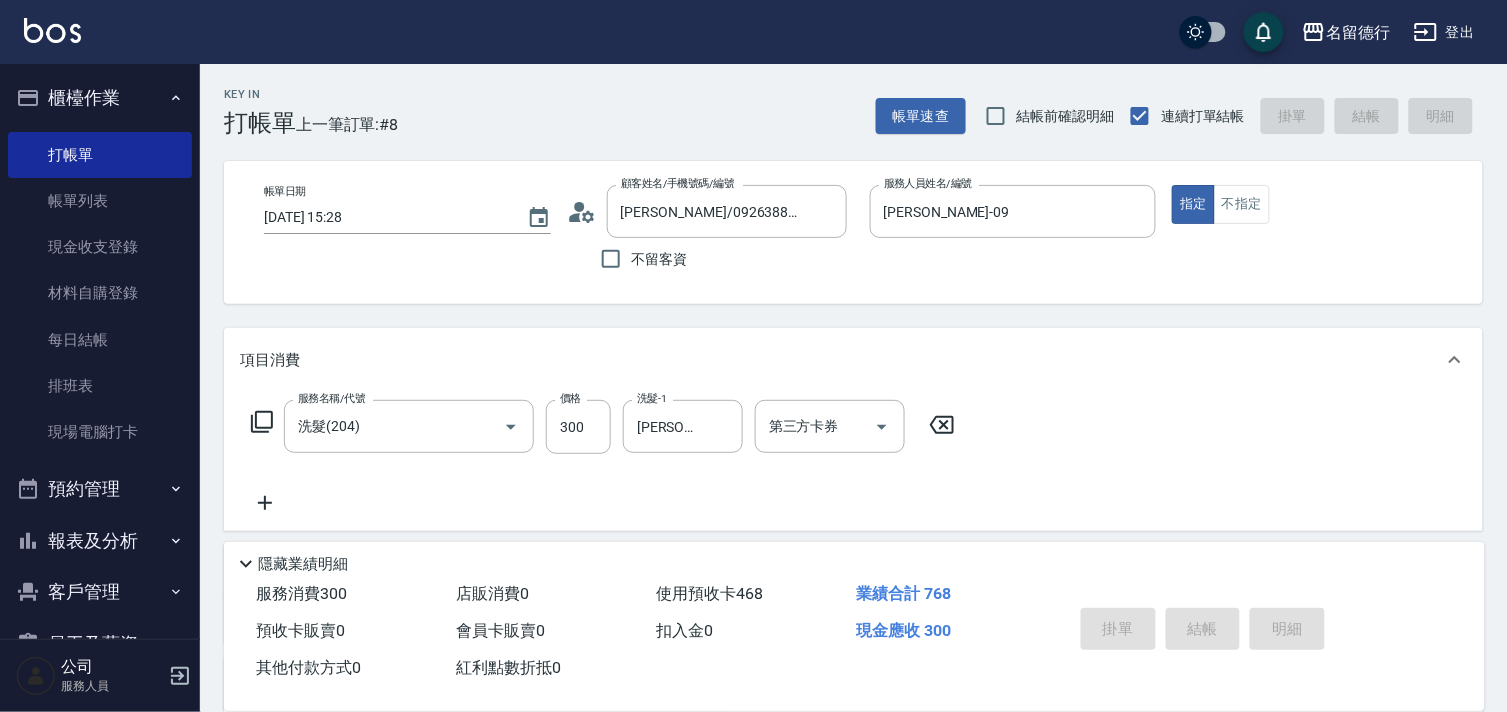 type 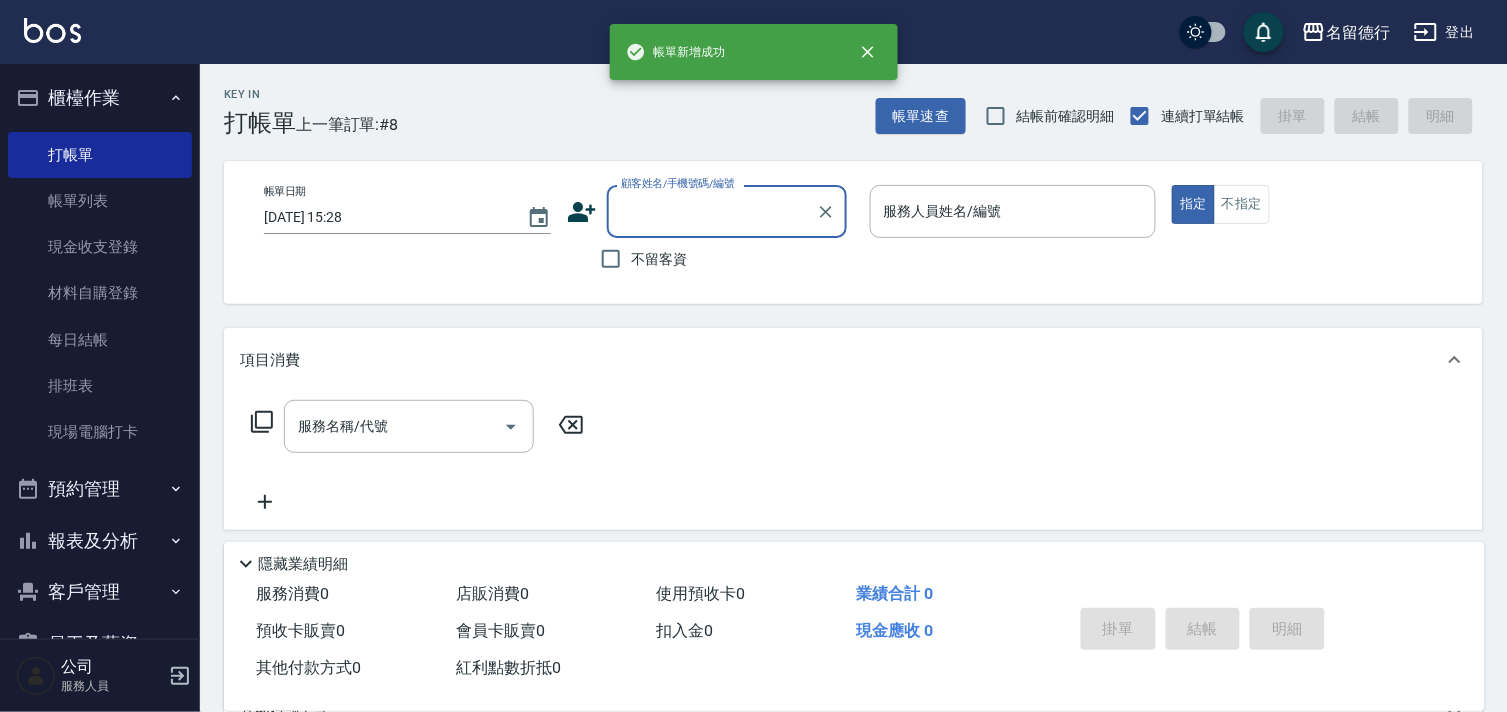 scroll, scrollTop: 0, scrollLeft: 0, axis: both 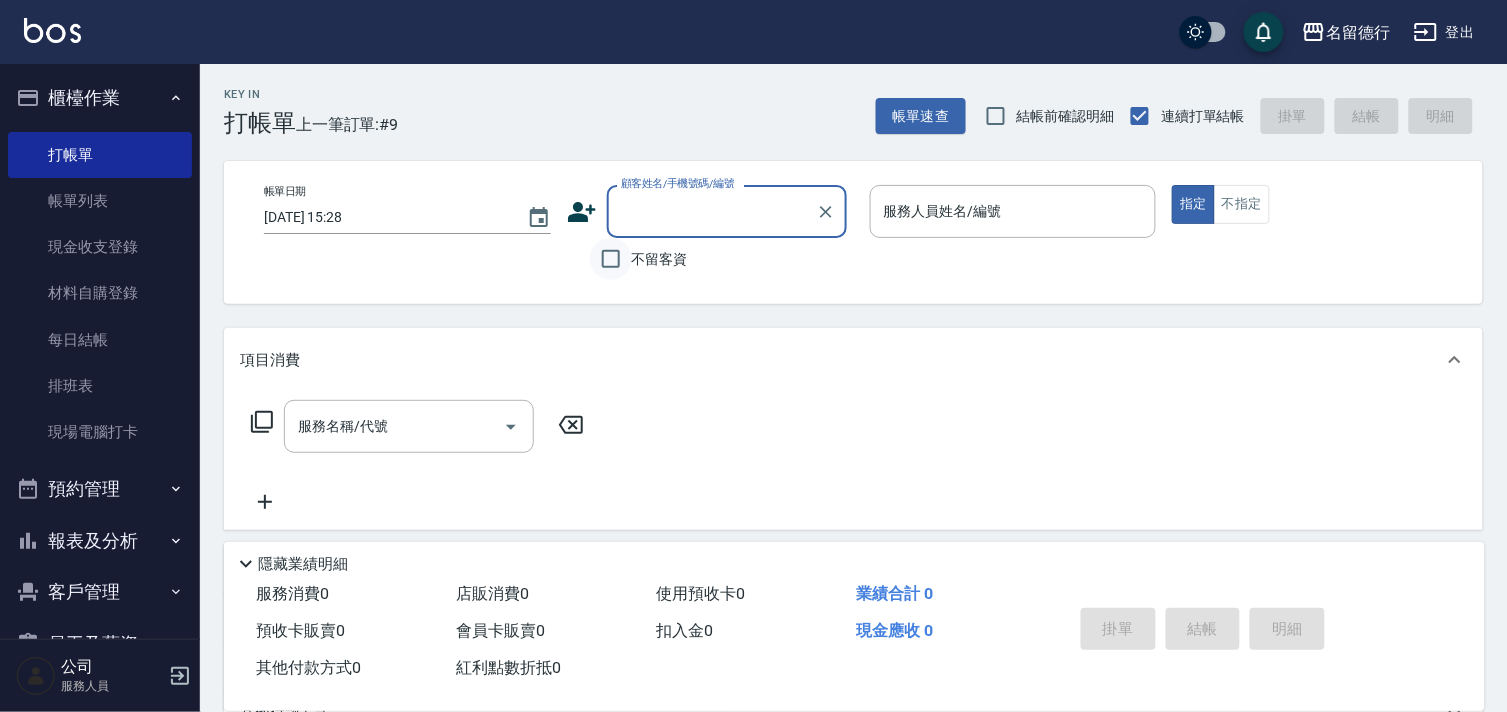 click on "不留客資" at bounding box center [611, 259] 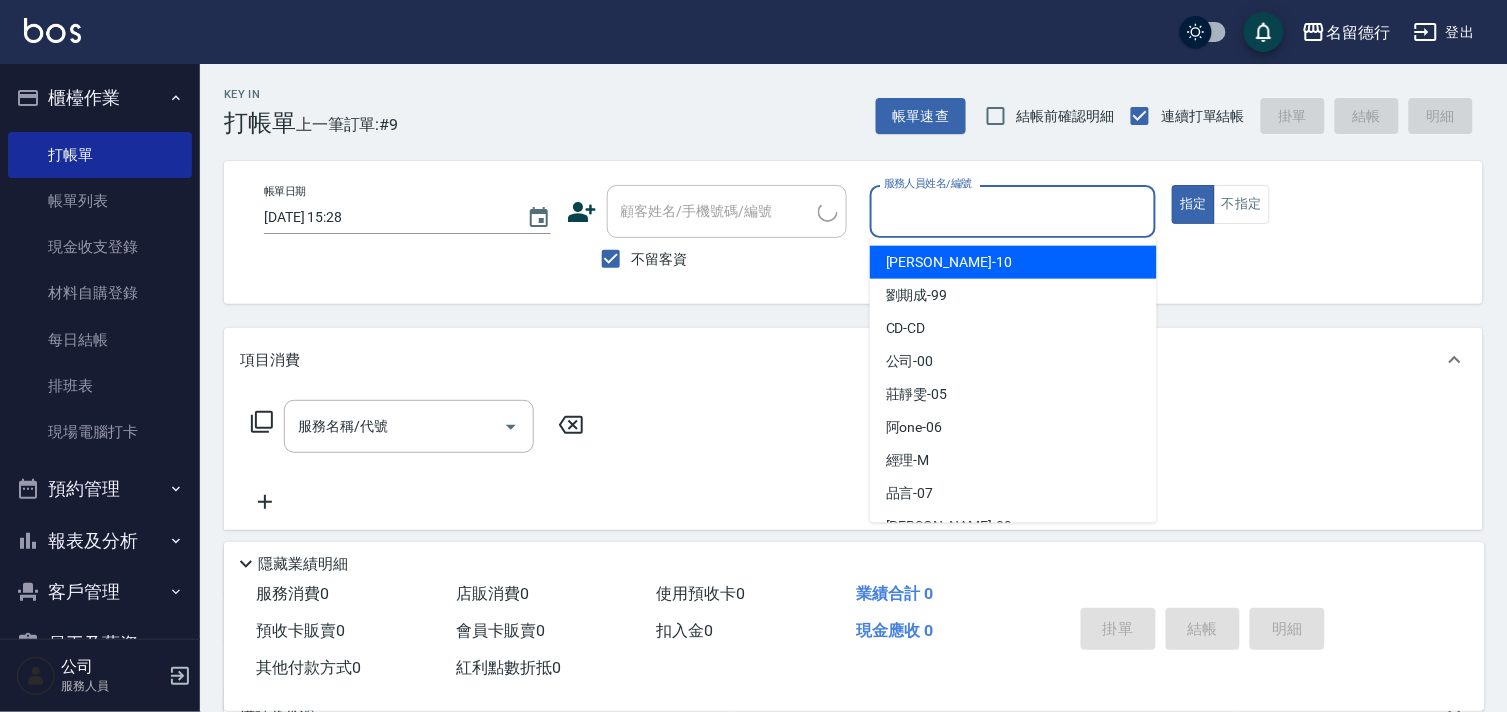 click on "服務人員姓名/編號" at bounding box center (1013, 211) 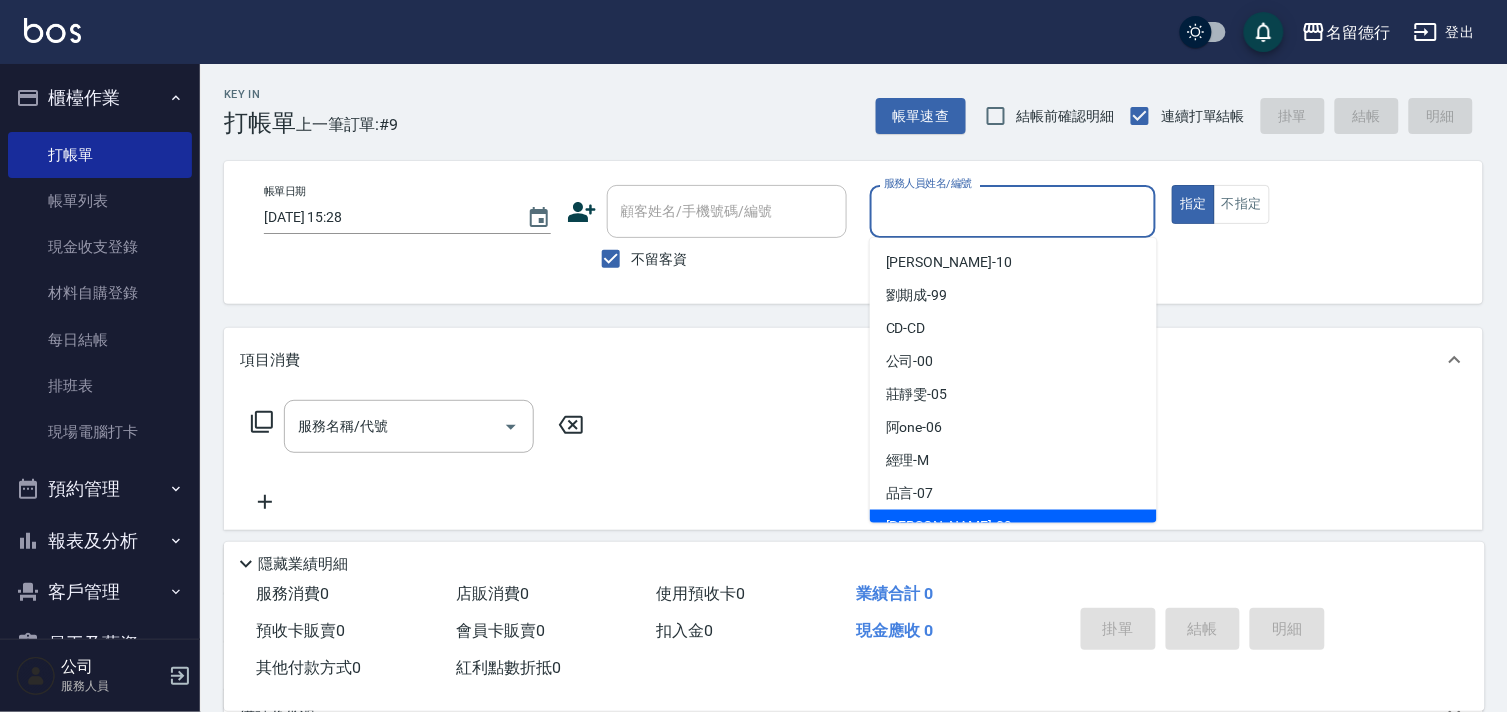 click on "[PERSON_NAME] -09" at bounding box center [1013, 526] 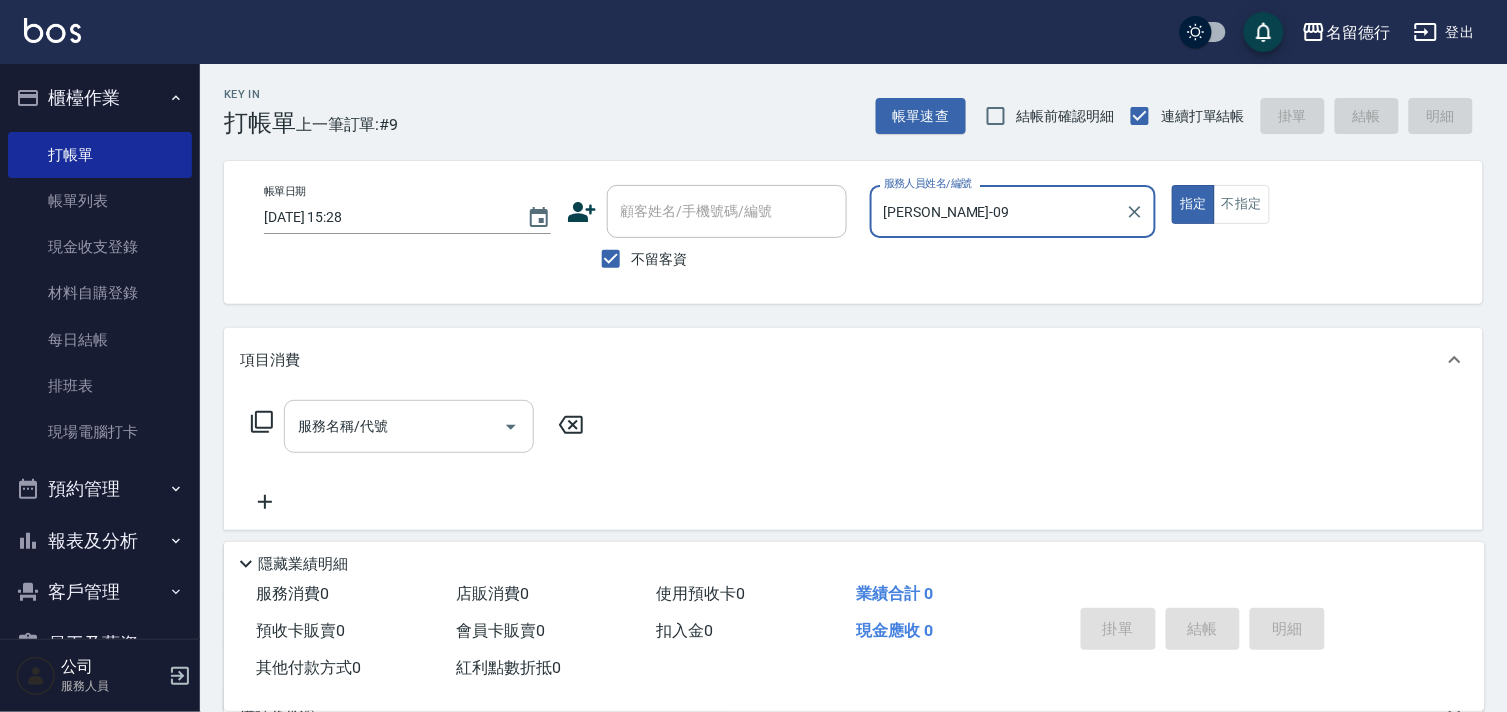 click on "服務名稱/代號" at bounding box center (394, 426) 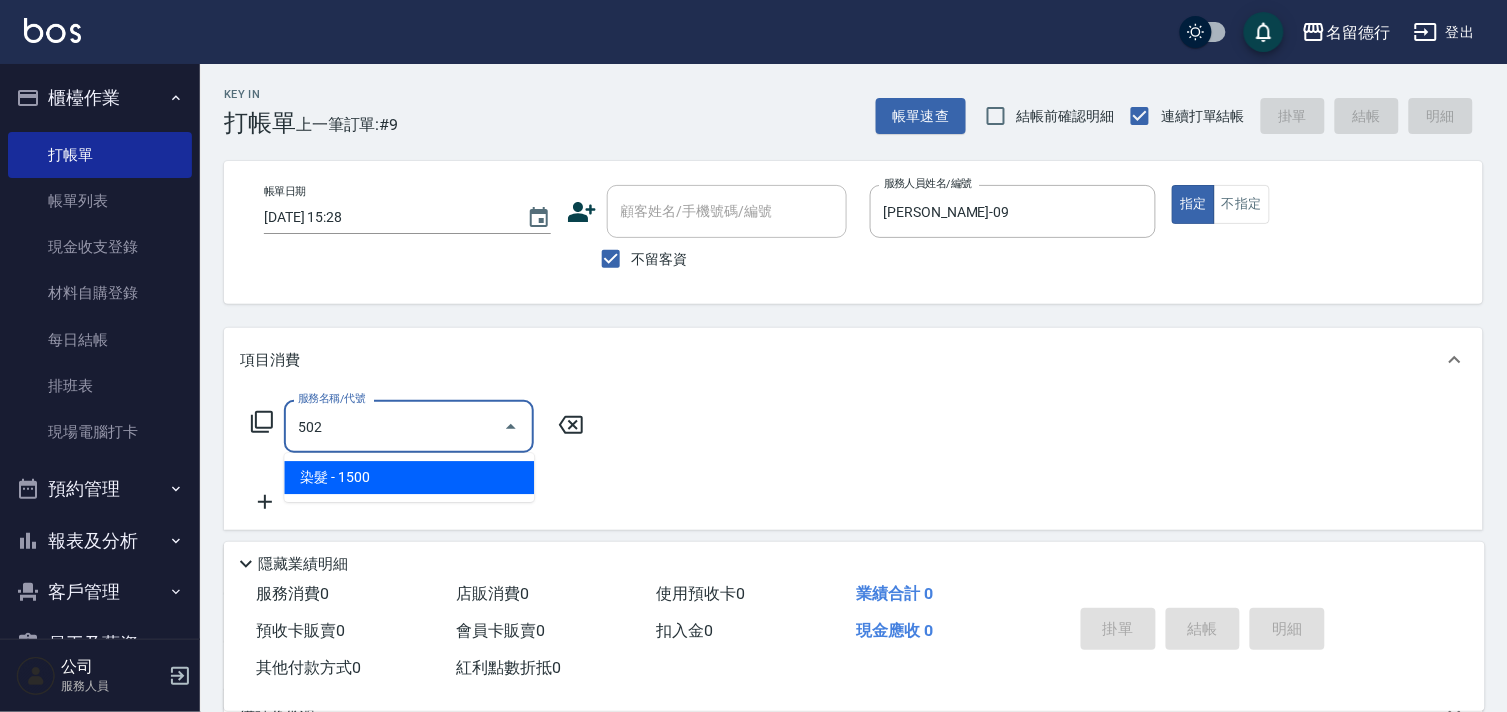 click on "染髮 - 1500" at bounding box center (409, 477) 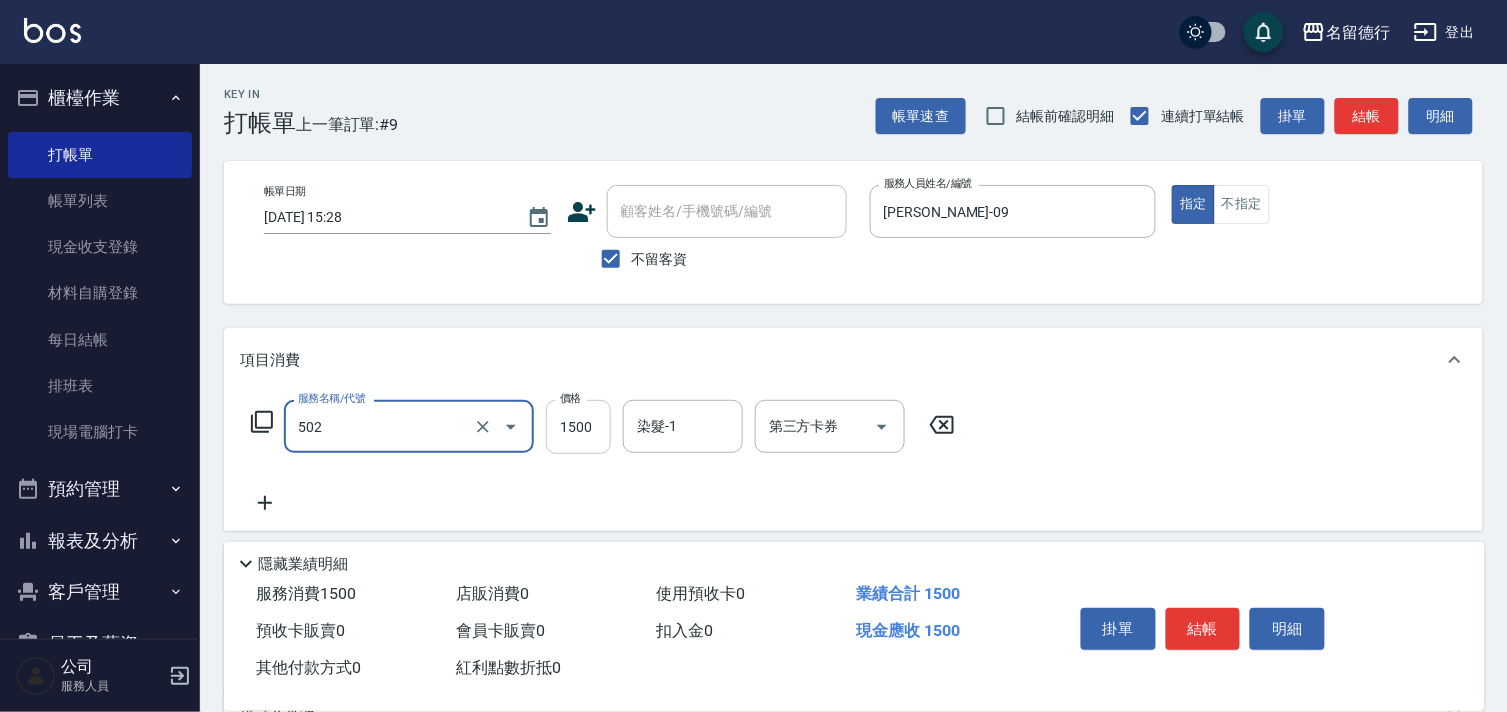 type on "染髮(502)" 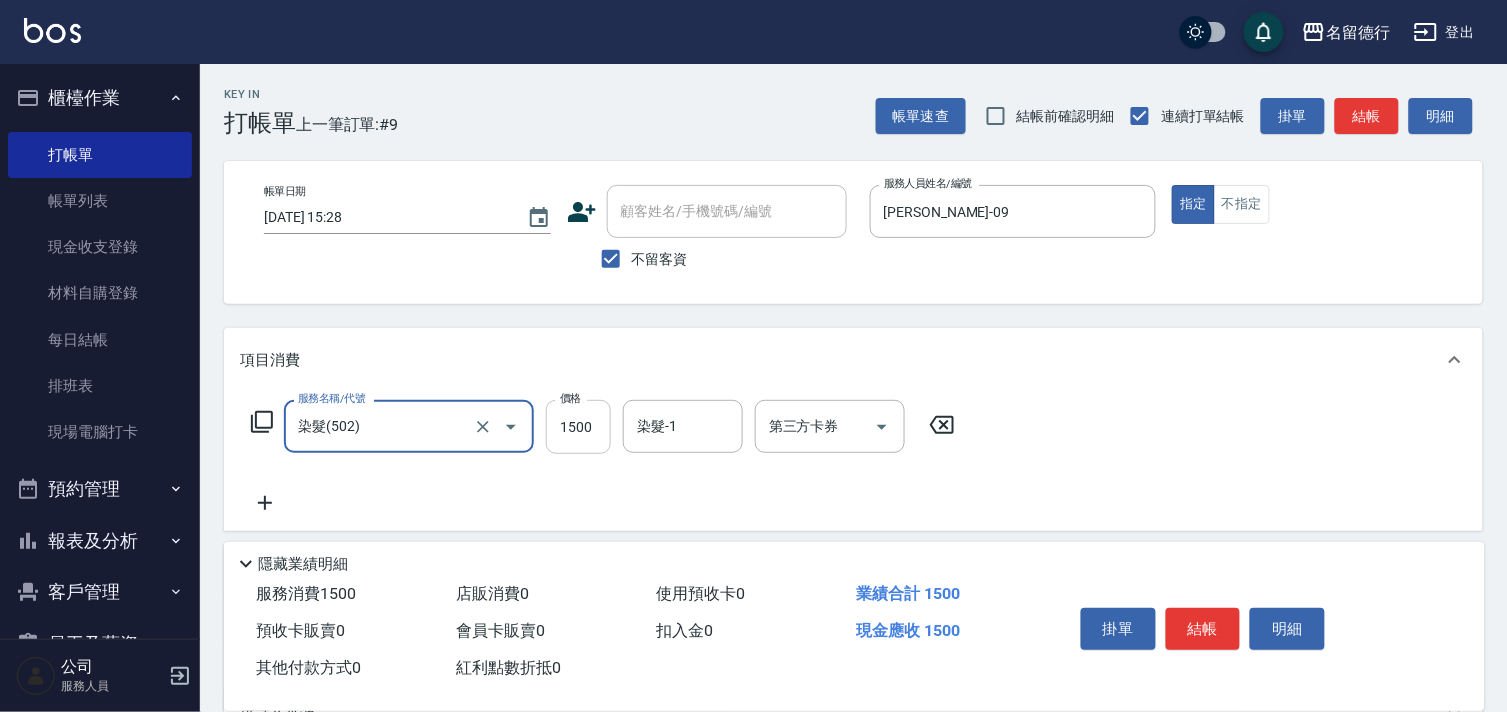 click on "1500" at bounding box center (578, 427) 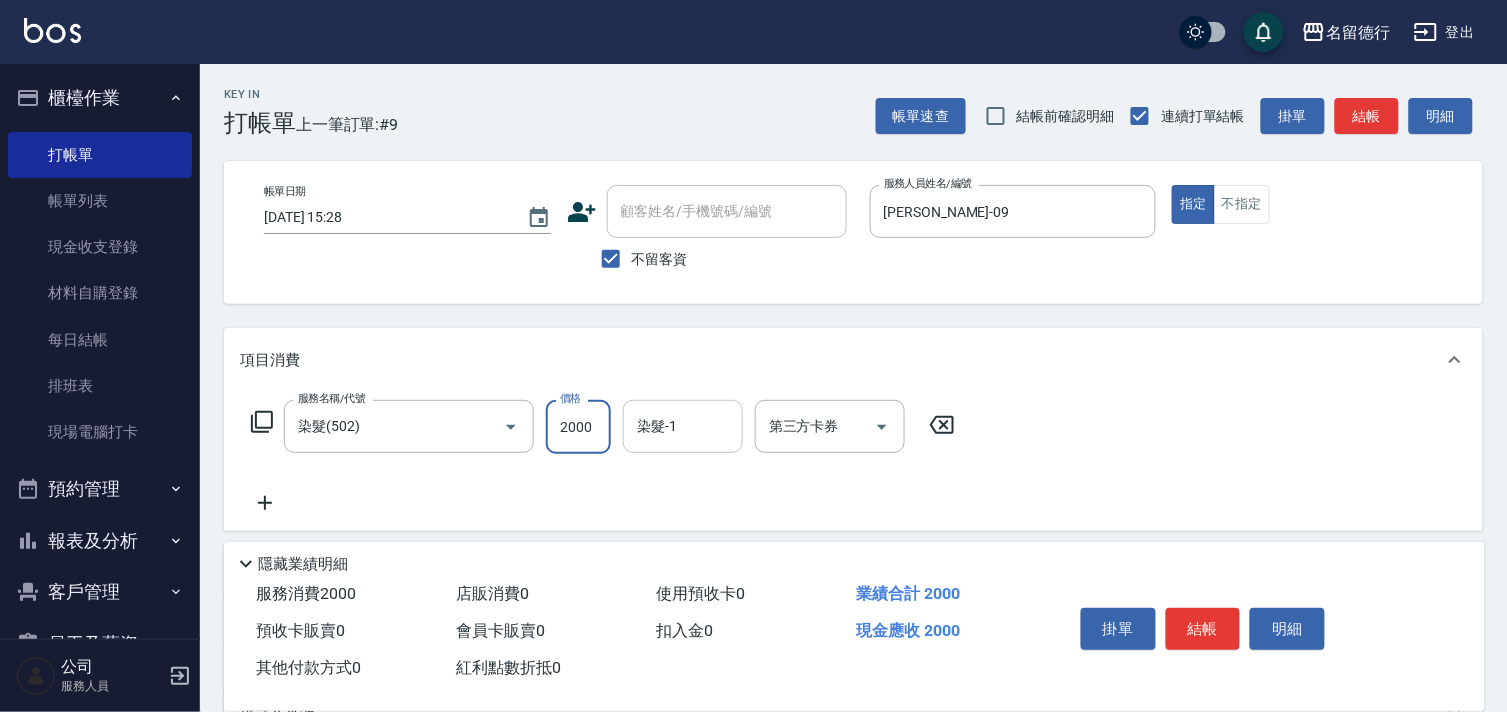 type on "2000" 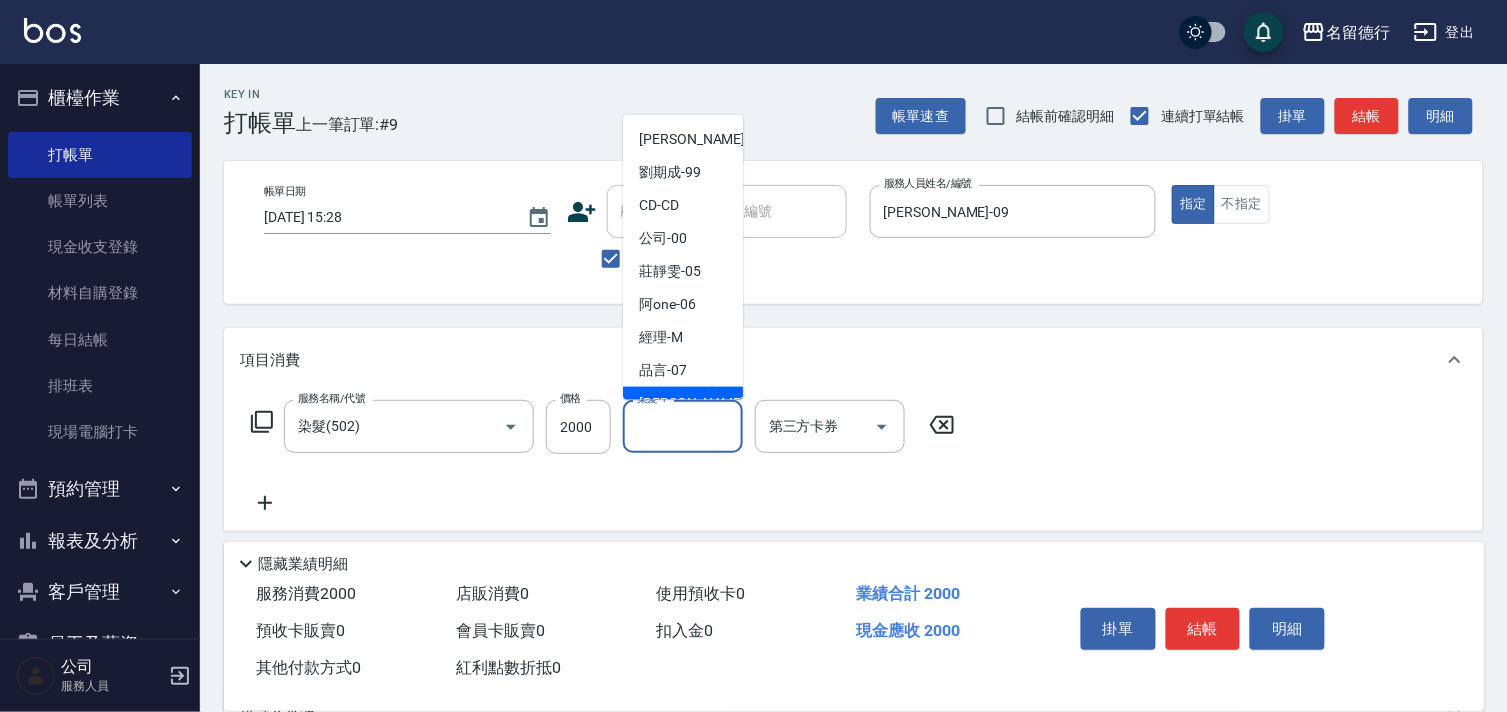 click on "[PERSON_NAME] -09" at bounding box center (702, 403) 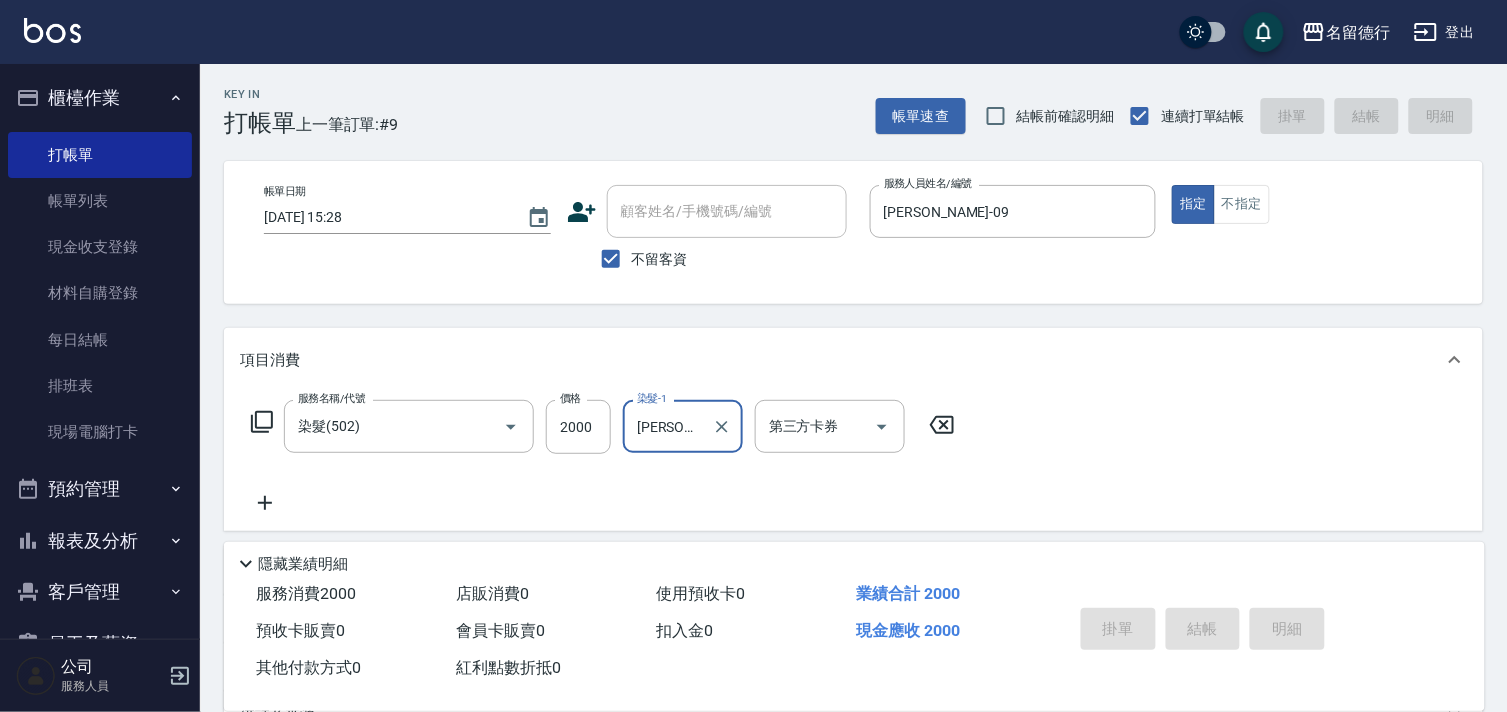 type on "[DATE] 15:29" 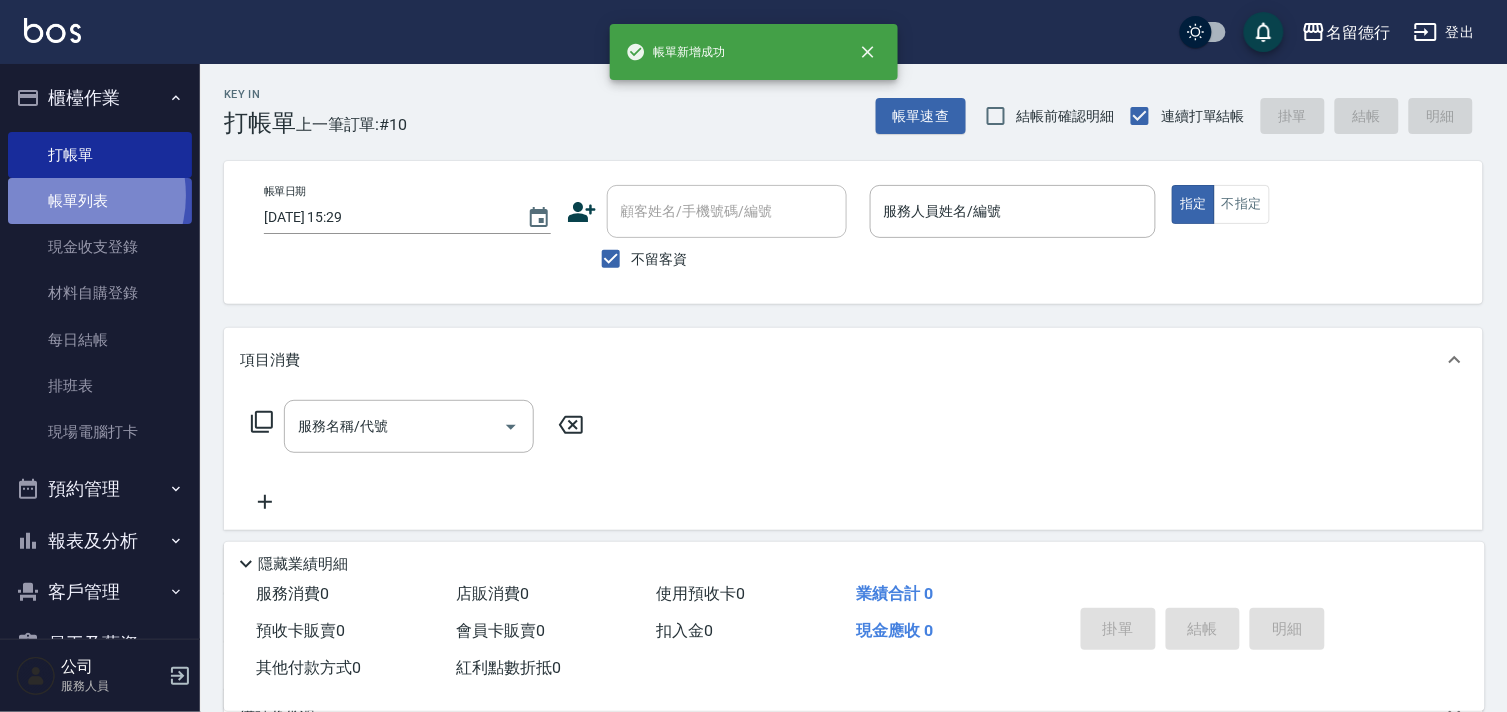 click on "帳單列表" at bounding box center (100, 201) 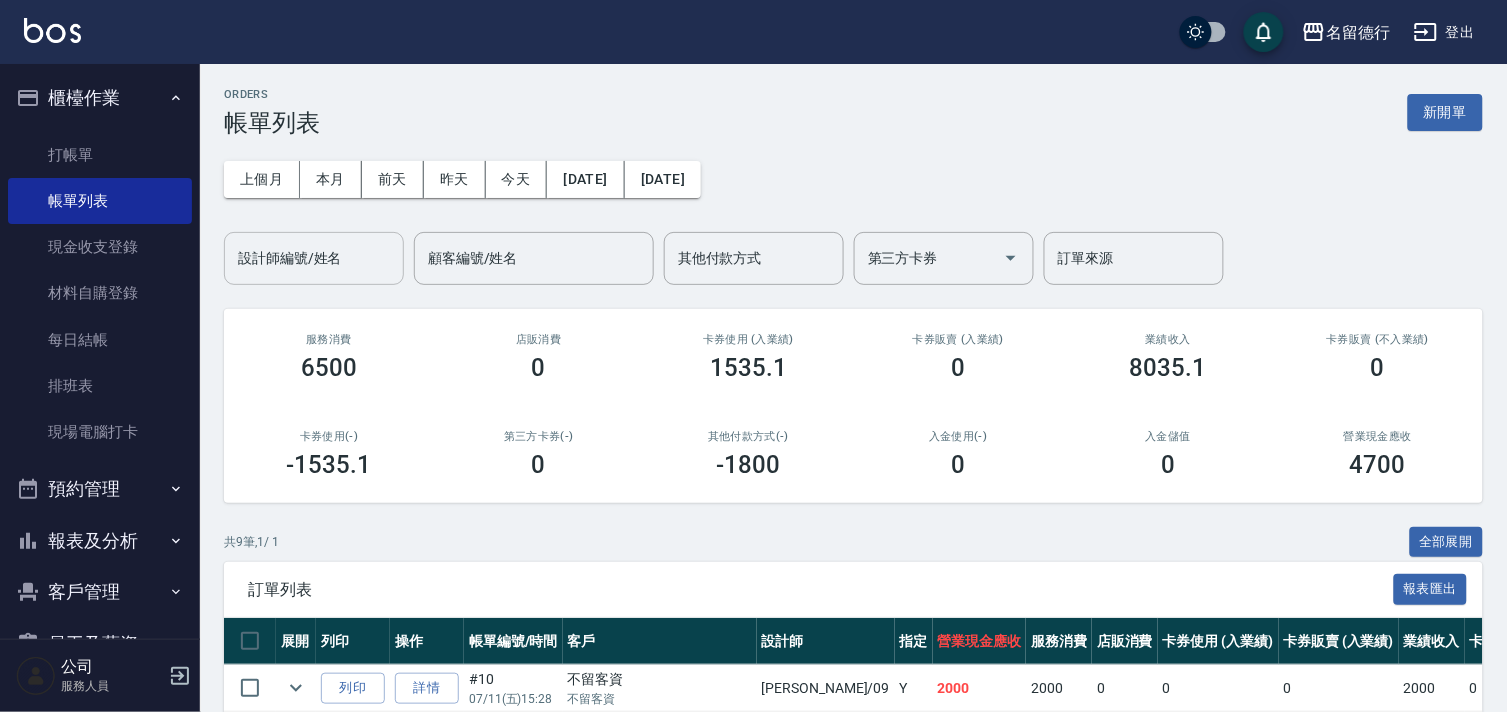 click on "設計師編號/姓名" at bounding box center [314, 258] 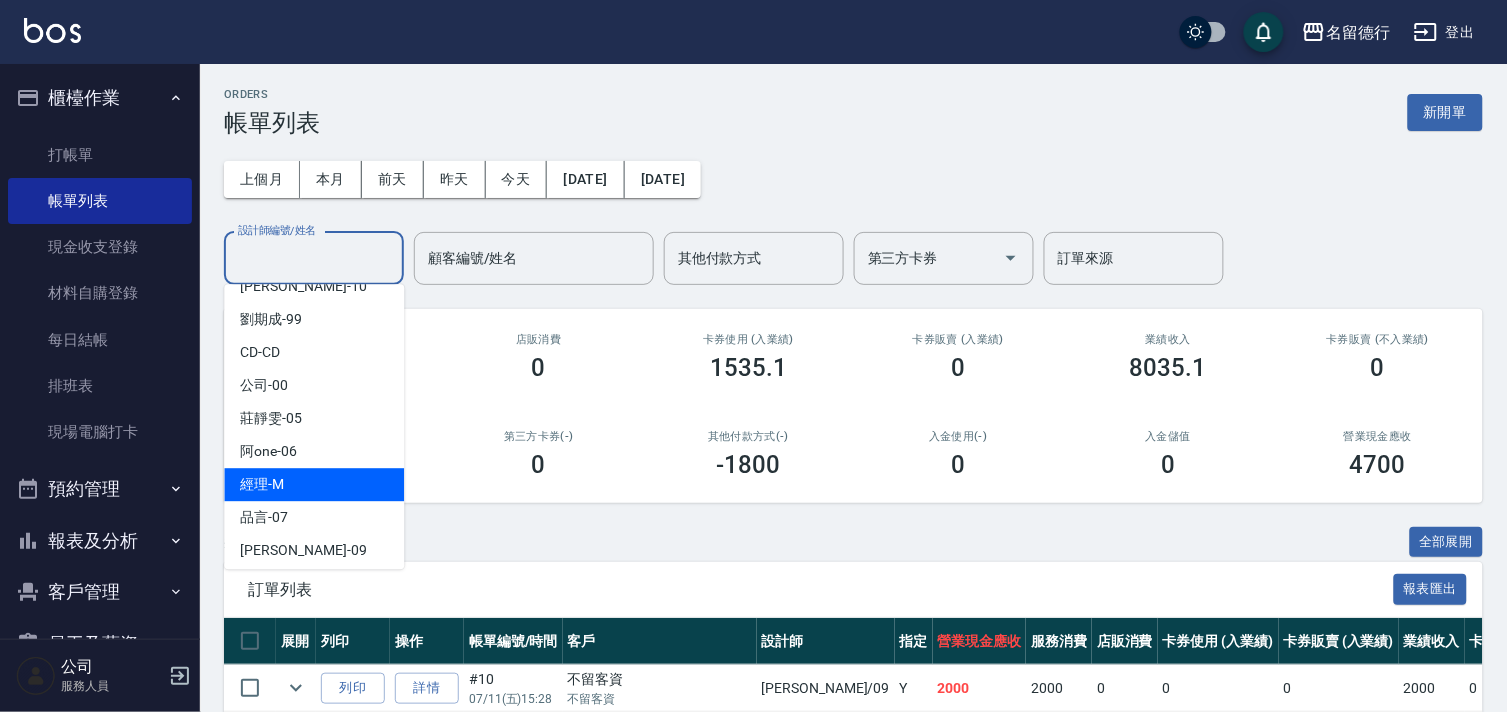 scroll, scrollTop: 28, scrollLeft: 0, axis: vertical 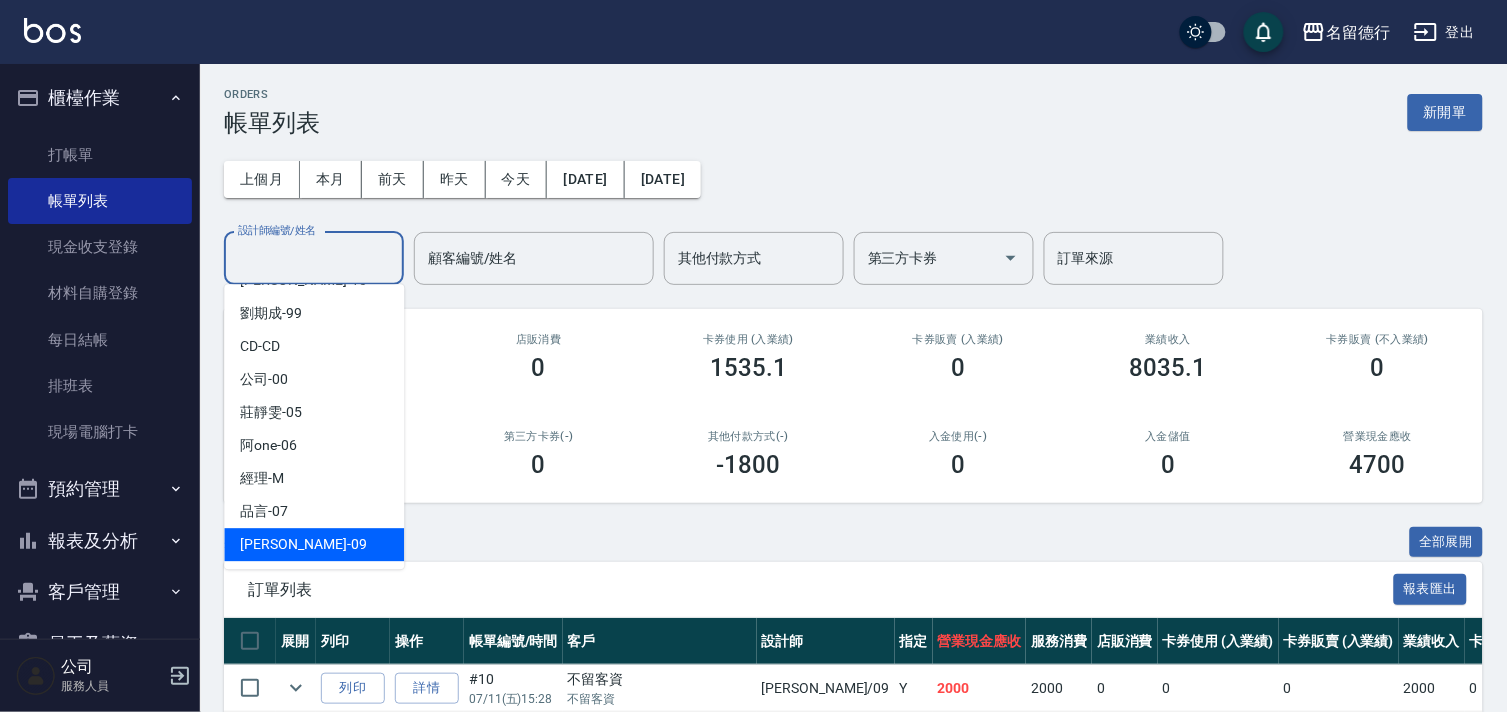 click on "[PERSON_NAME] -09" at bounding box center [303, 544] 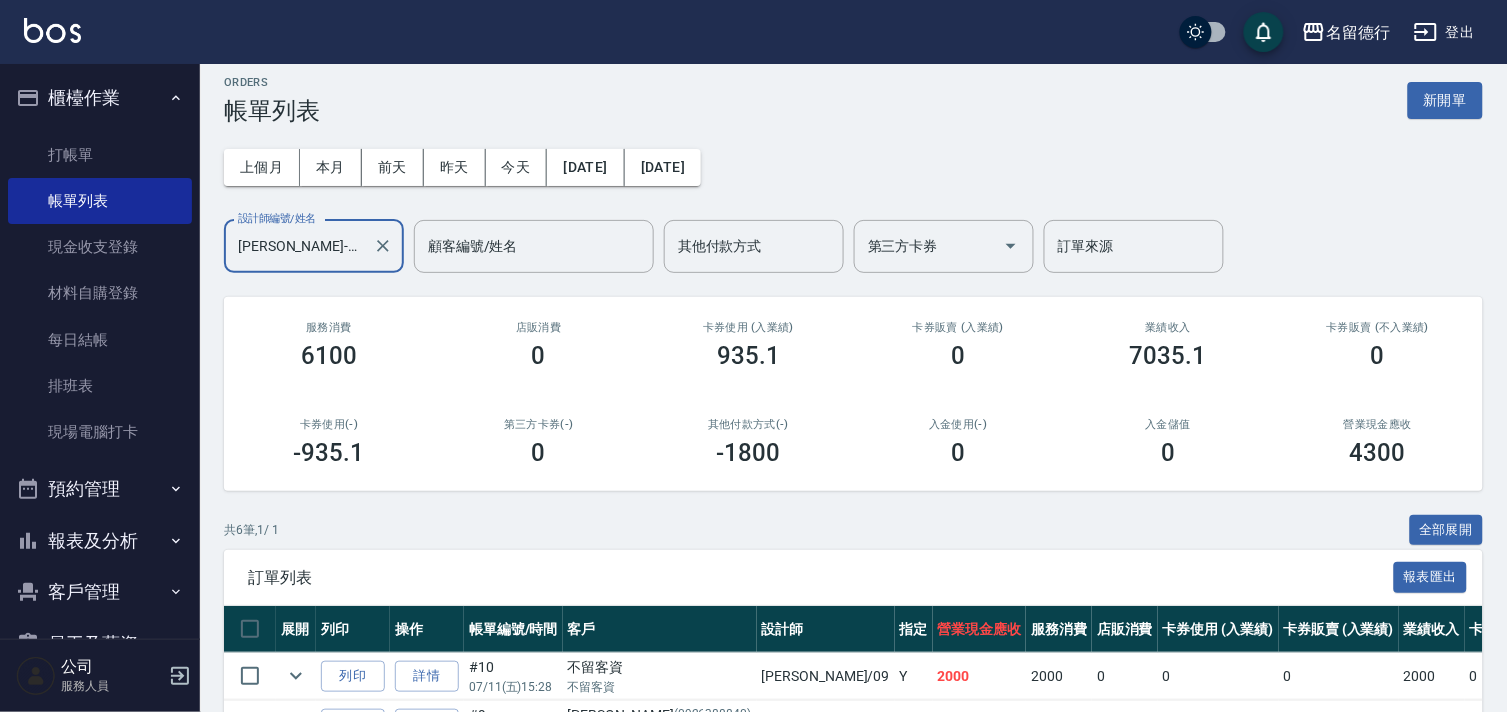 scroll, scrollTop: 0, scrollLeft: 0, axis: both 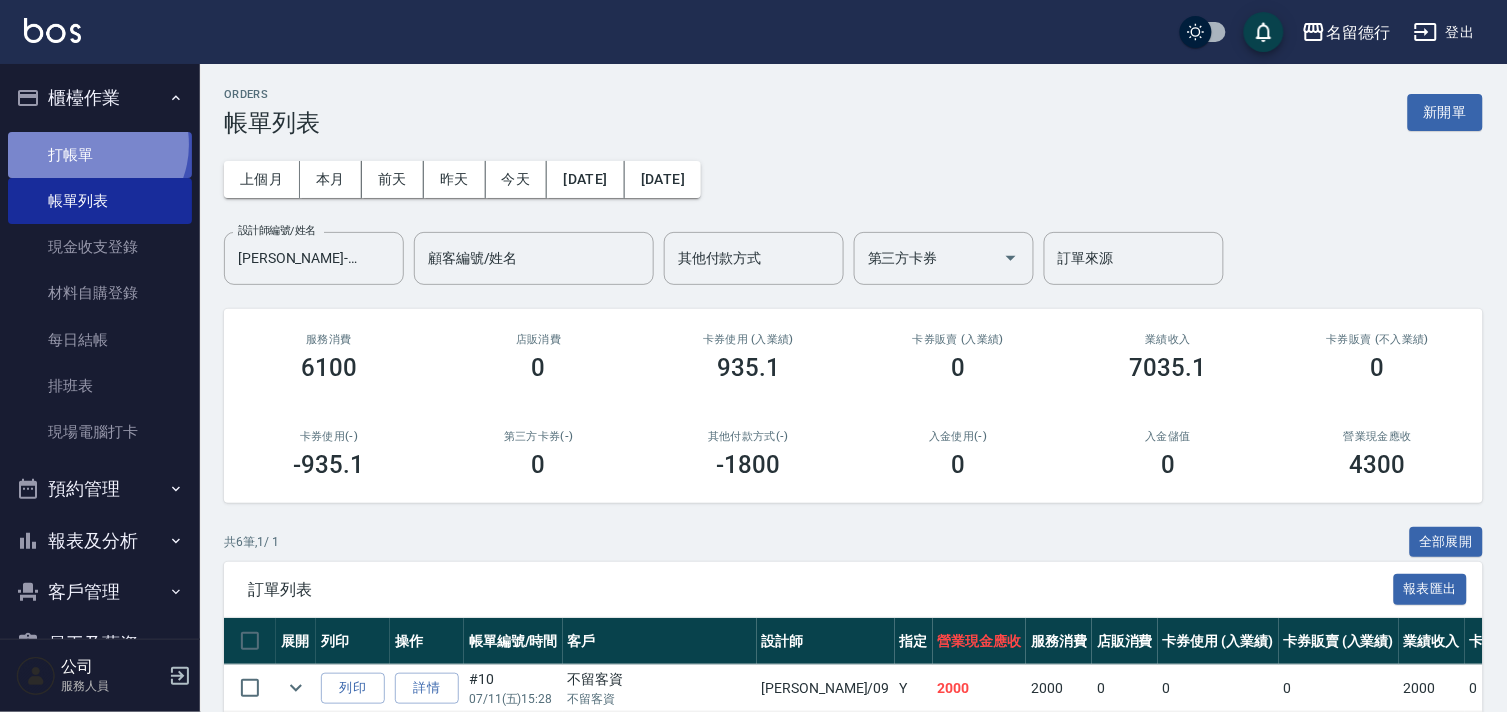 click on "打帳單" at bounding box center (100, 155) 